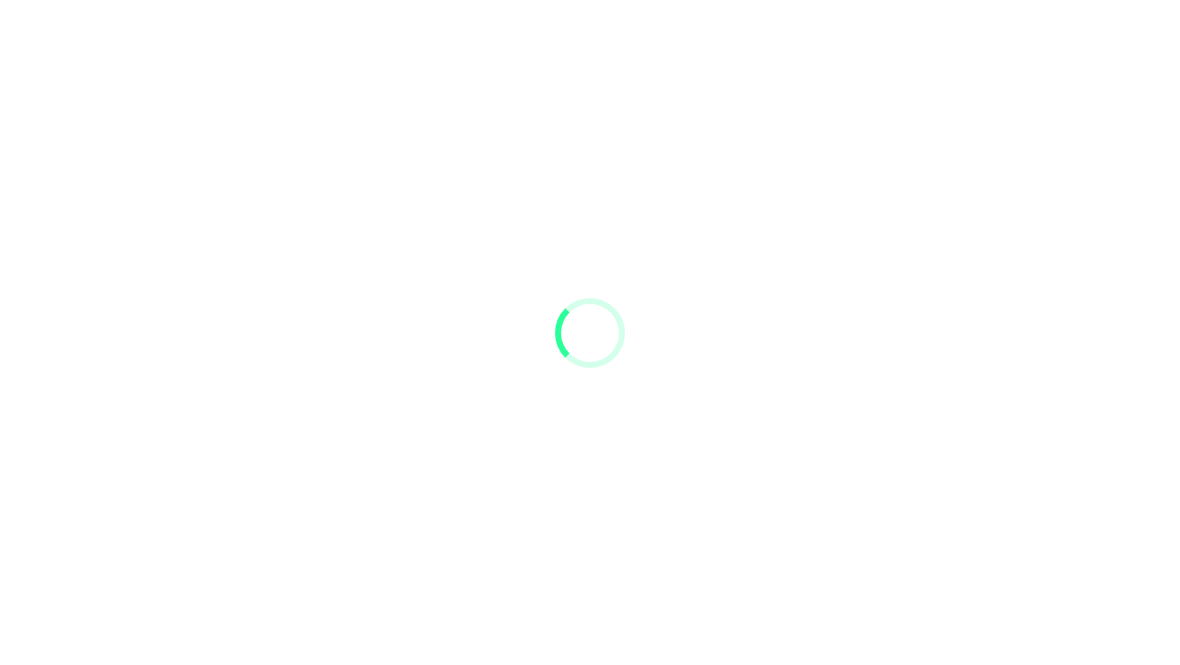 scroll, scrollTop: 0, scrollLeft: 0, axis: both 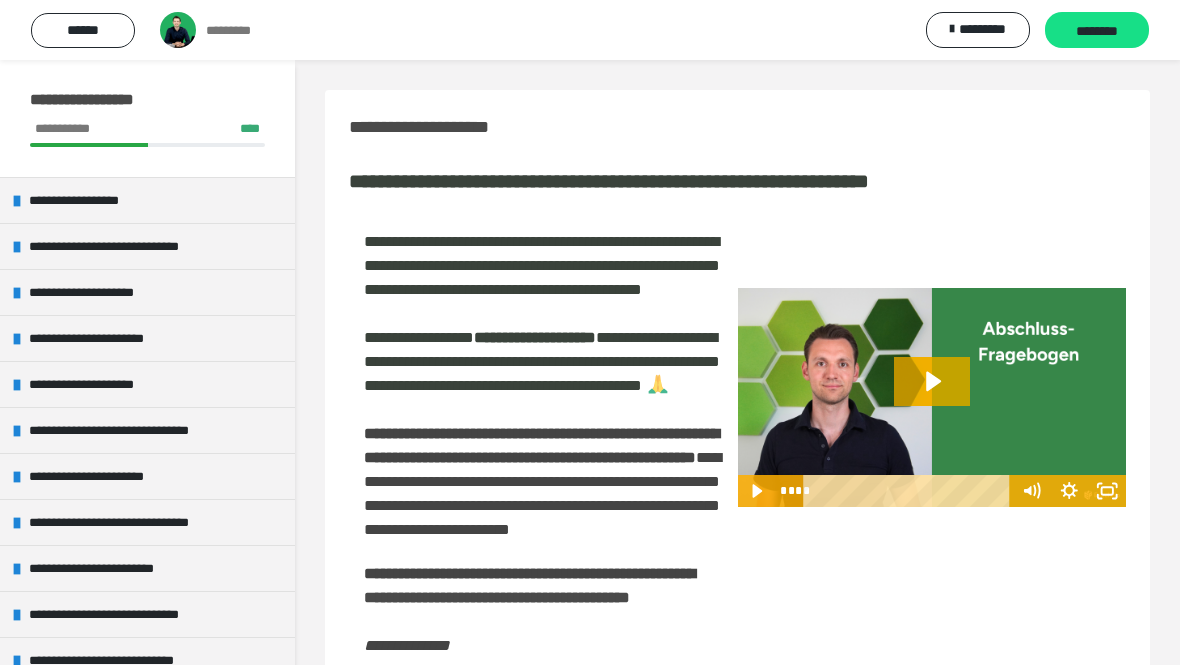 click on "**********" at bounding box center [94, 384] 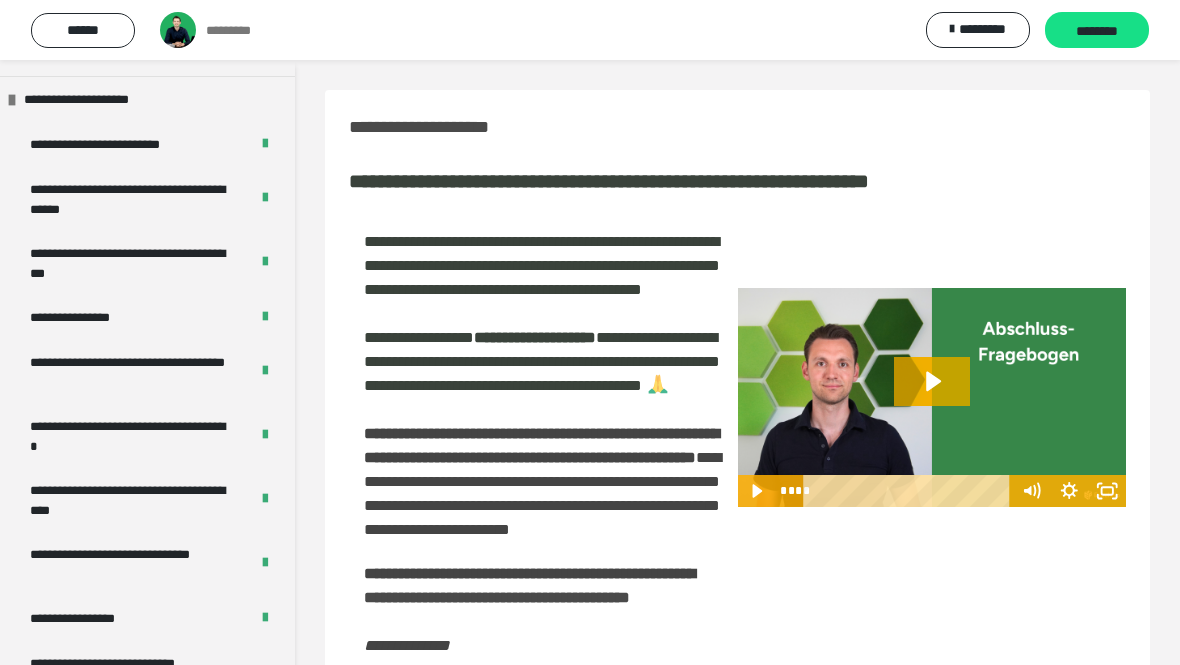 scroll, scrollTop: 287, scrollLeft: 0, axis: vertical 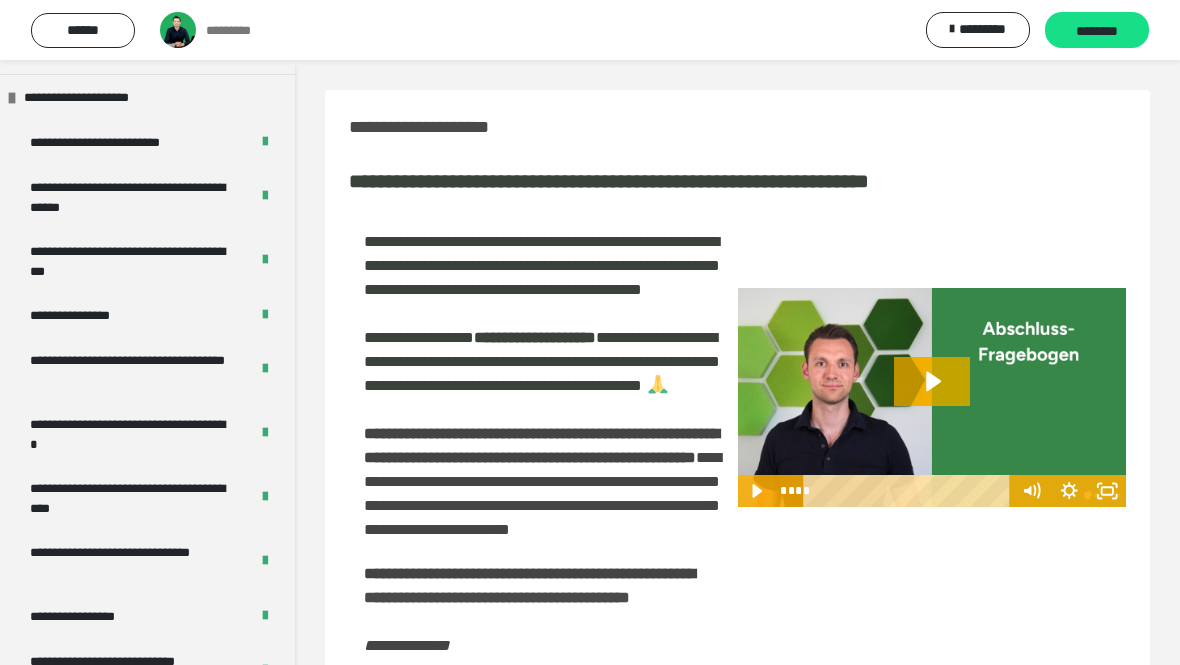 click at bounding box center [12, 98] 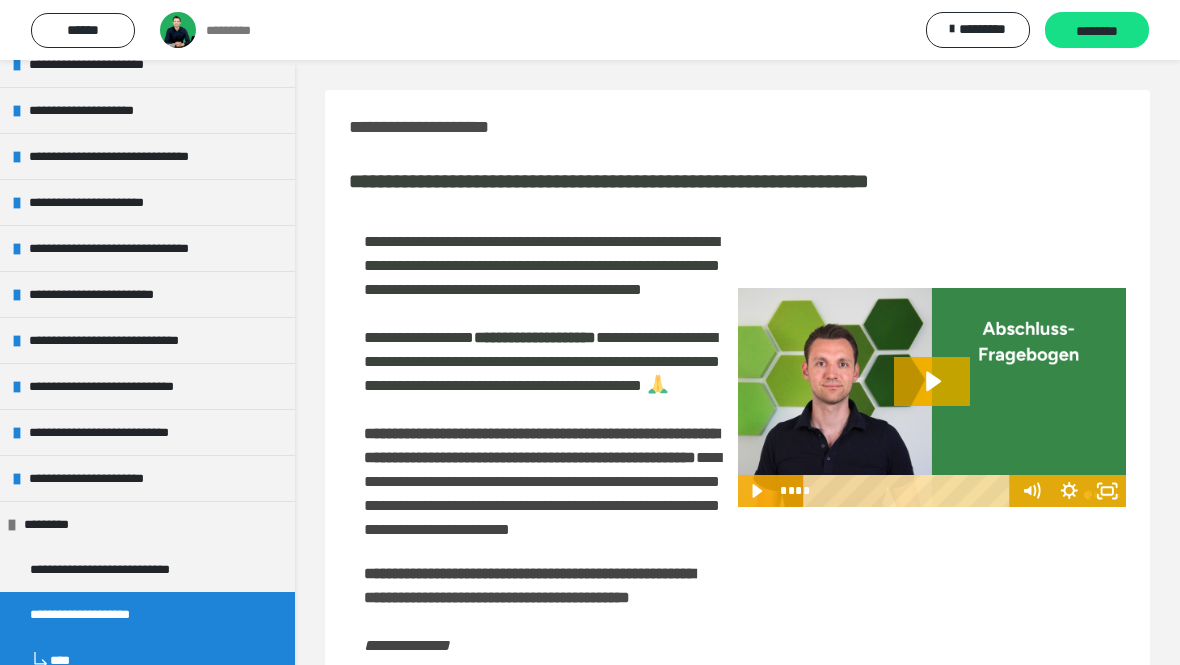 scroll, scrollTop: 272, scrollLeft: 0, axis: vertical 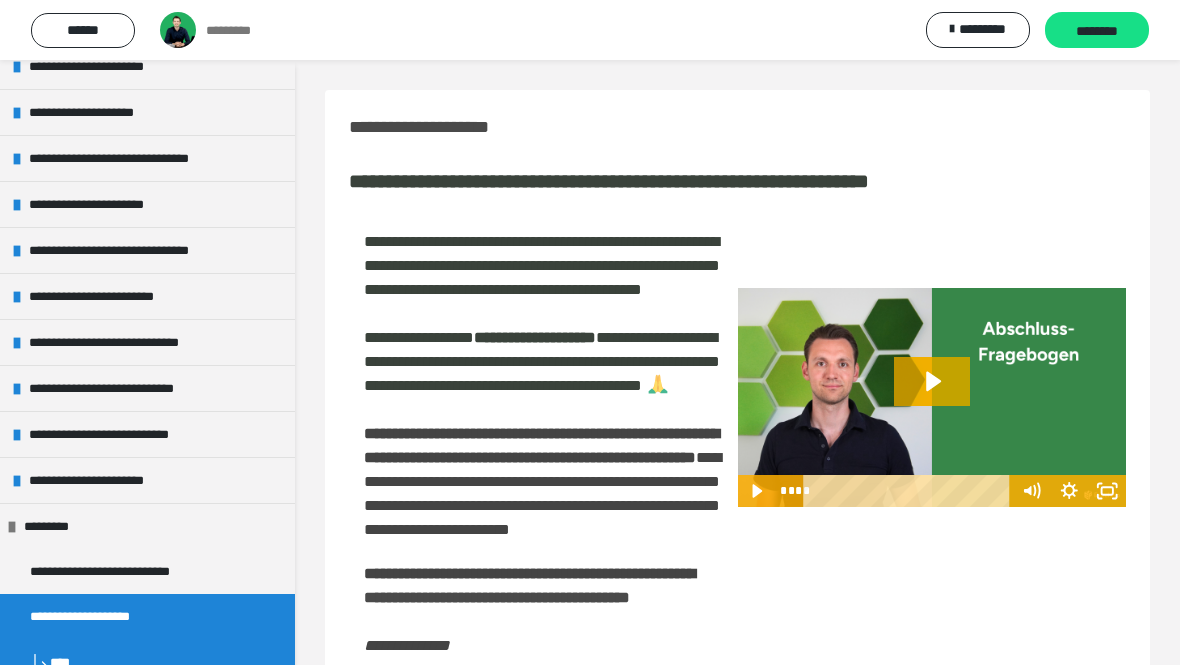 click on "**********" at bounding box center (131, 158) 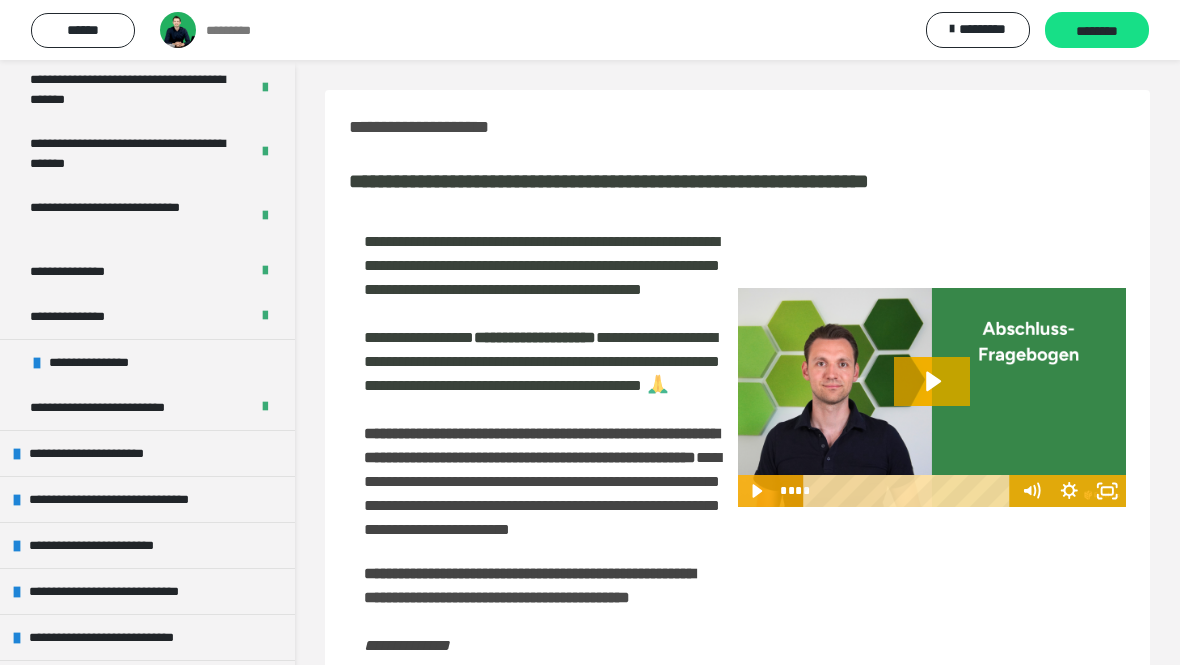 scroll, scrollTop: 540, scrollLeft: 0, axis: vertical 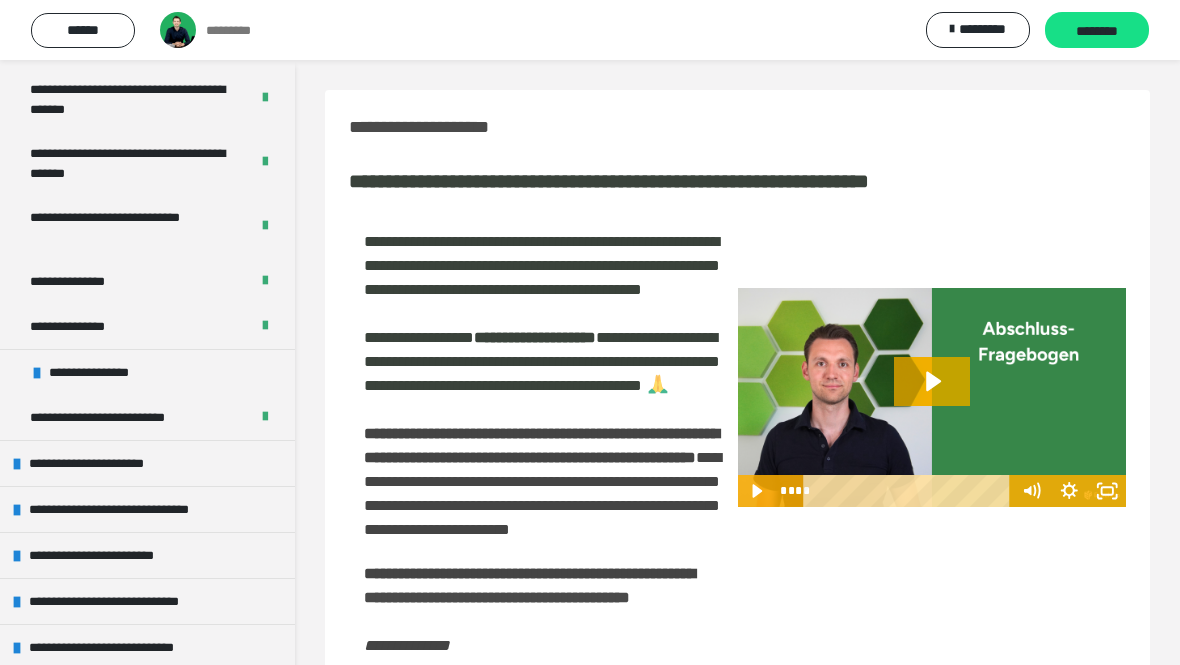 click on "**********" at bounding box center (147, 463) 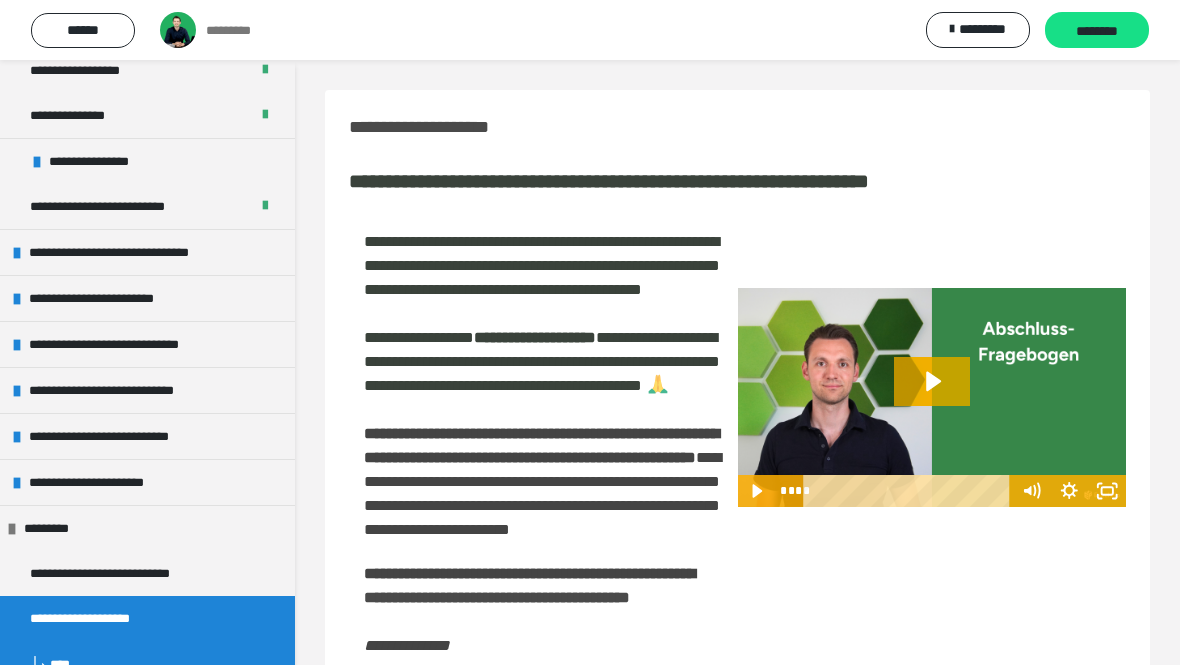 scroll, scrollTop: 1475, scrollLeft: 0, axis: vertical 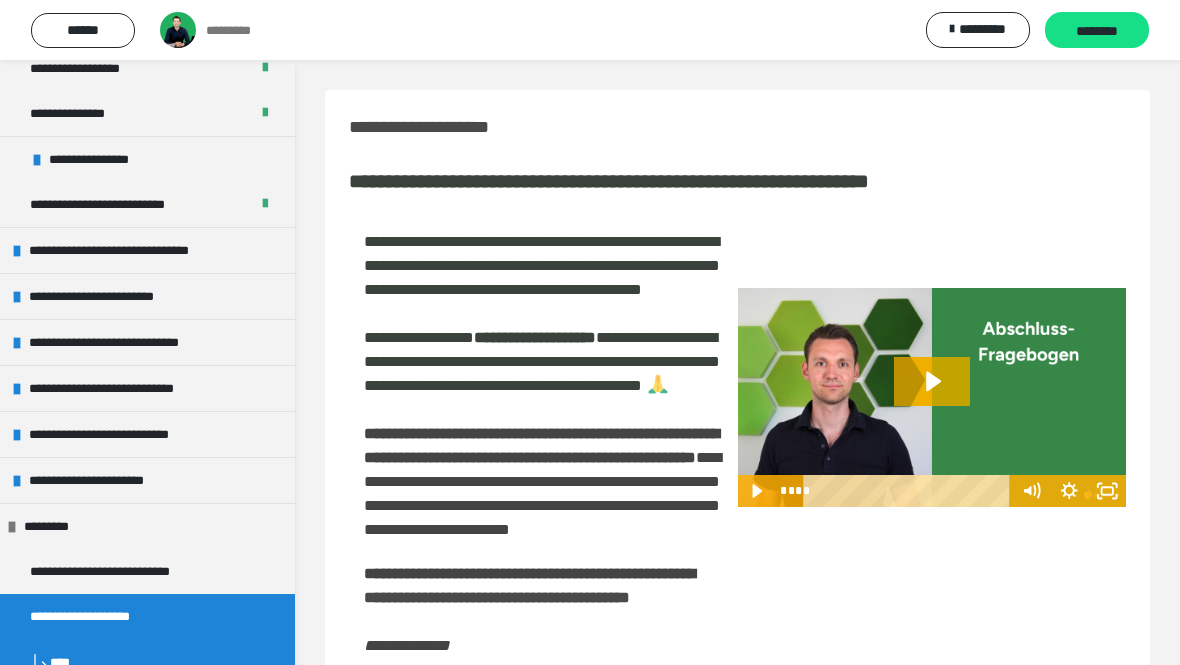 click on "**********" at bounding box center [128, 250] 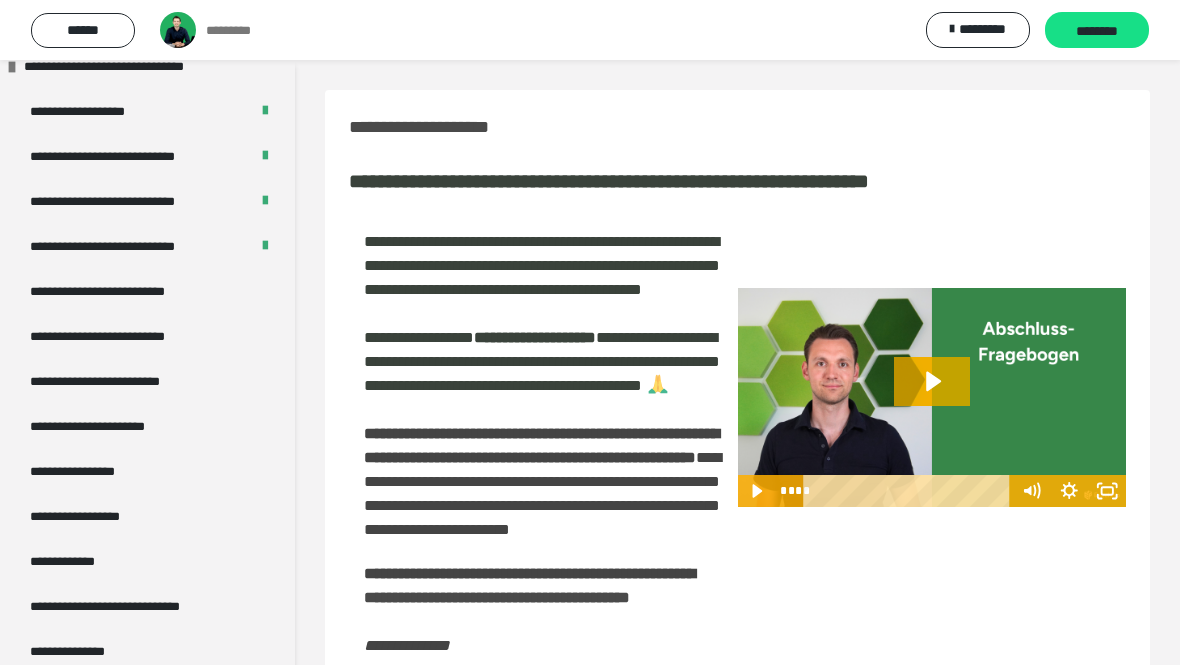 scroll, scrollTop: 1661, scrollLeft: 0, axis: vertical 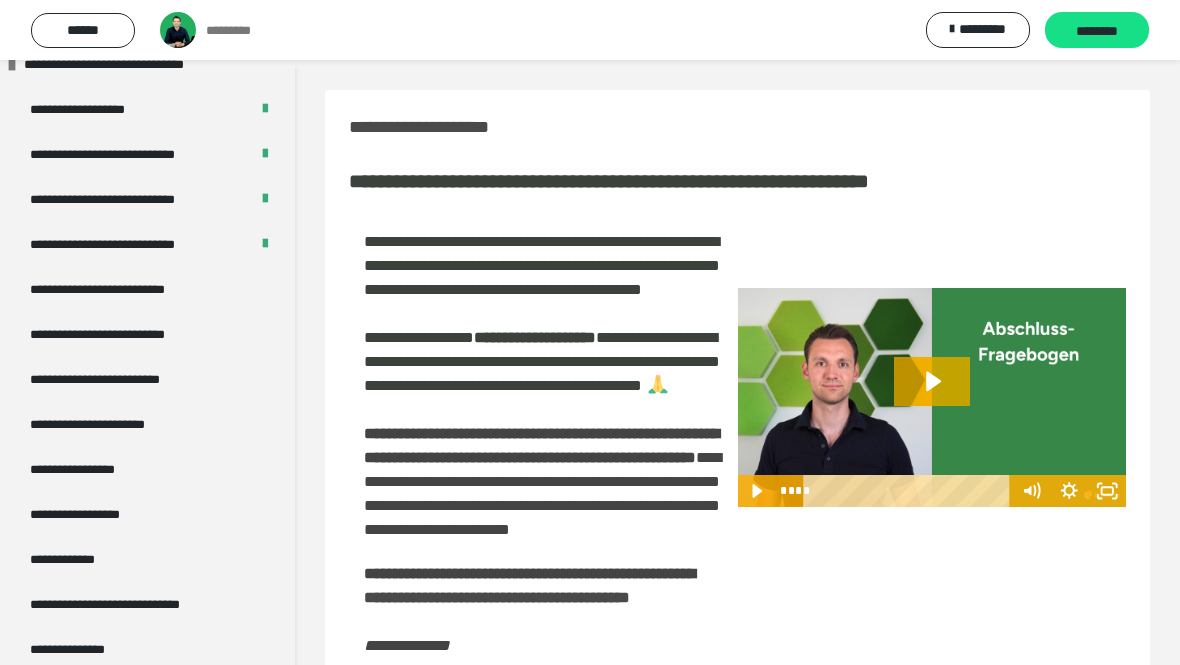 click on "**********" at bounding box center (147, 289) 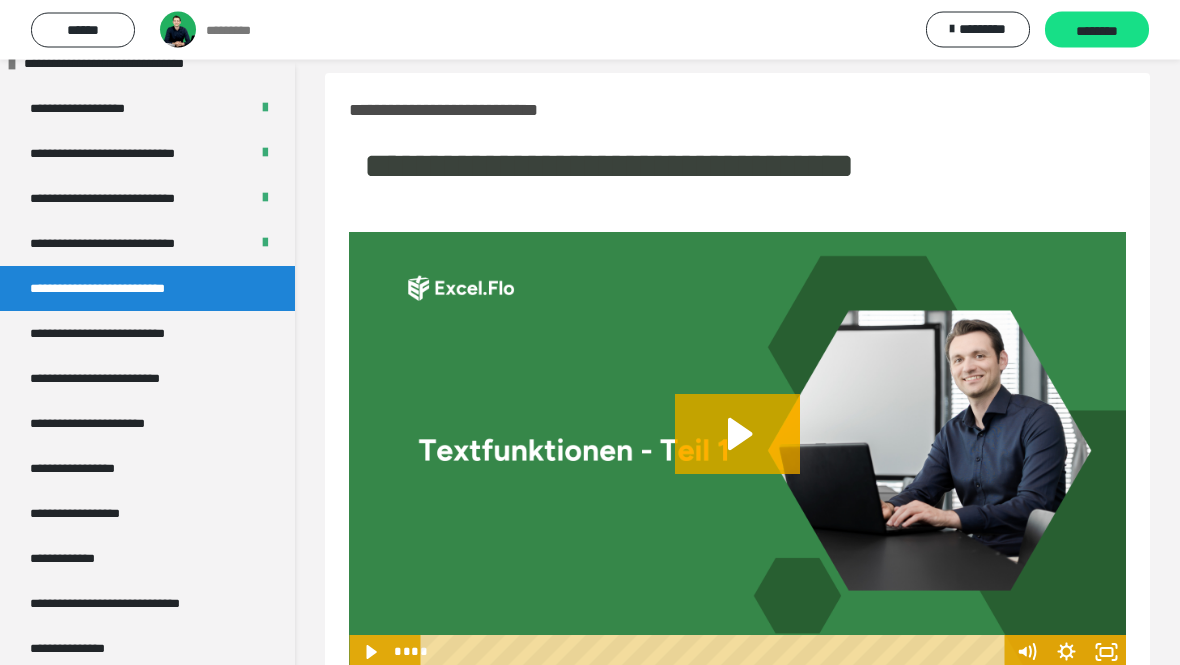 scroll, scrollTop: 0, scrollLeft: 0, axis: both 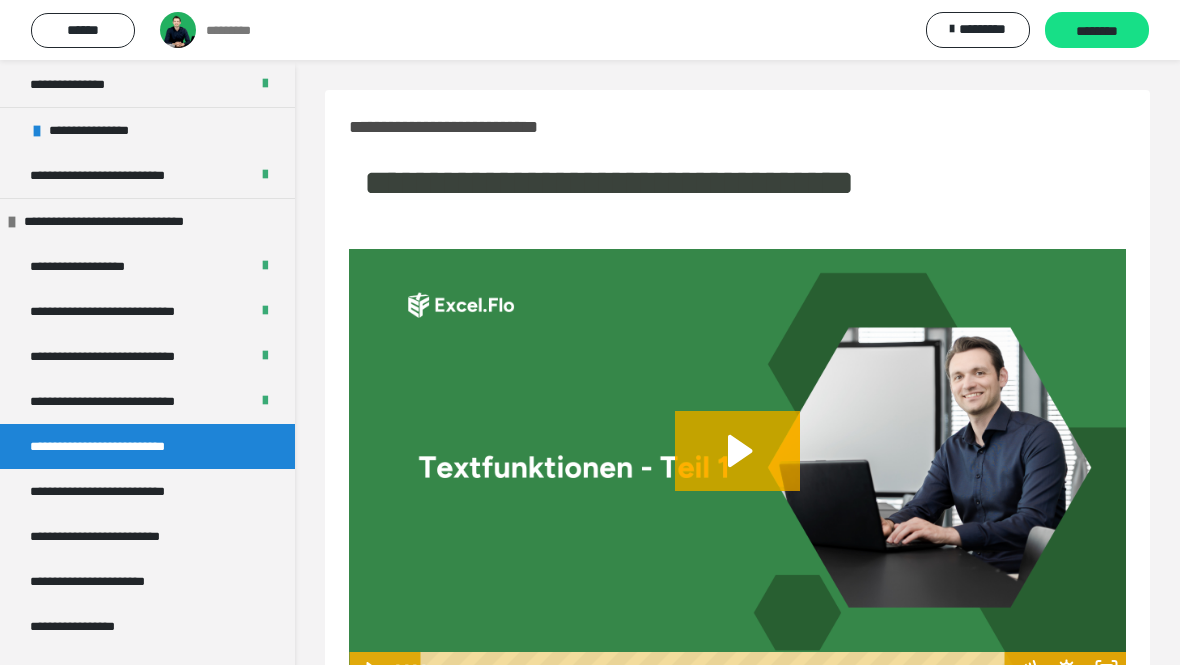 click 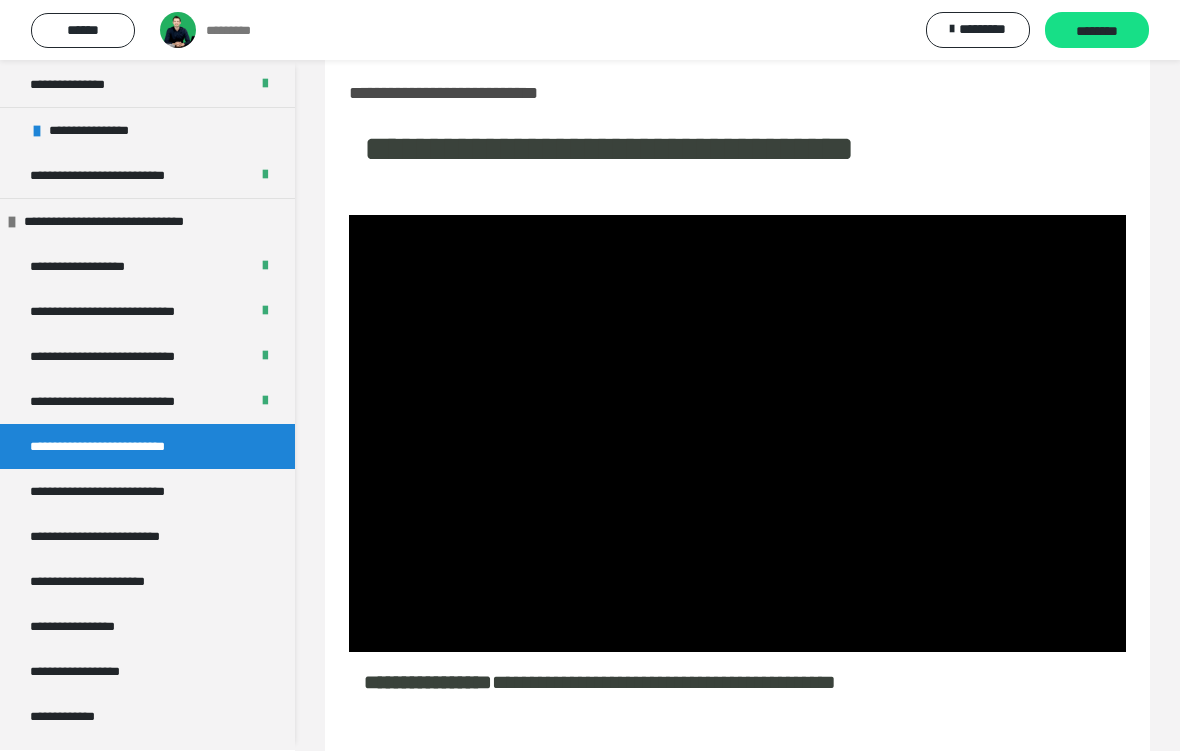 scroll, scrollTop: 73, scrollLeft: 0, axis: vertical 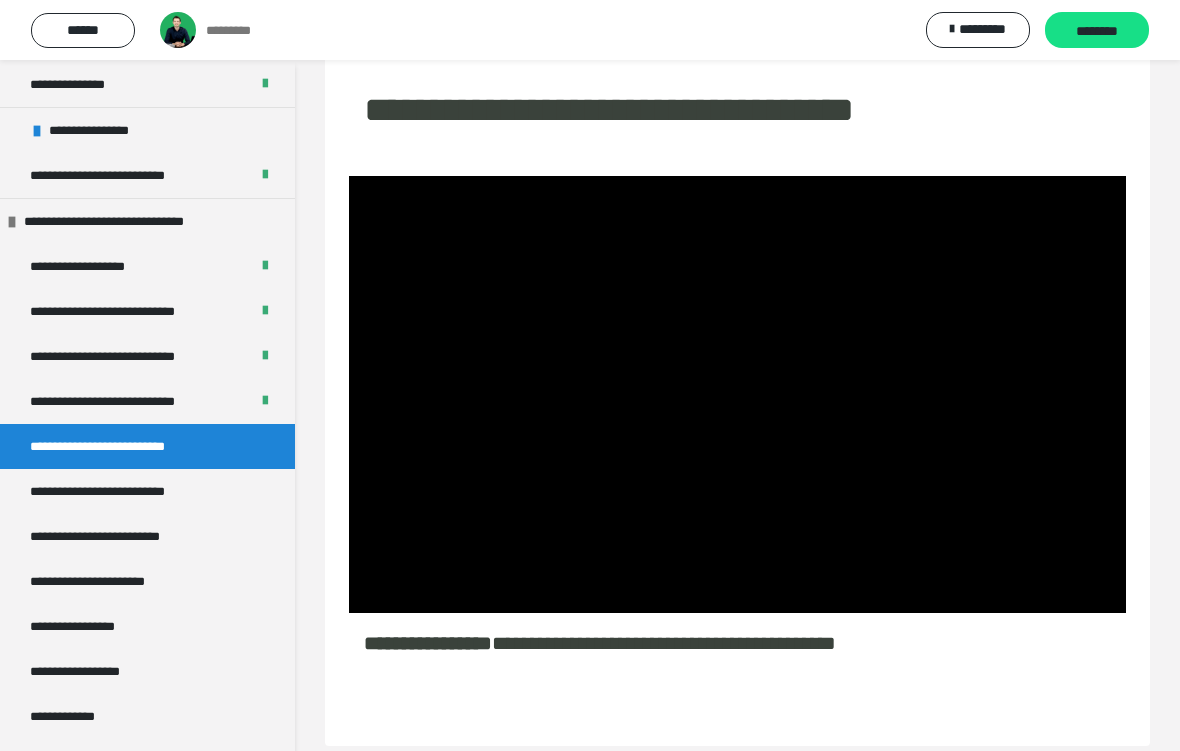 click at bounding box center (737, 394) 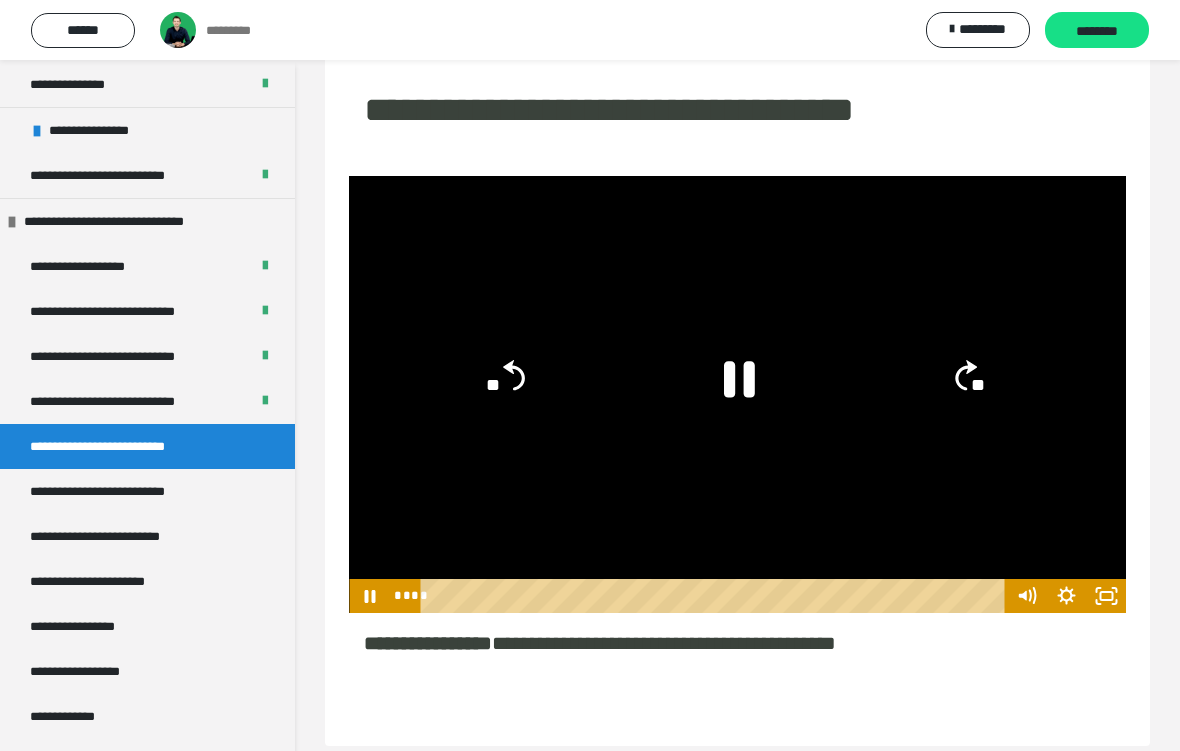 click on "**" 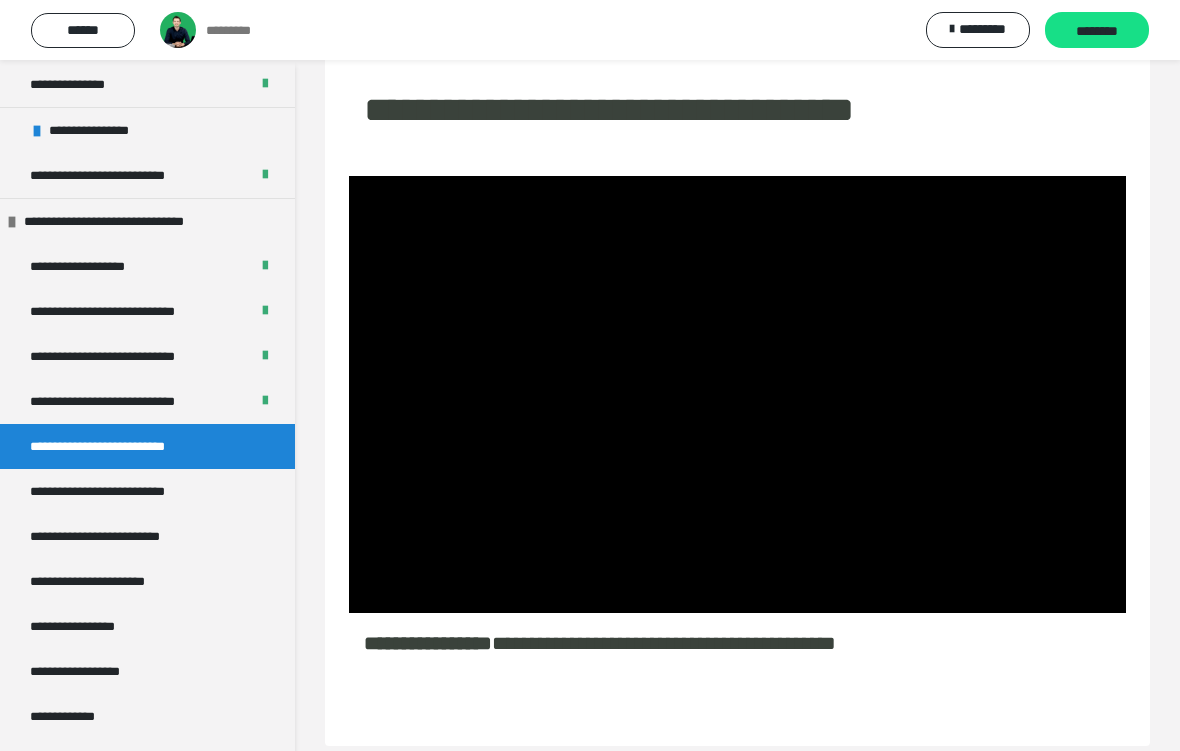click at bounding box center [737, 394] 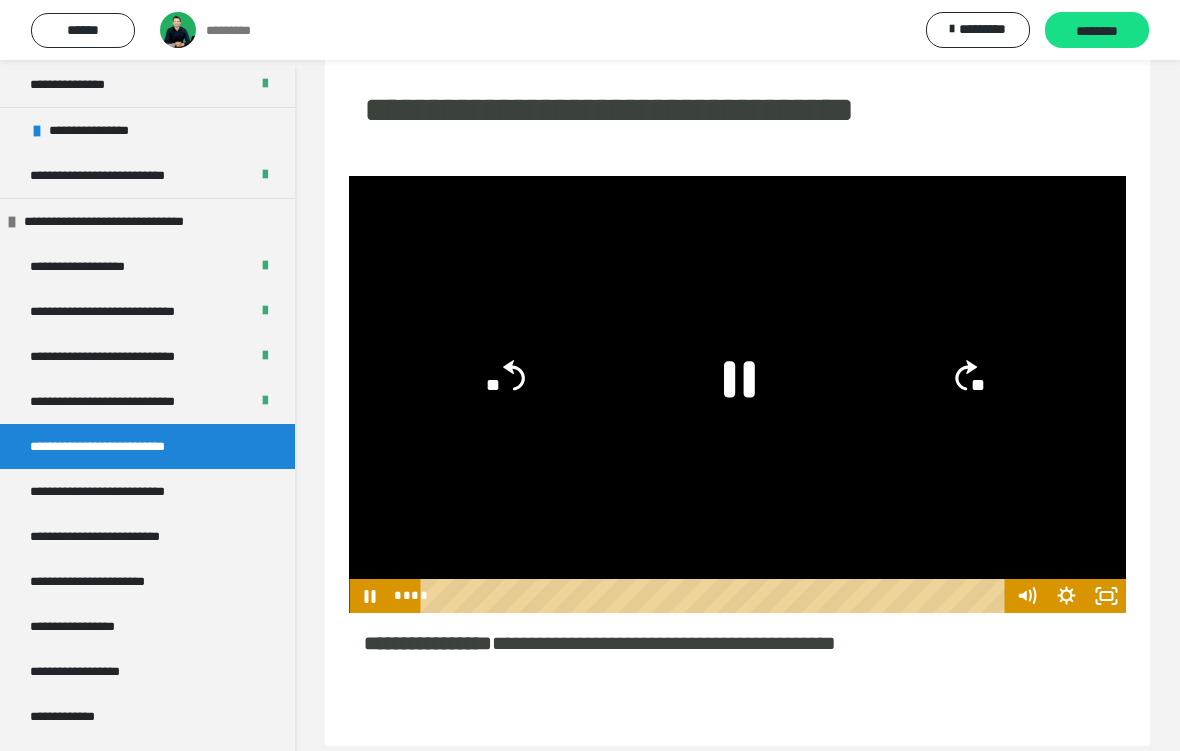 click 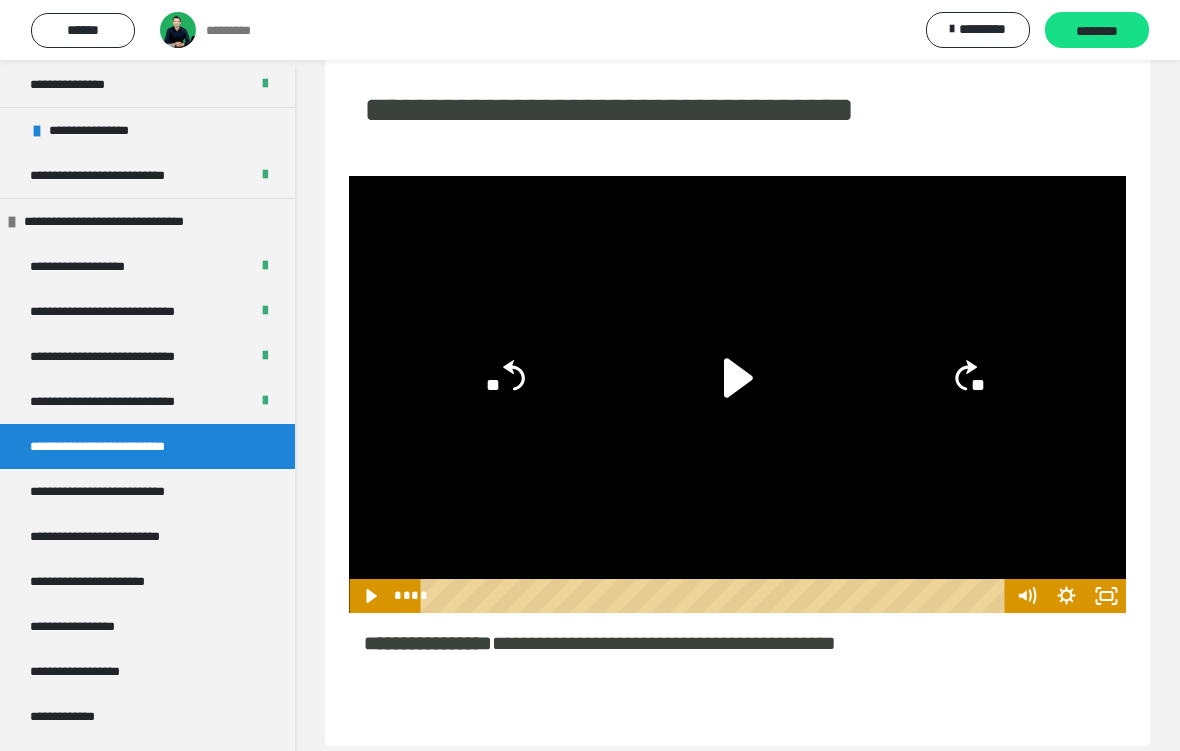click 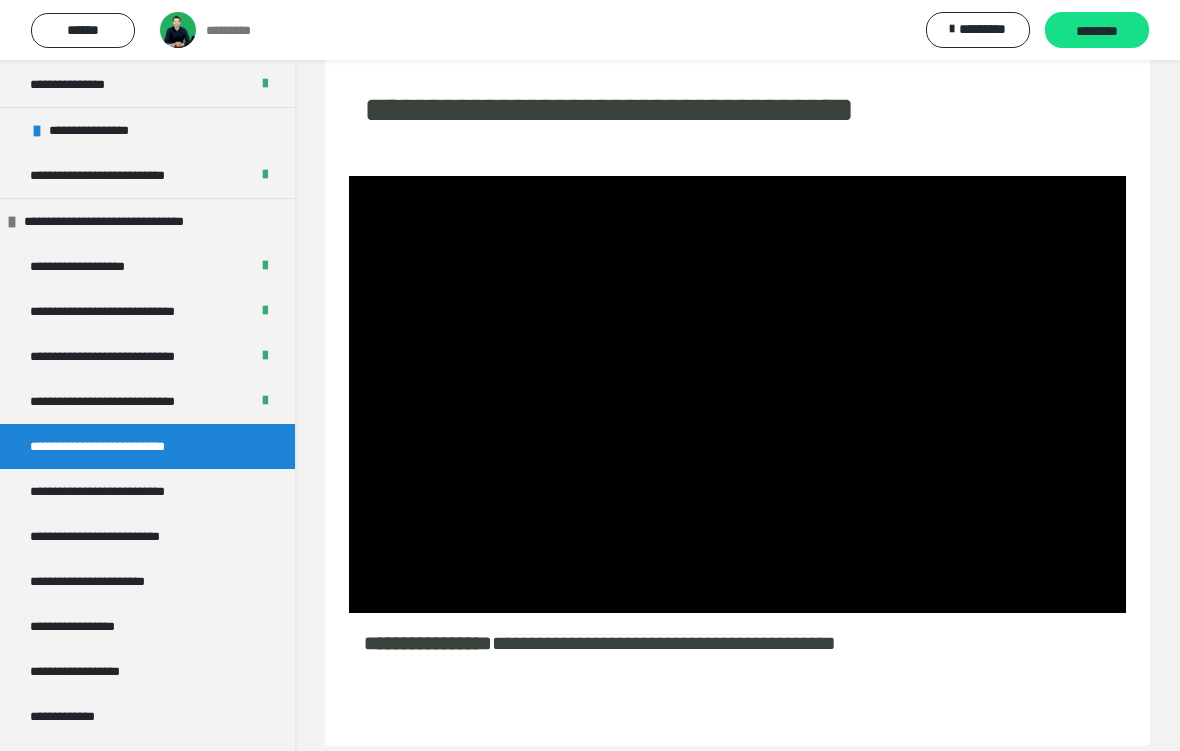 click at bounding box center (737, 394) 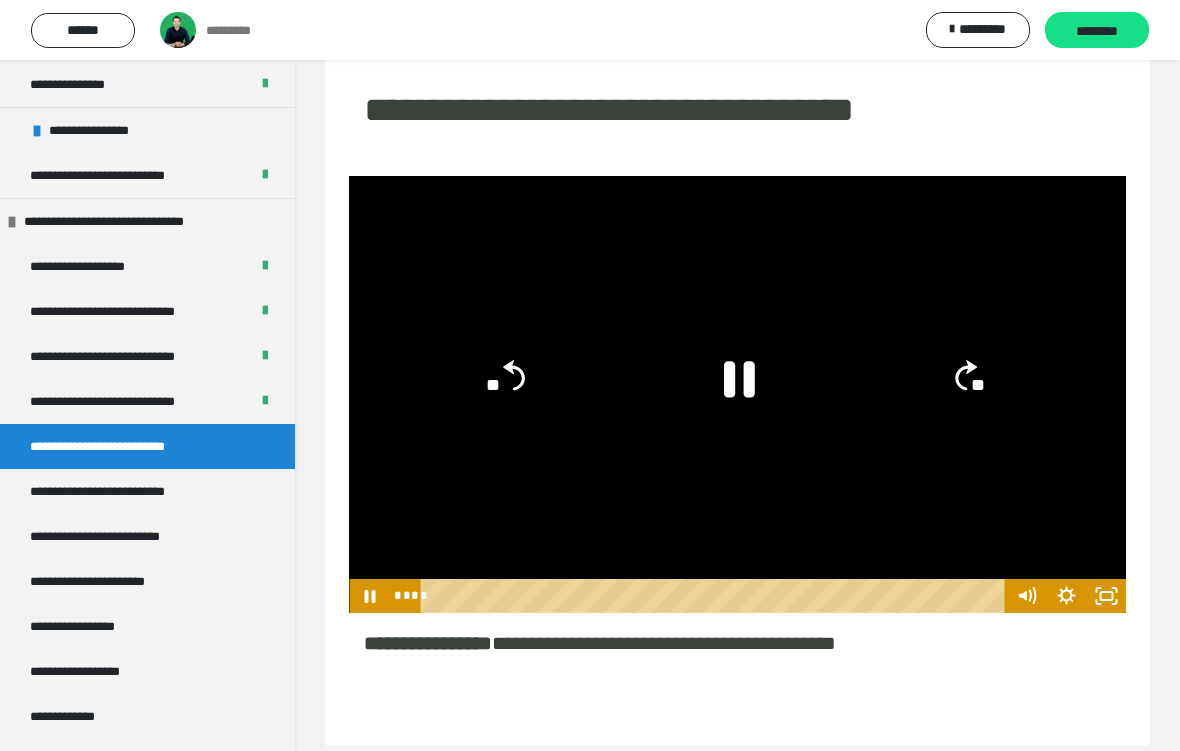 click 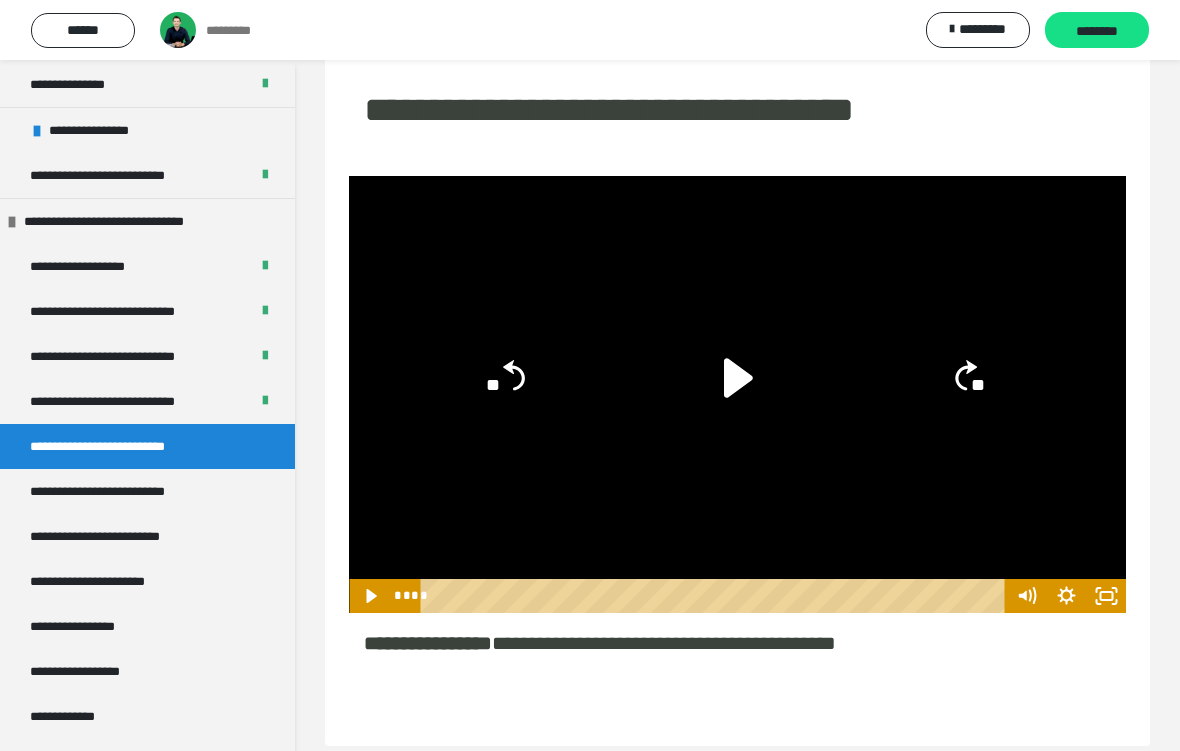 click 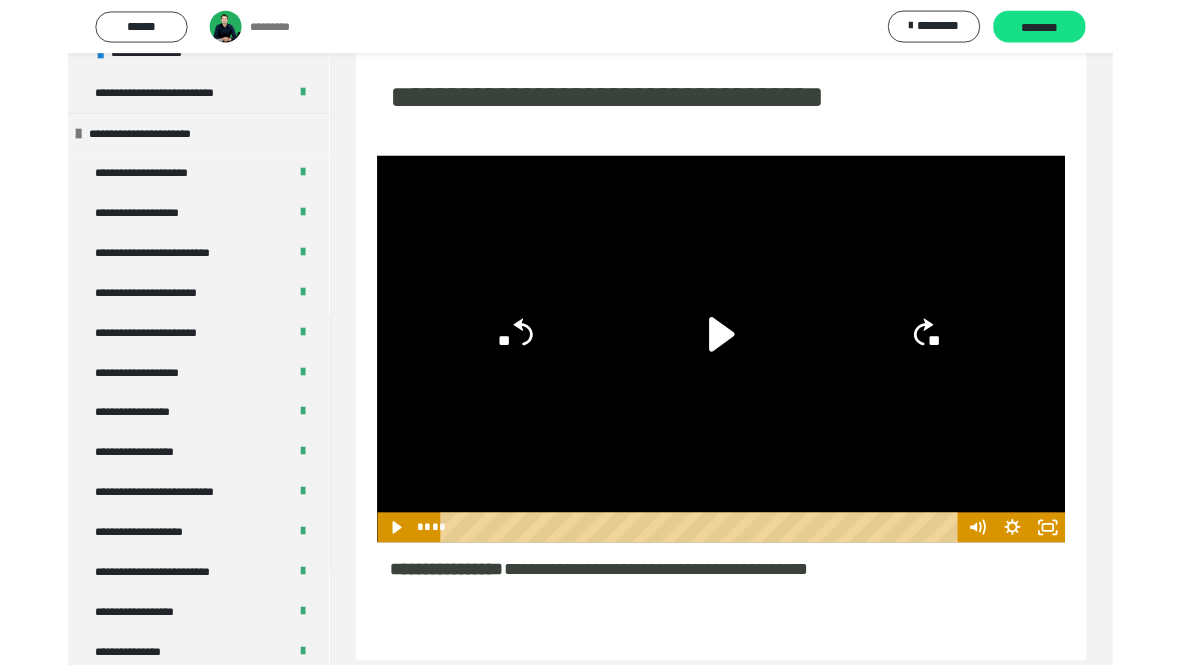 scroll, scrollTop: 846, scrollLeft: 0, axis: vertical 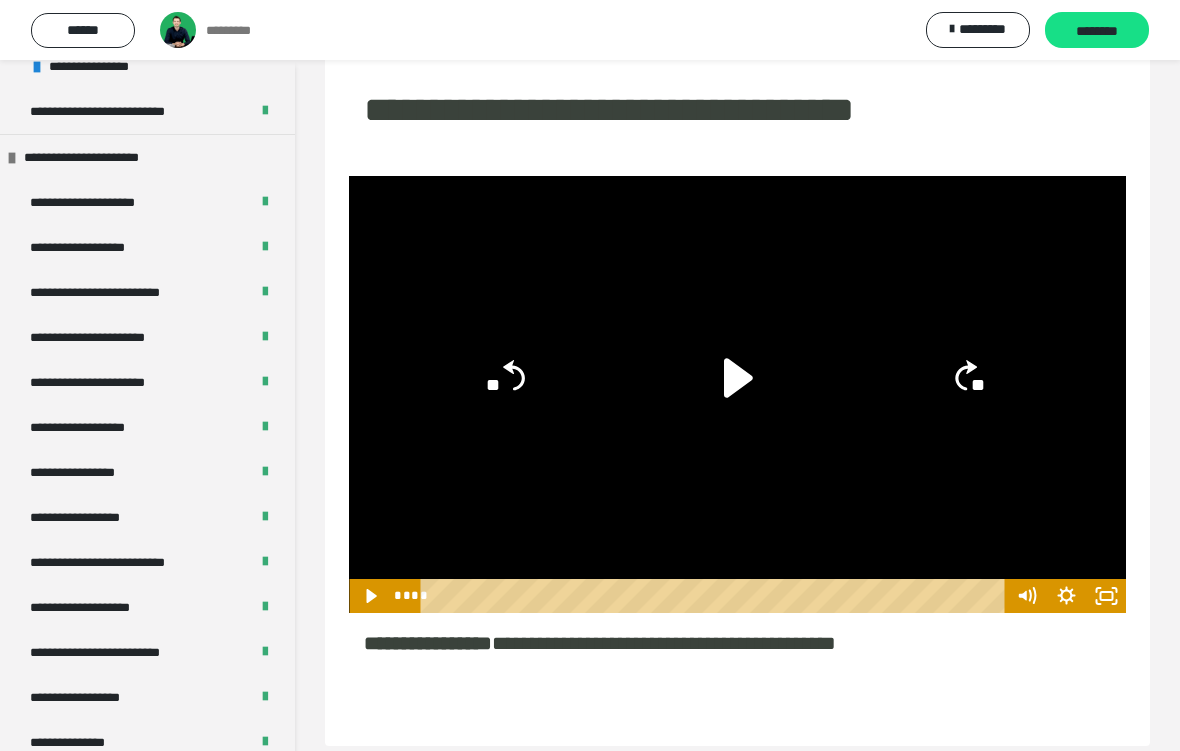 click on "**********" at bounding box center [147, 247] 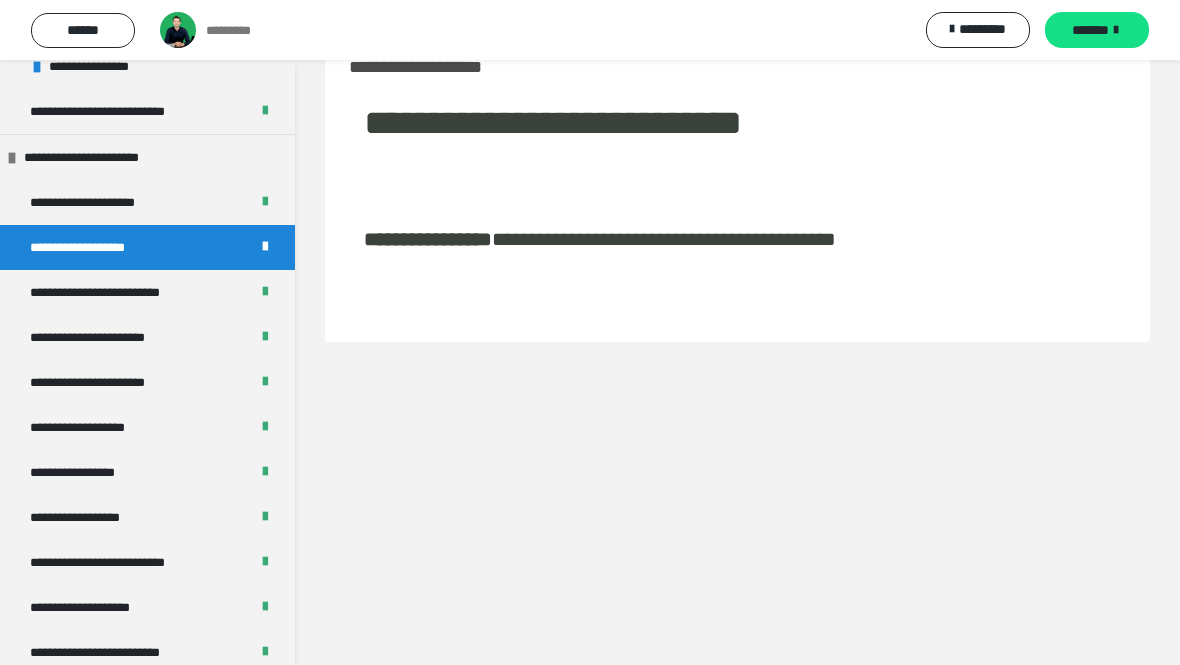 scroll, scrollTop: 60, scrollLeft: 0, axis: vertical 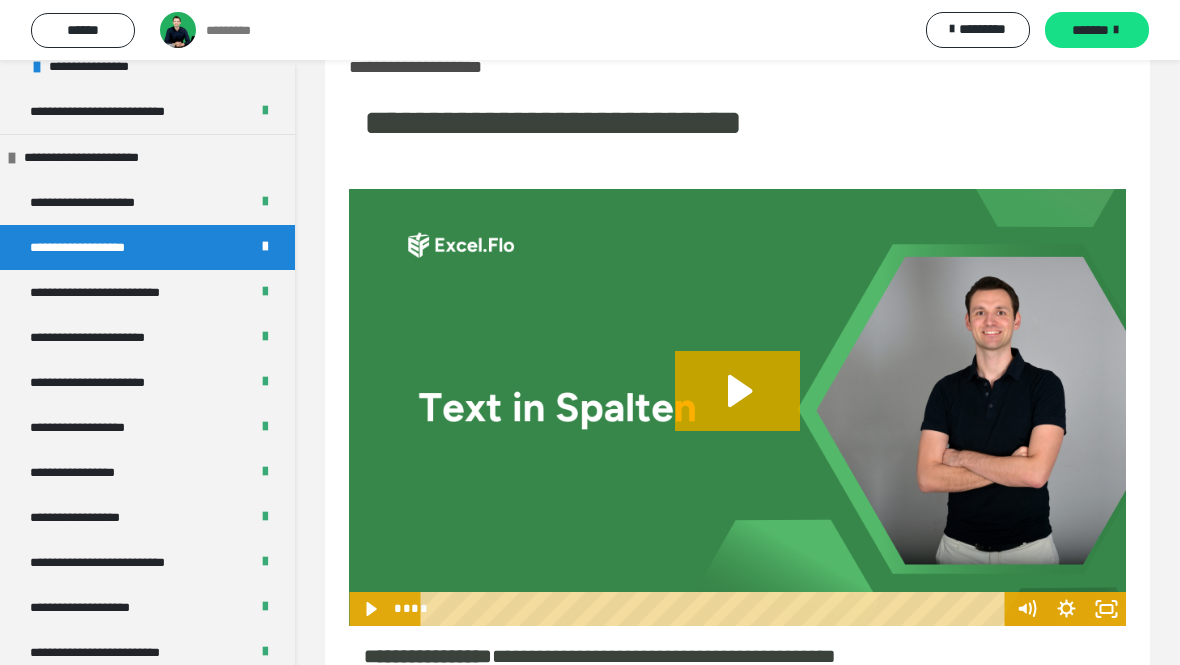 click 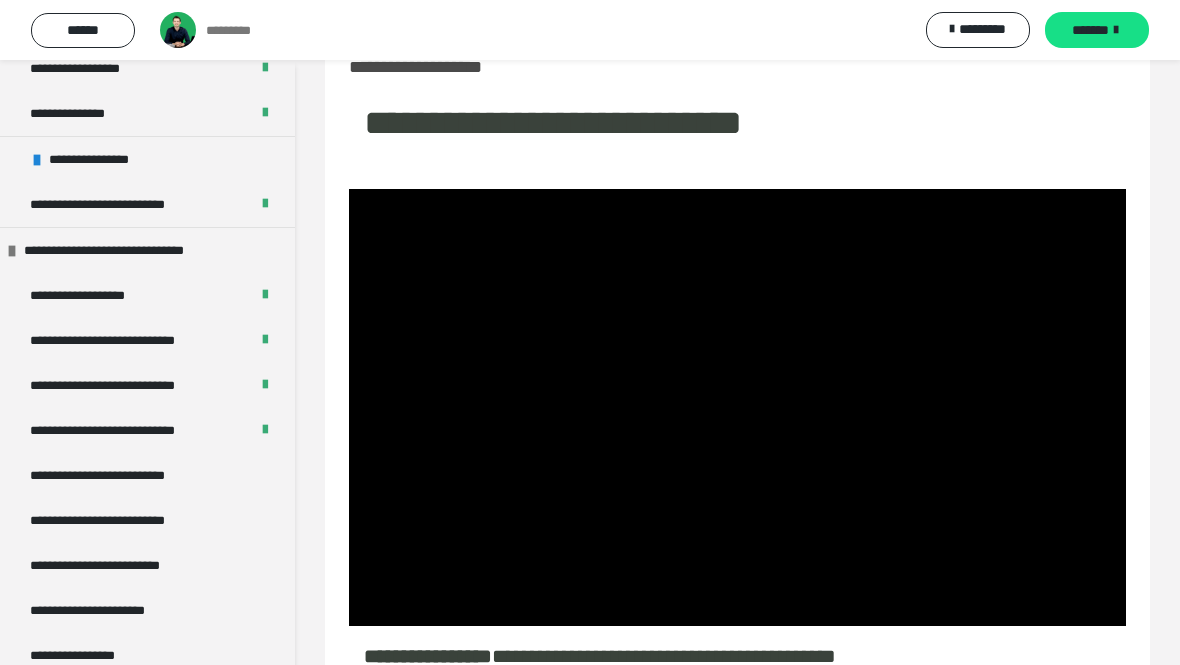 scroll, scrollTop: 1474, scrollLeft: 0, axis: vertical 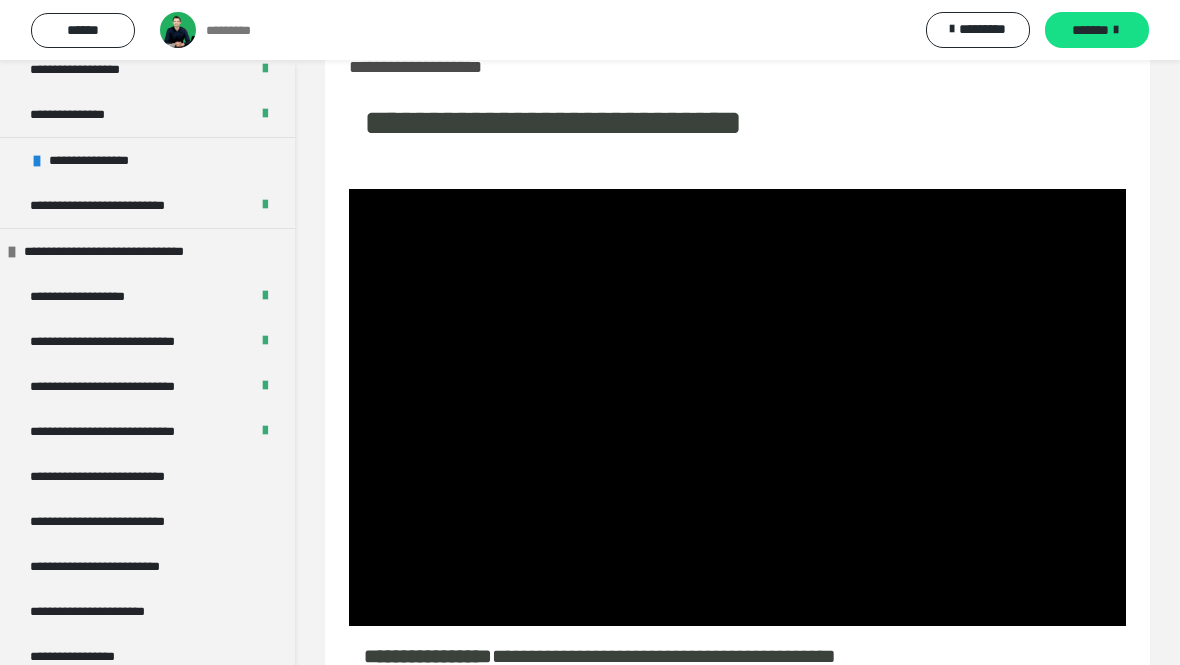 click on "**********" at bounding box center [147, 476] 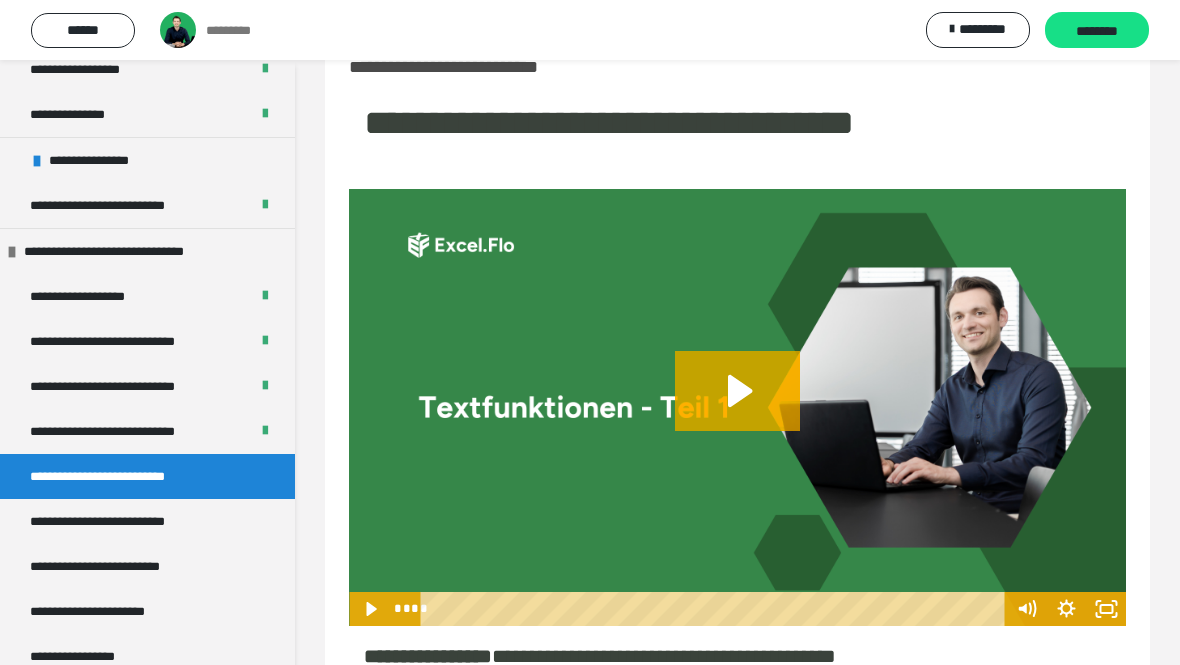 click on "********" at bounding box center (1097, 31) 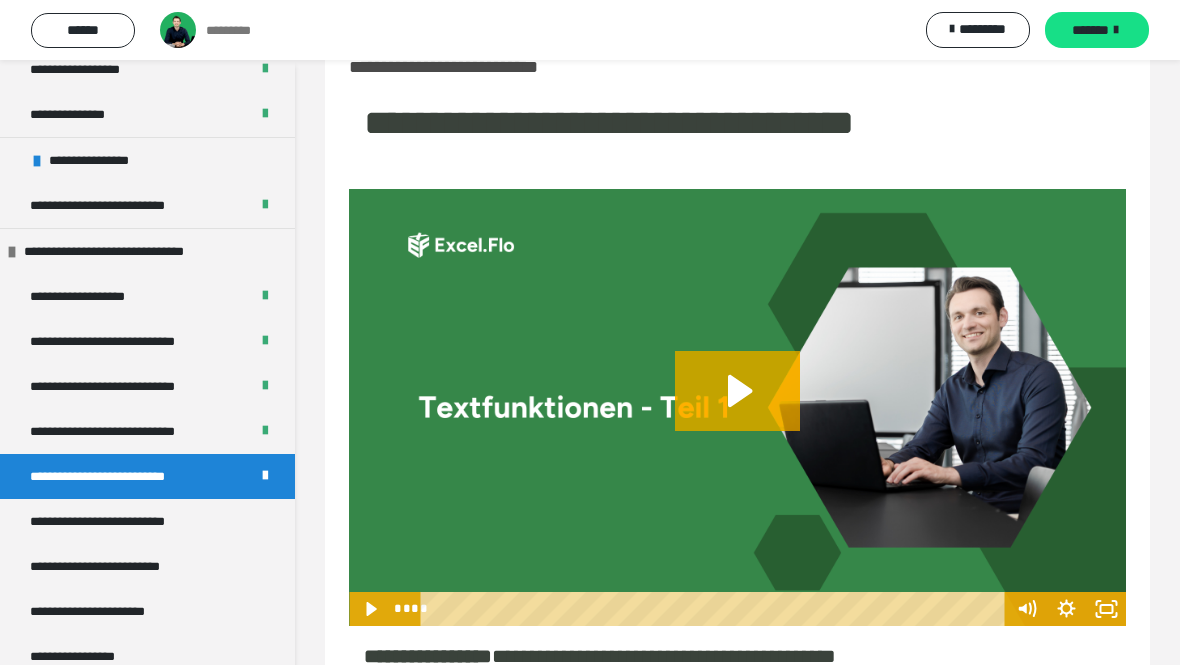 click 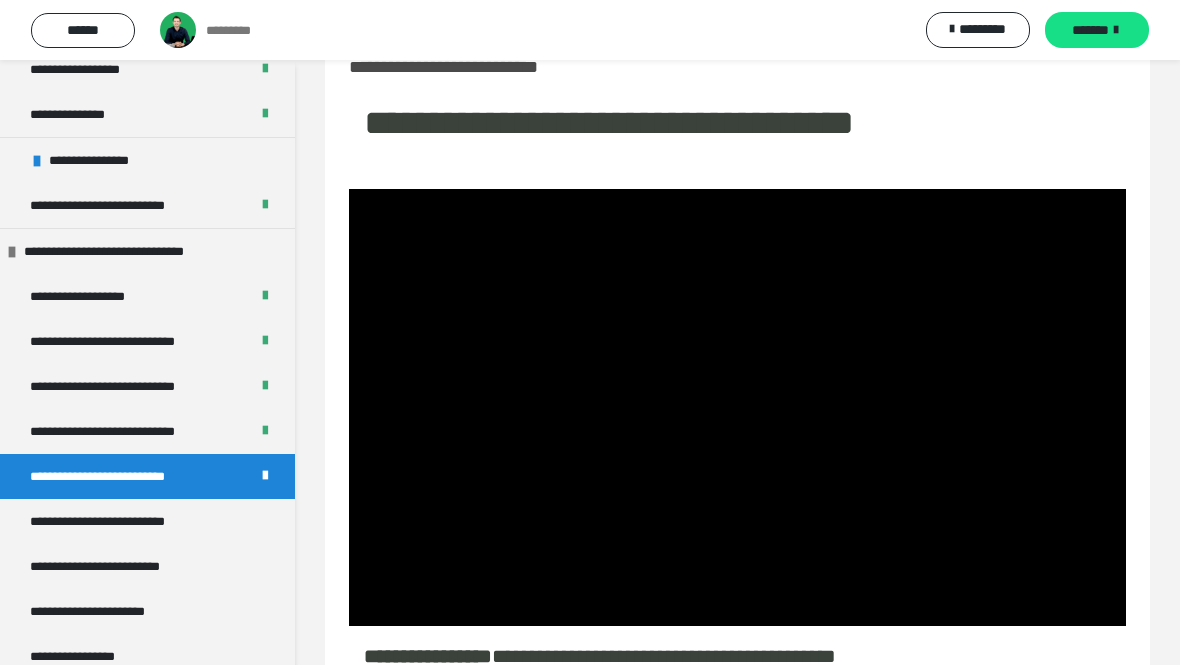 click on "*******" at bounding box center [1090, 30] 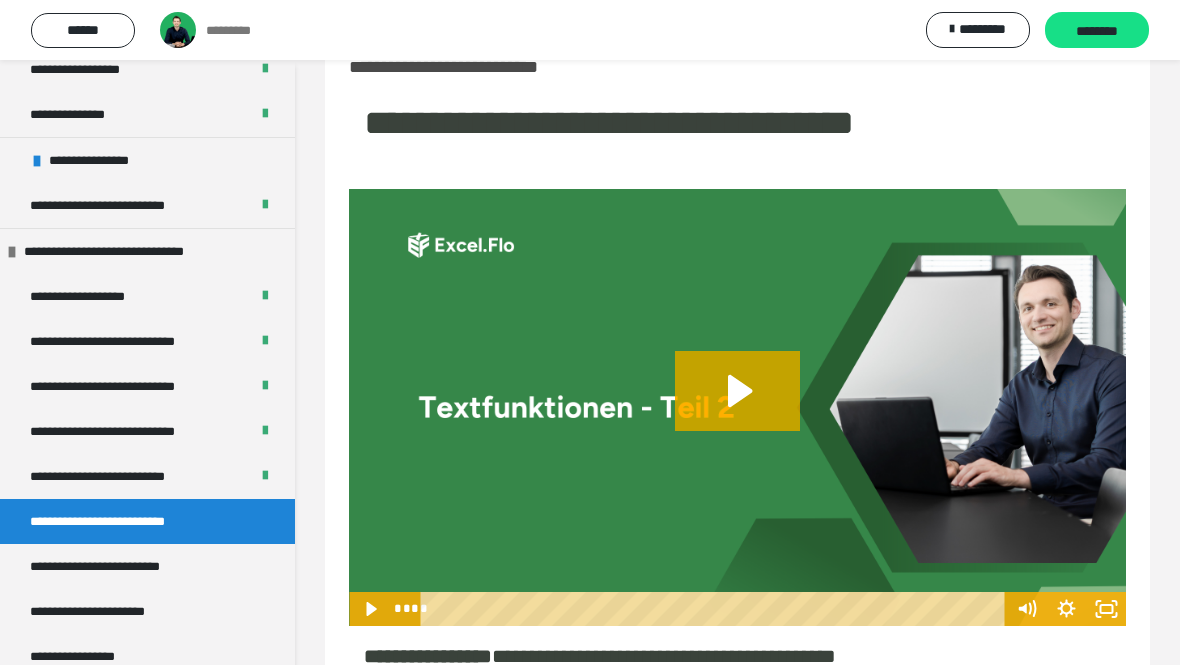 click 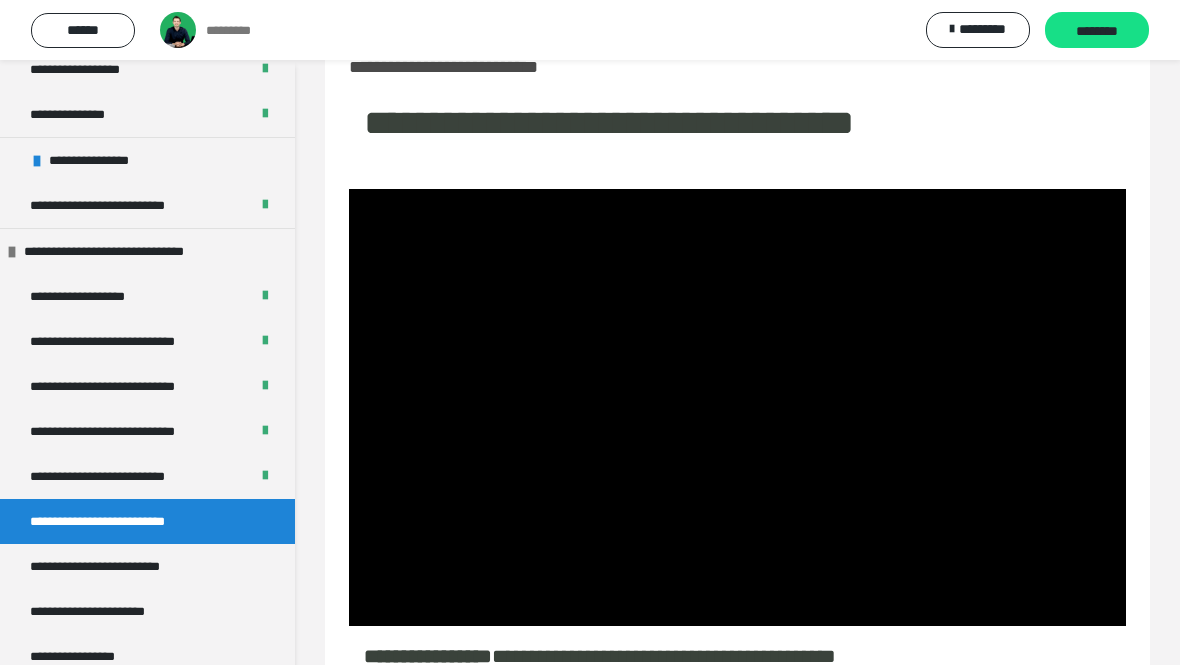 click at bounding box center [737, 407] 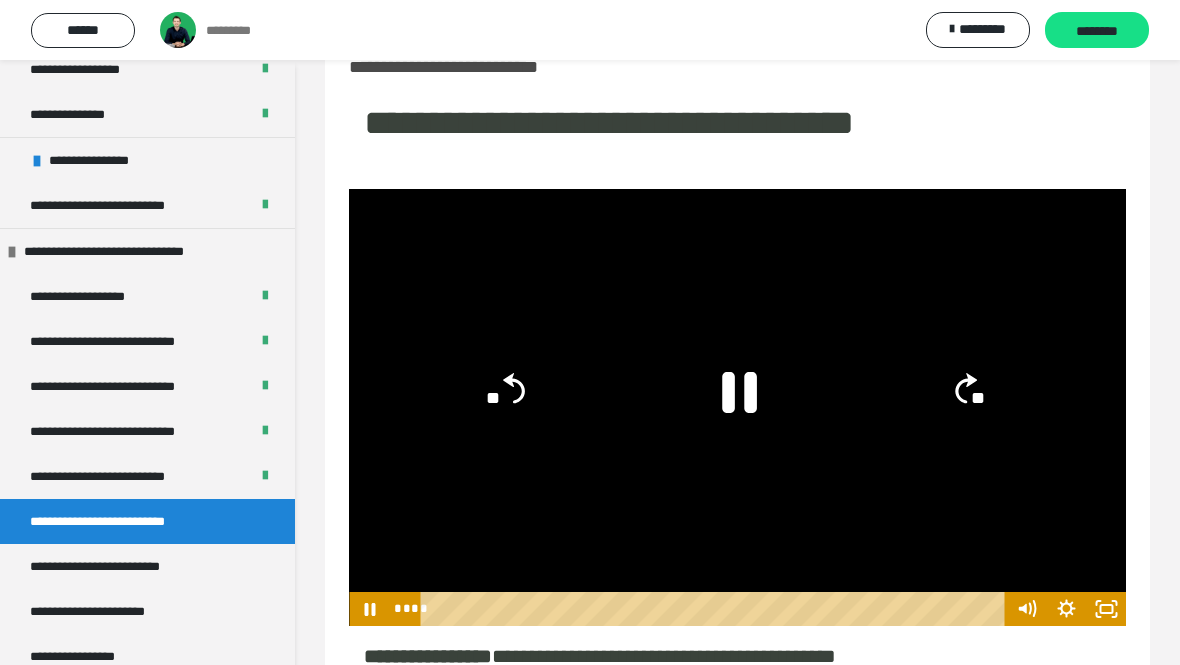 click 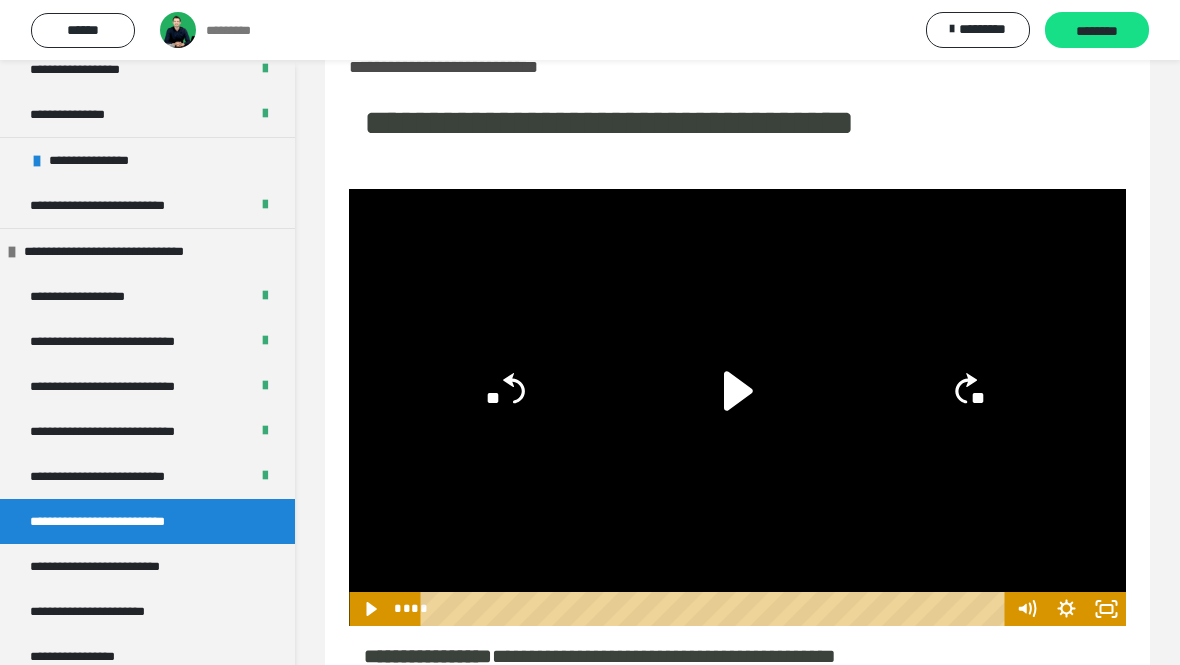 click 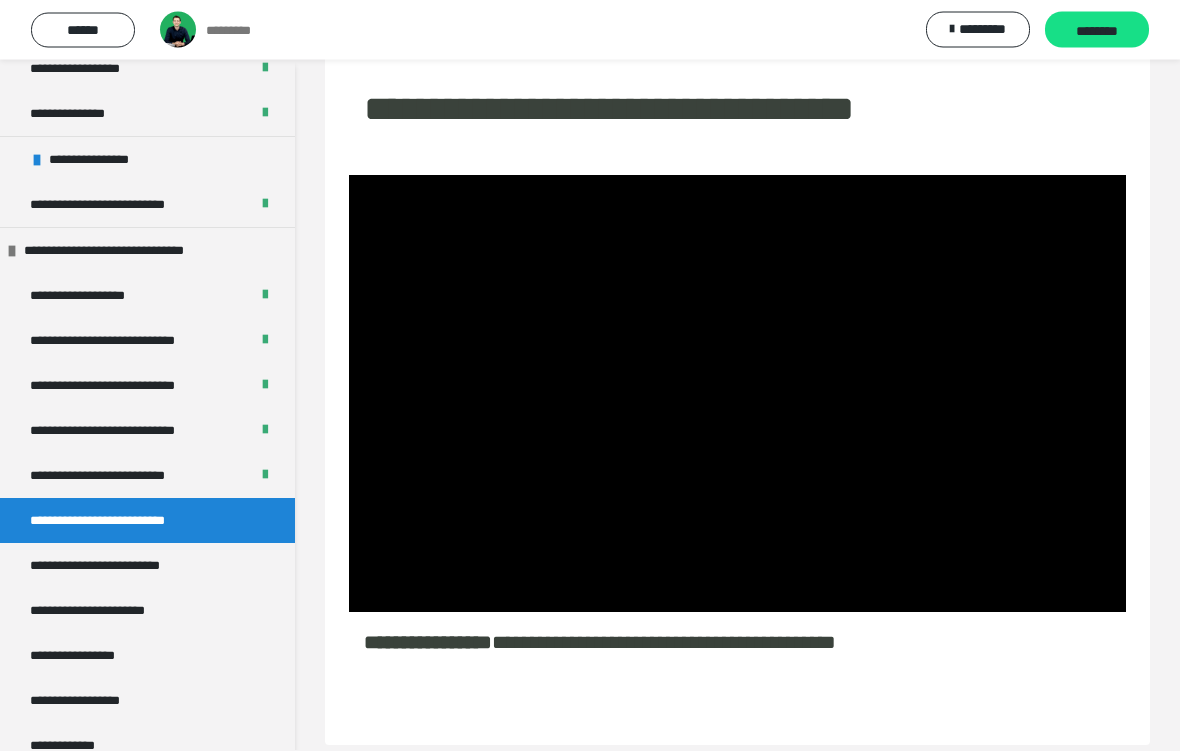 scroll, scrollTop: 74, scrollLeft: 0, axis: vertical 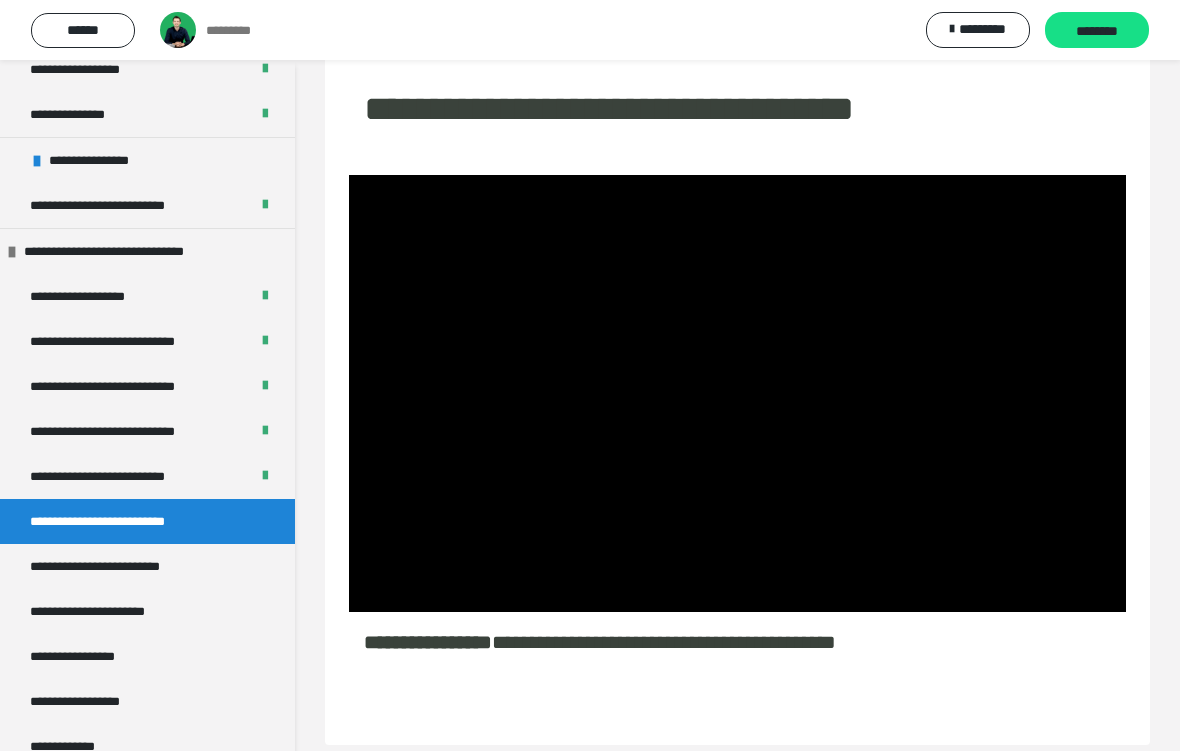 click at bounding box center [737, 393] 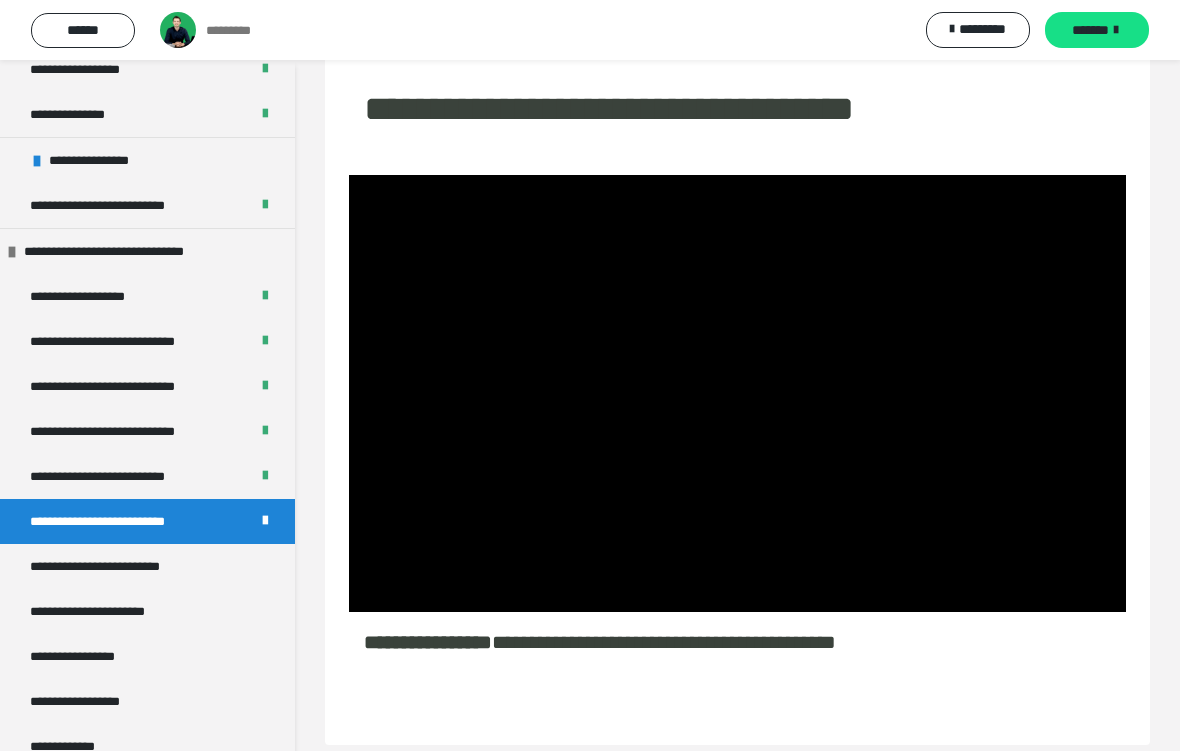 click on "*******" at bounding box center [1097, 30] 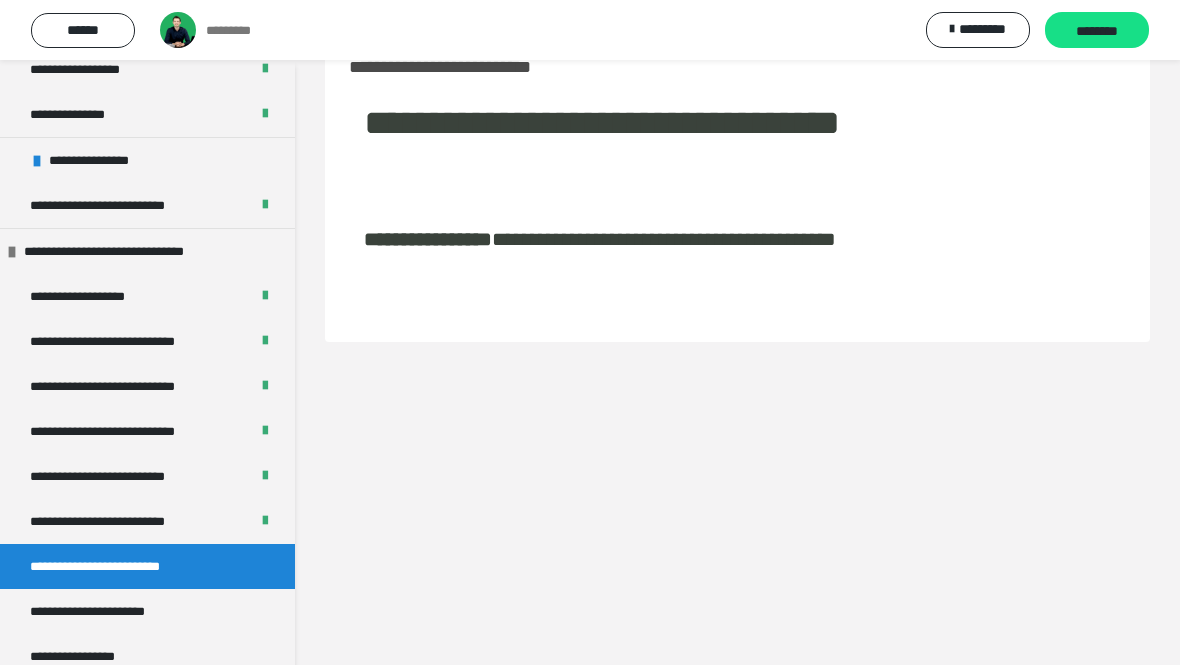 scroll, scrollTop: 60, scrollLeft: 0, axis: vertical 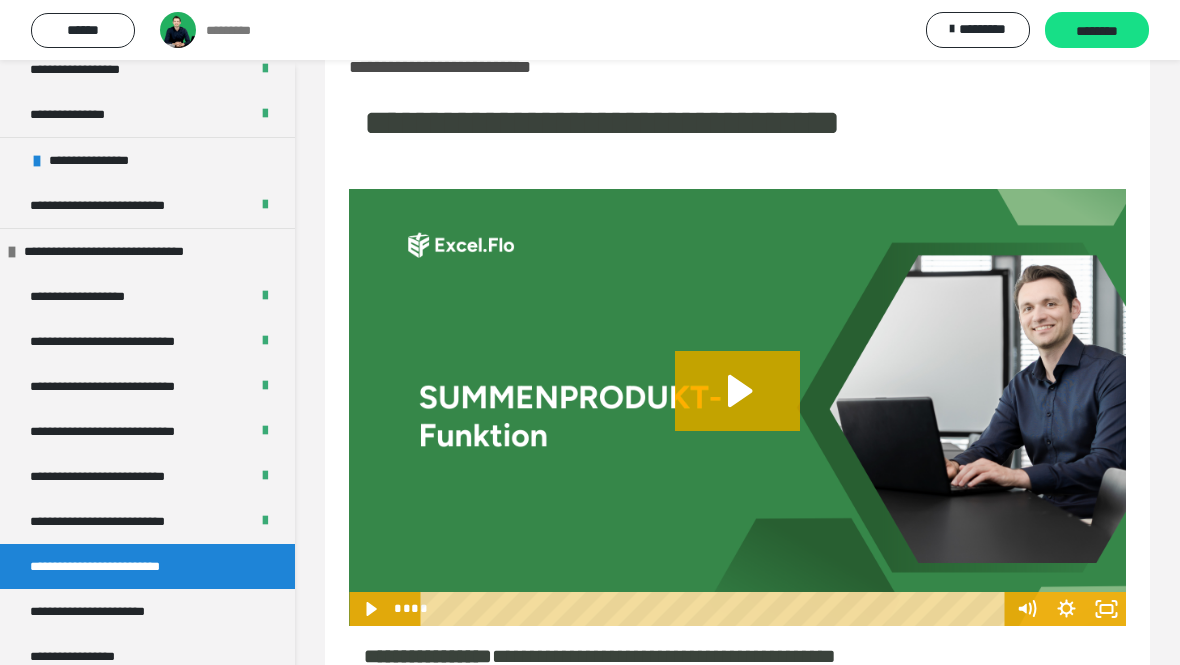 click 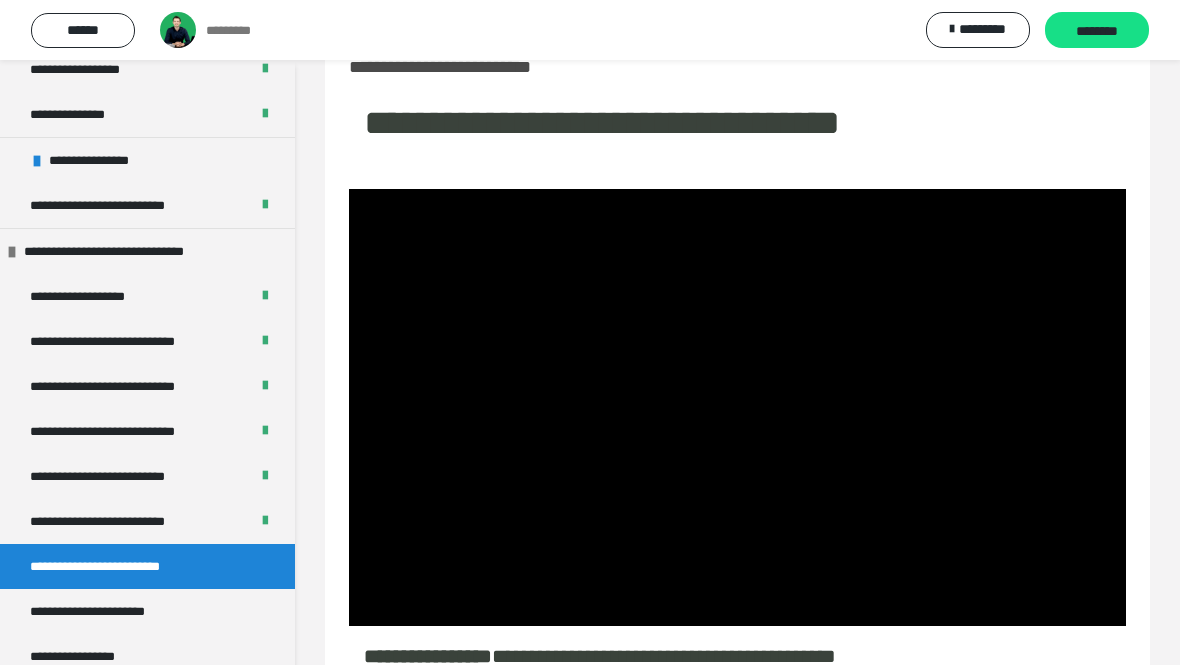 click at bounding box center [737, 407] 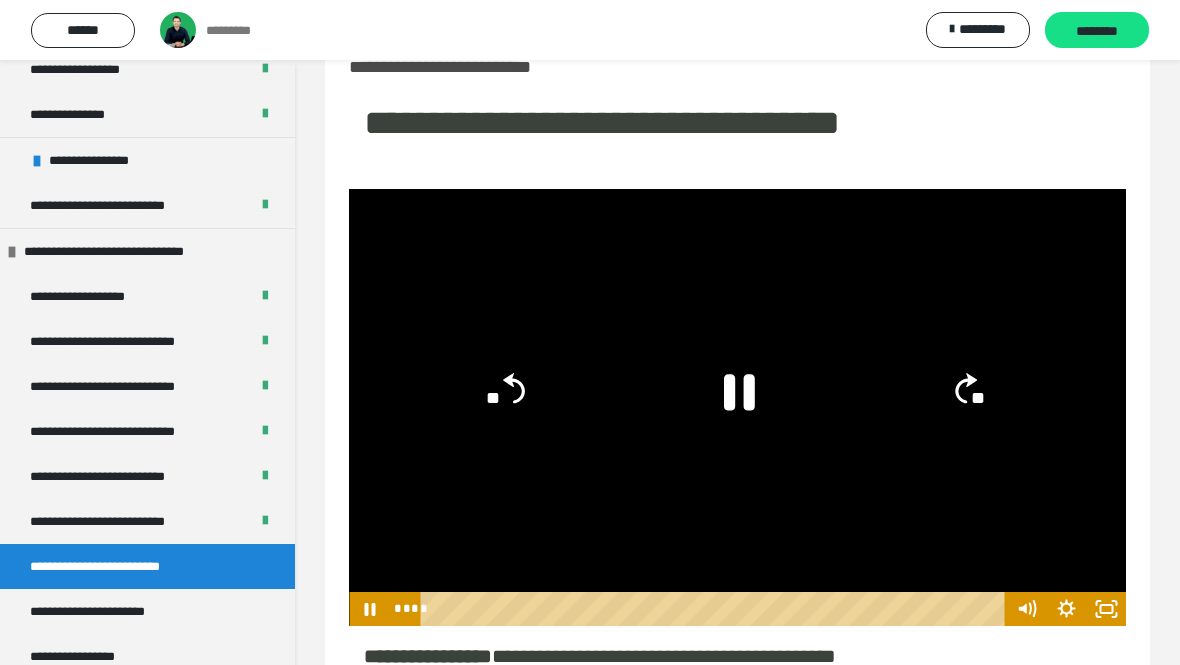 click 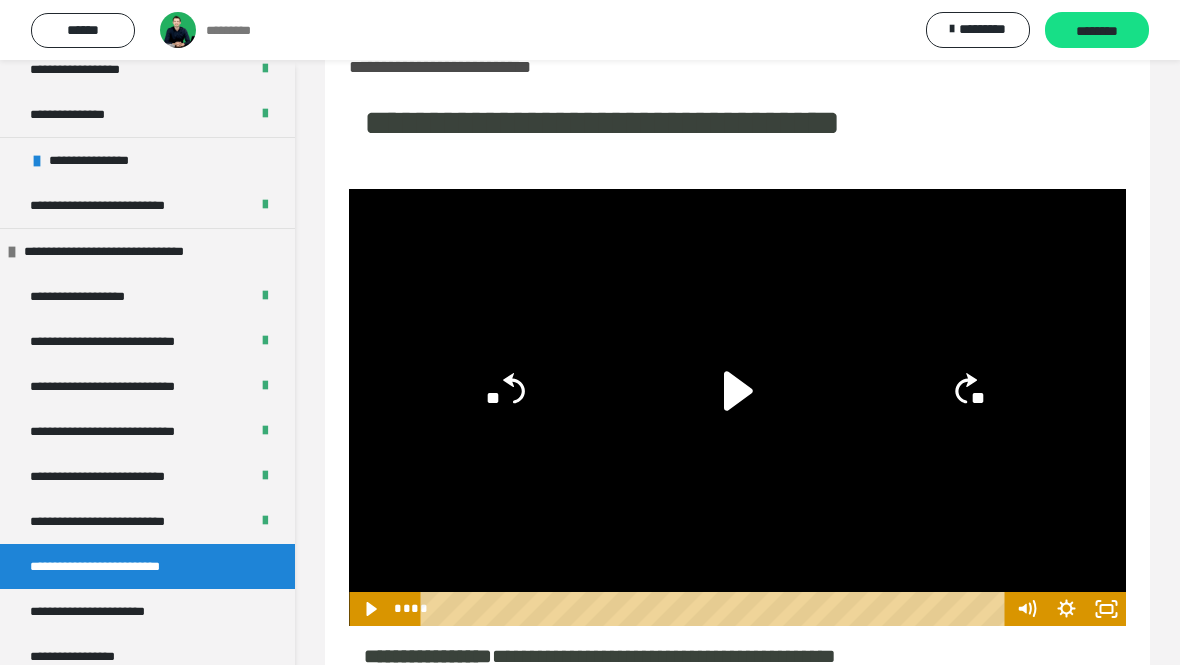 click 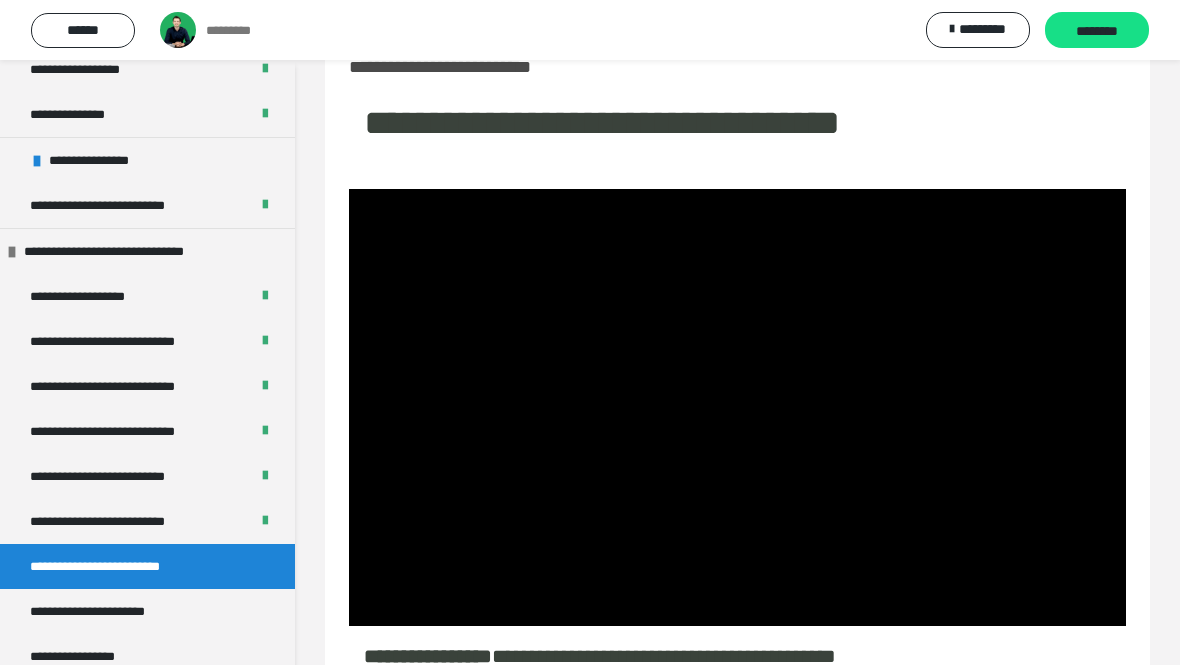 click at bounding box center [737, 407] 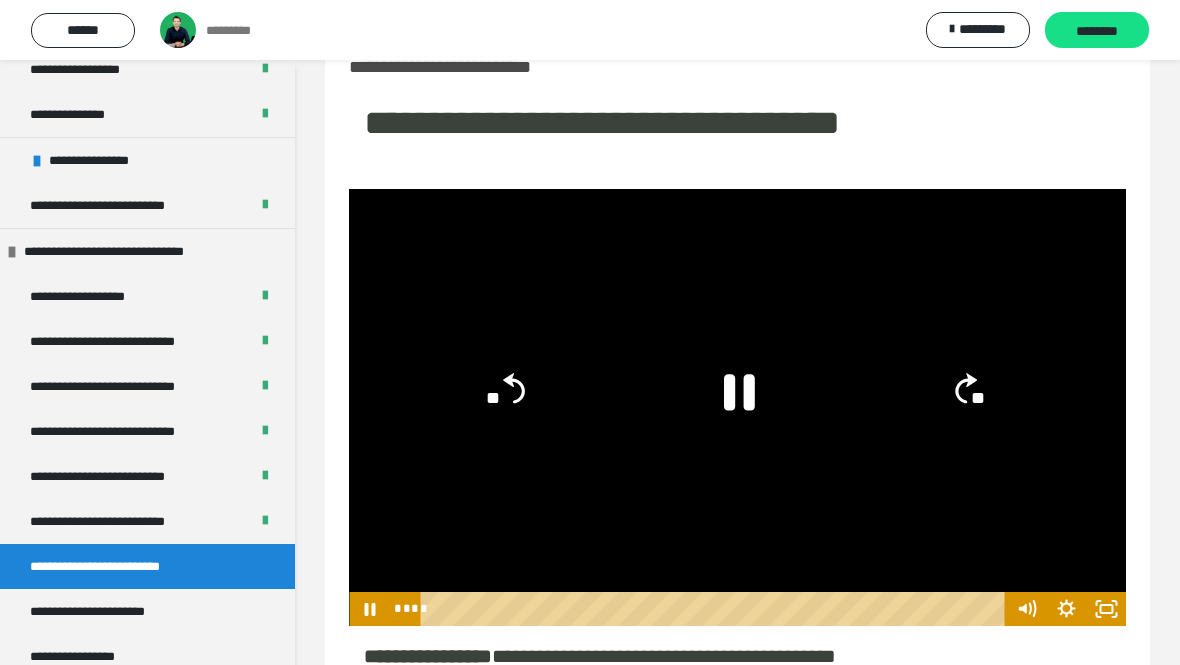 click 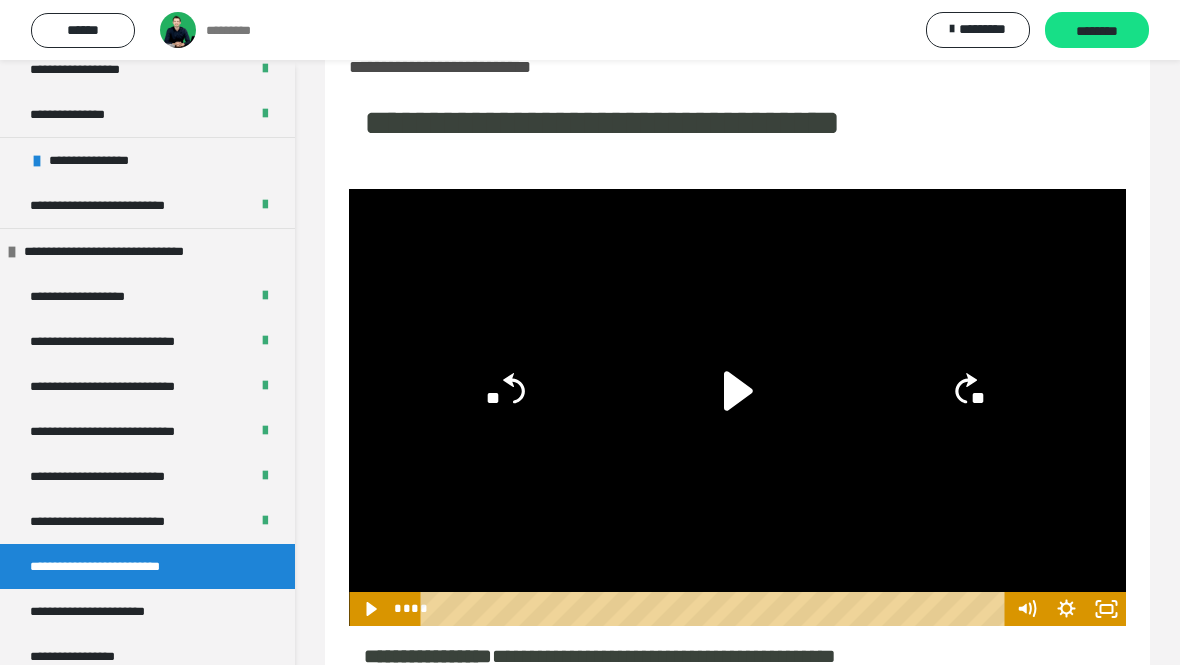 click 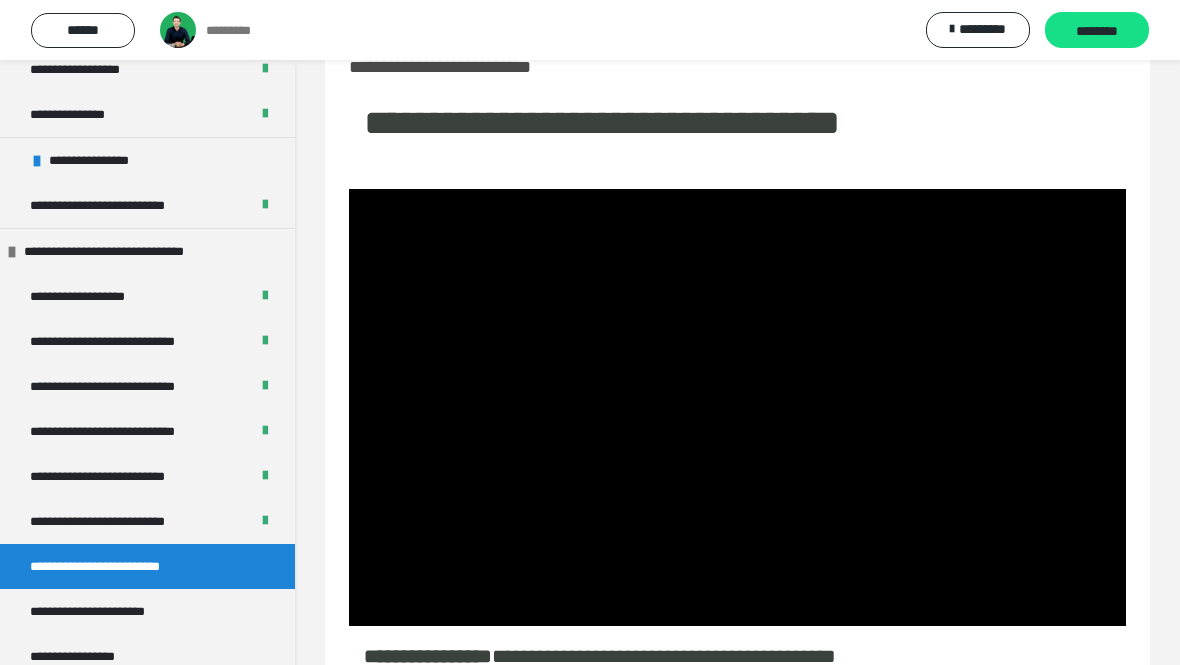 click at bounding box center [737, 407] 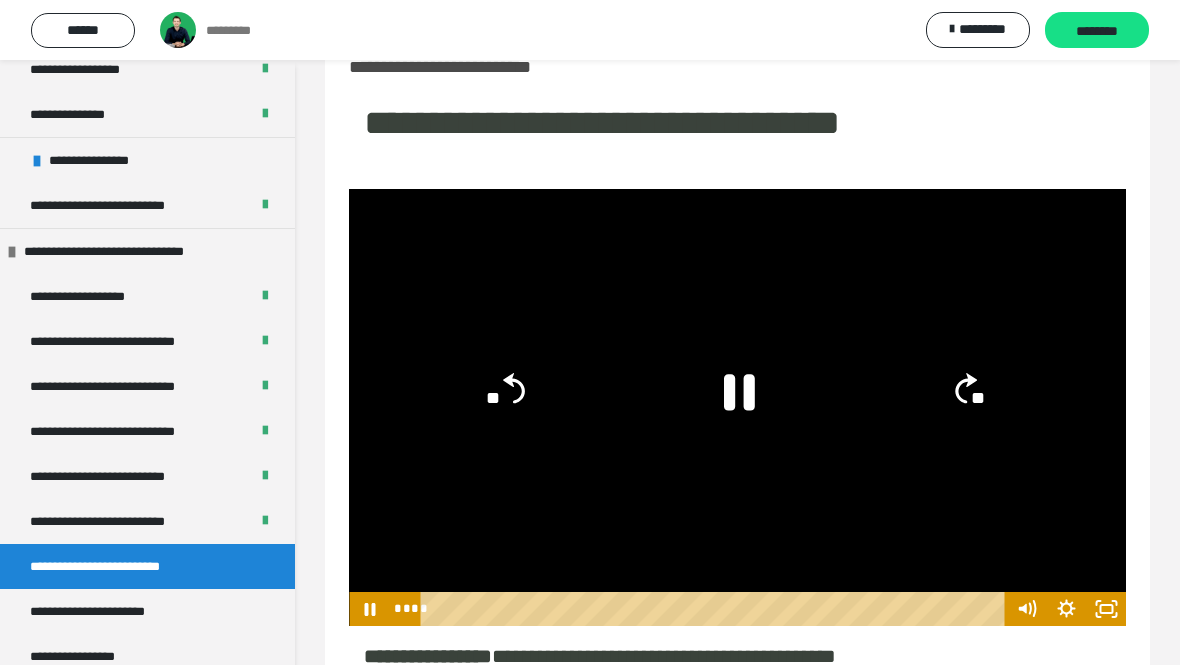 click 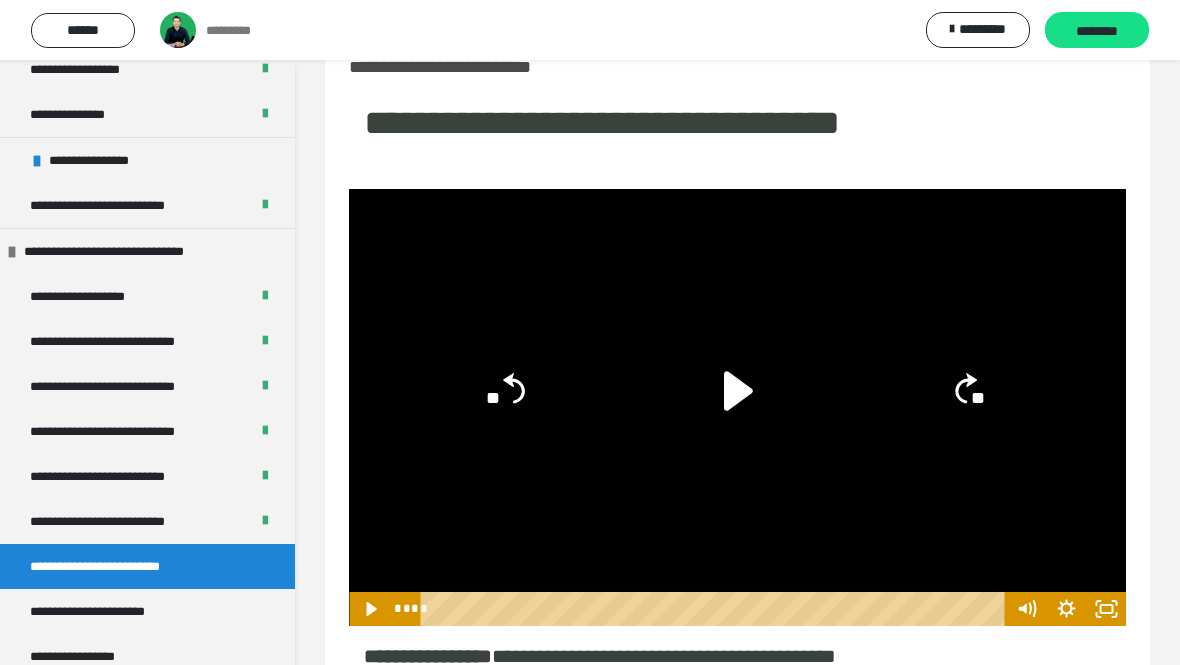 click 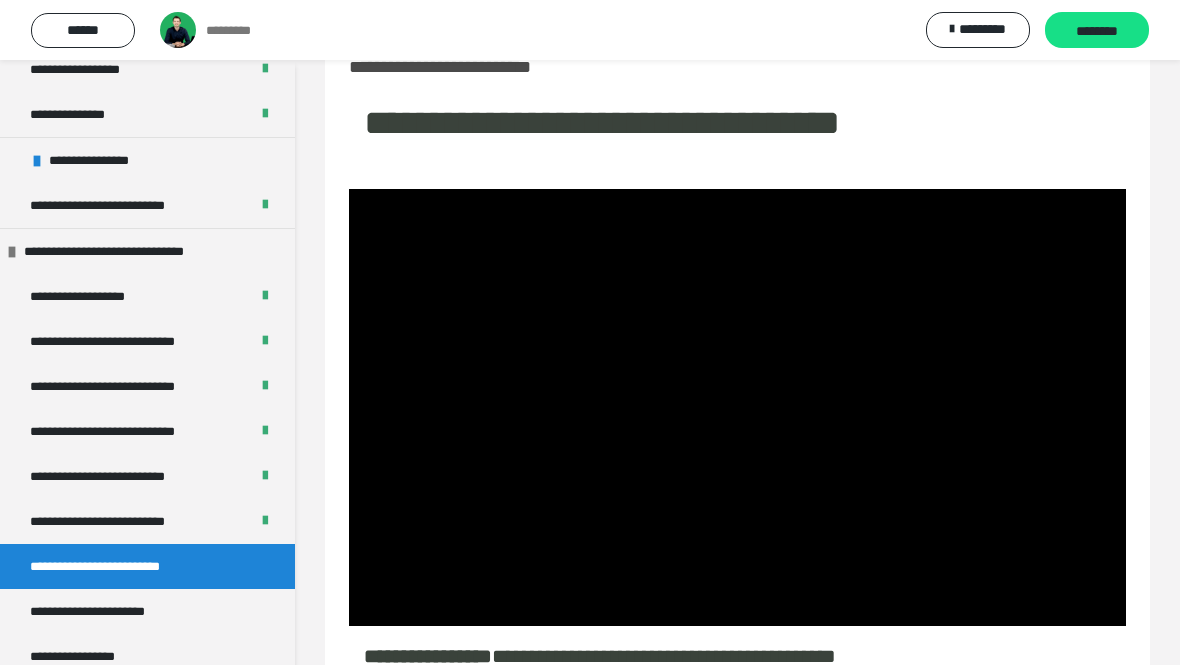 click at bounding box center (737, 407) 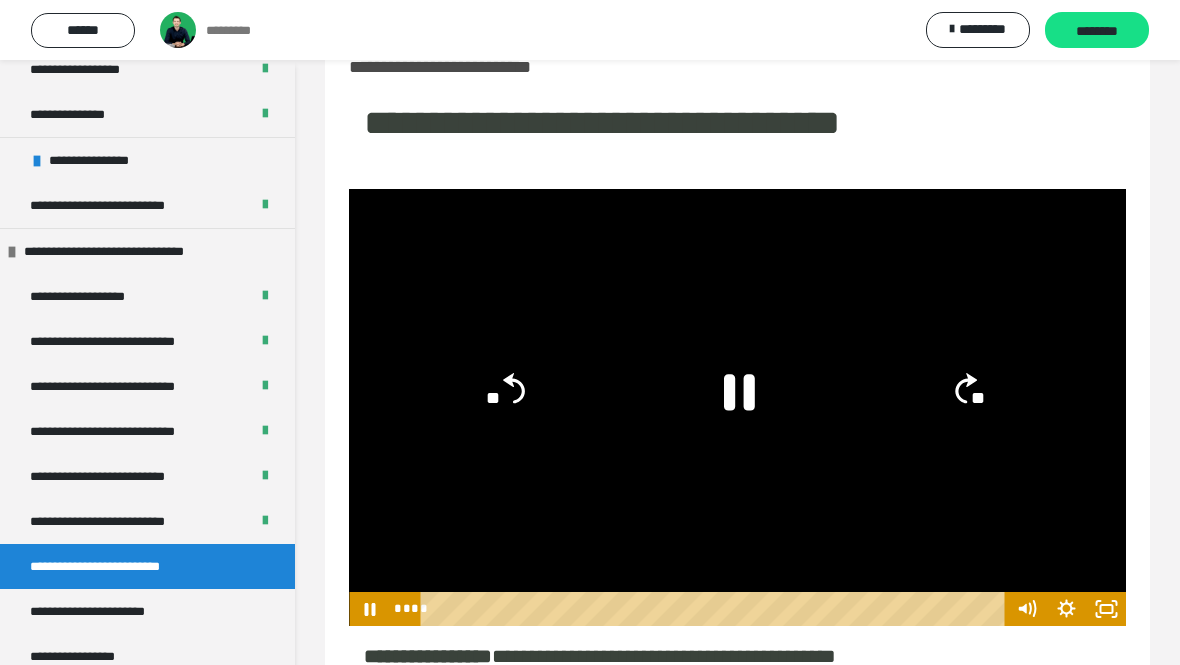 click 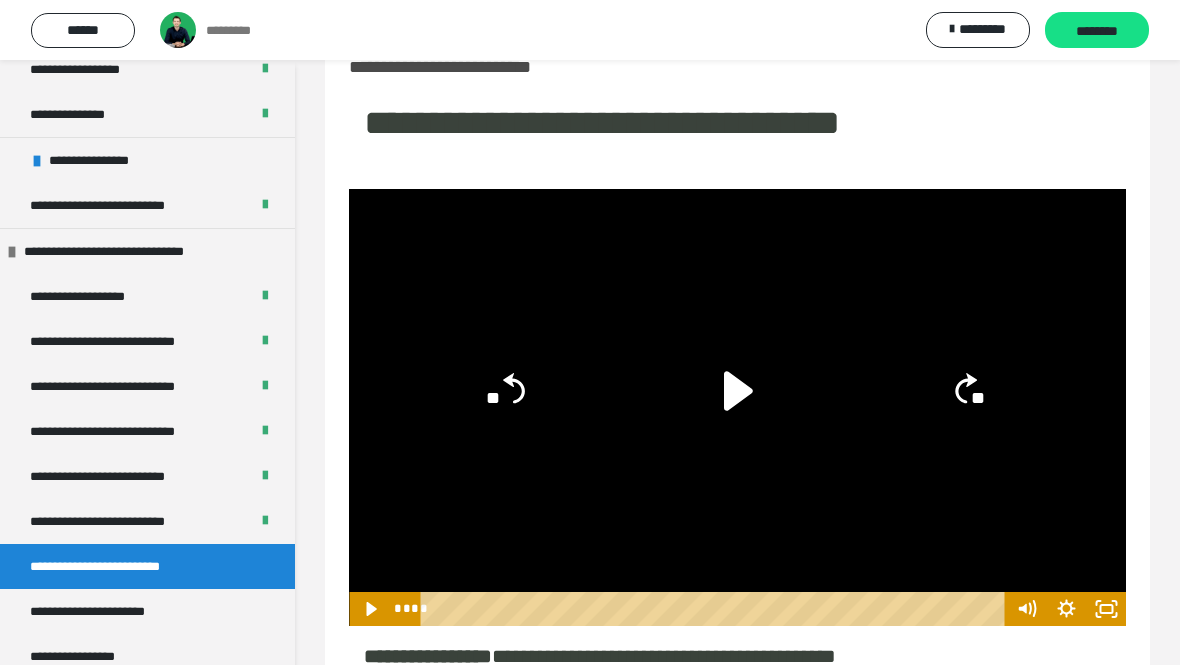click 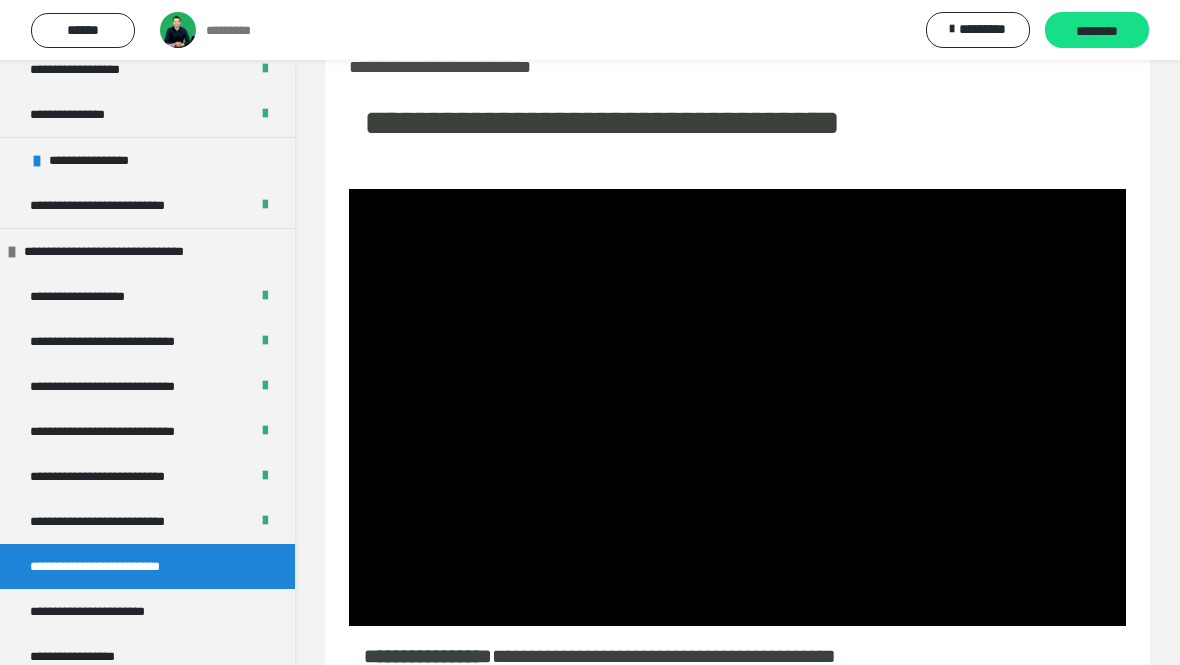 click at bounding box center (737, 407) 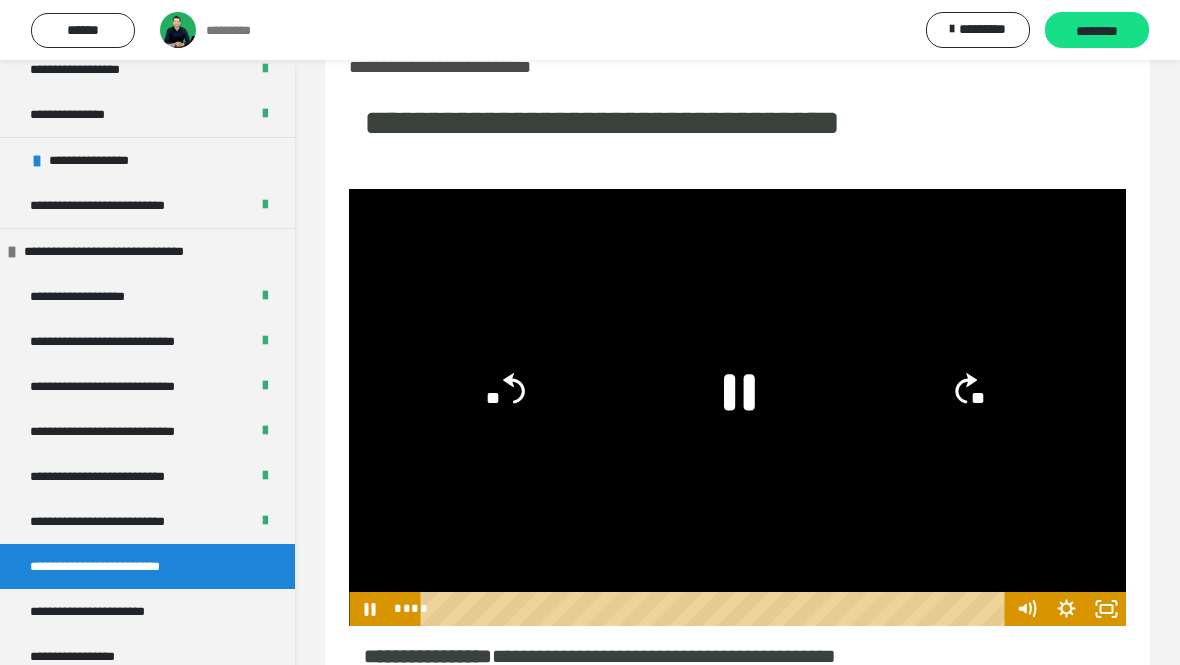 click 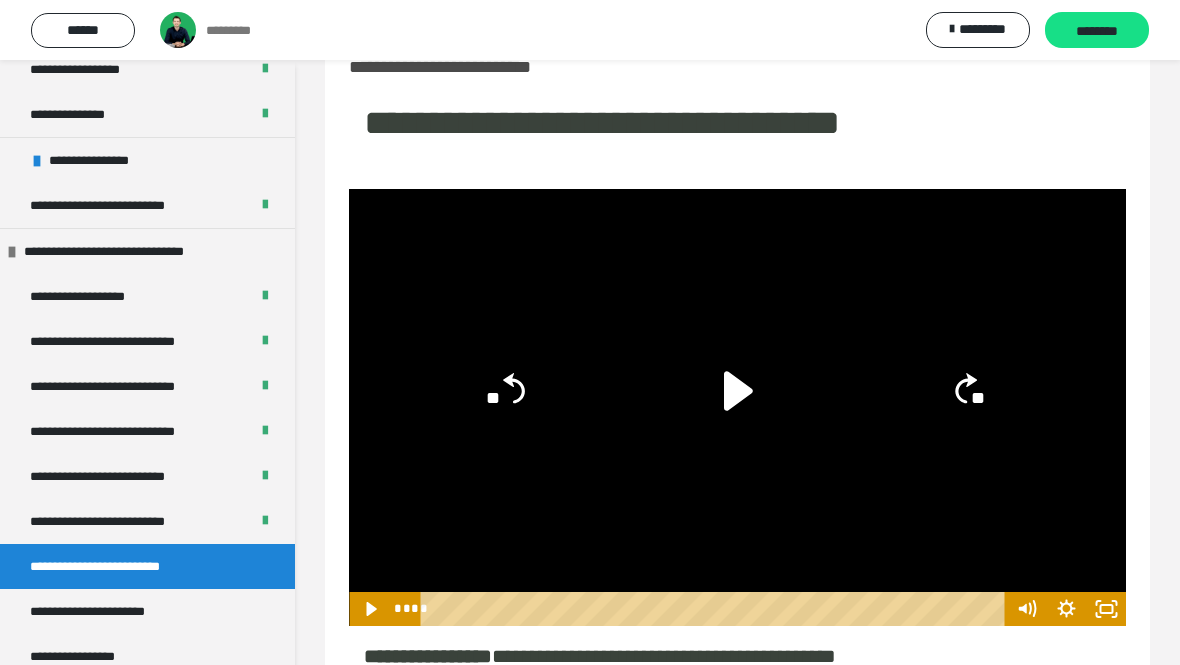 click 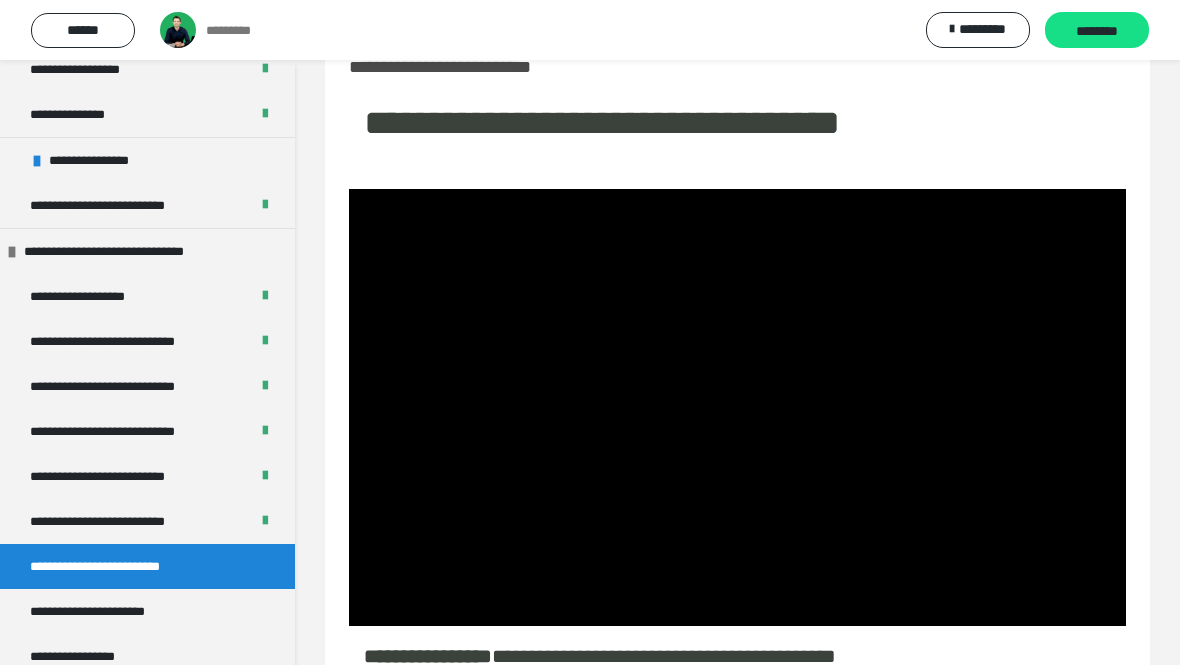 click at bounding box center (737, 407) 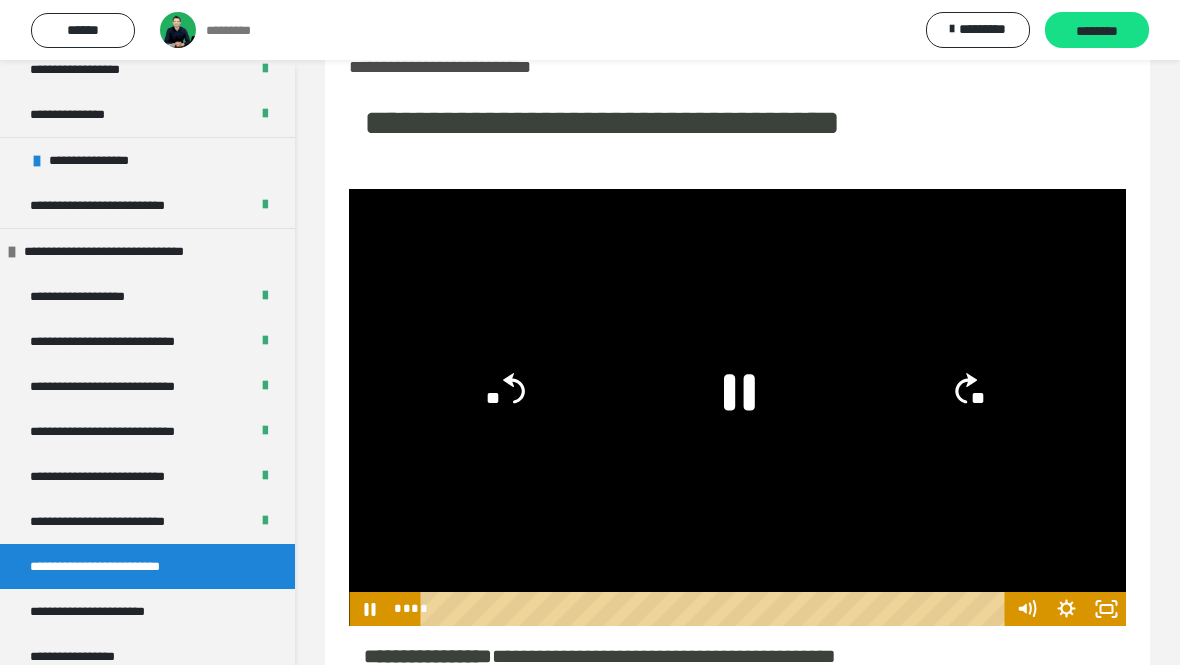 click 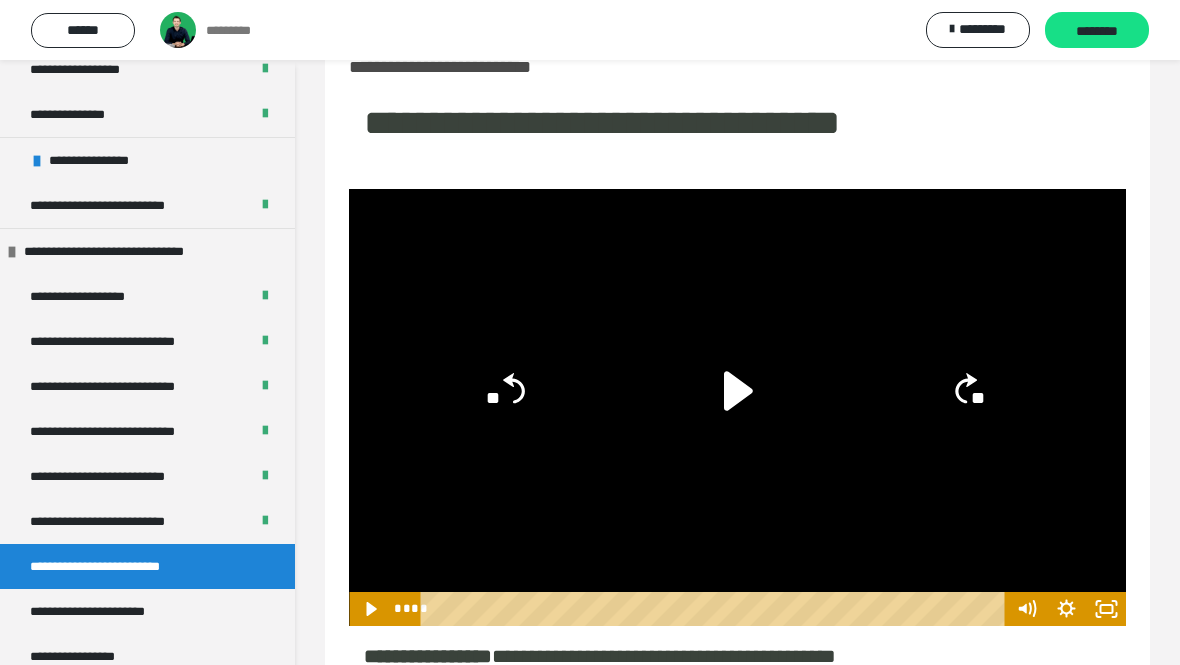 click 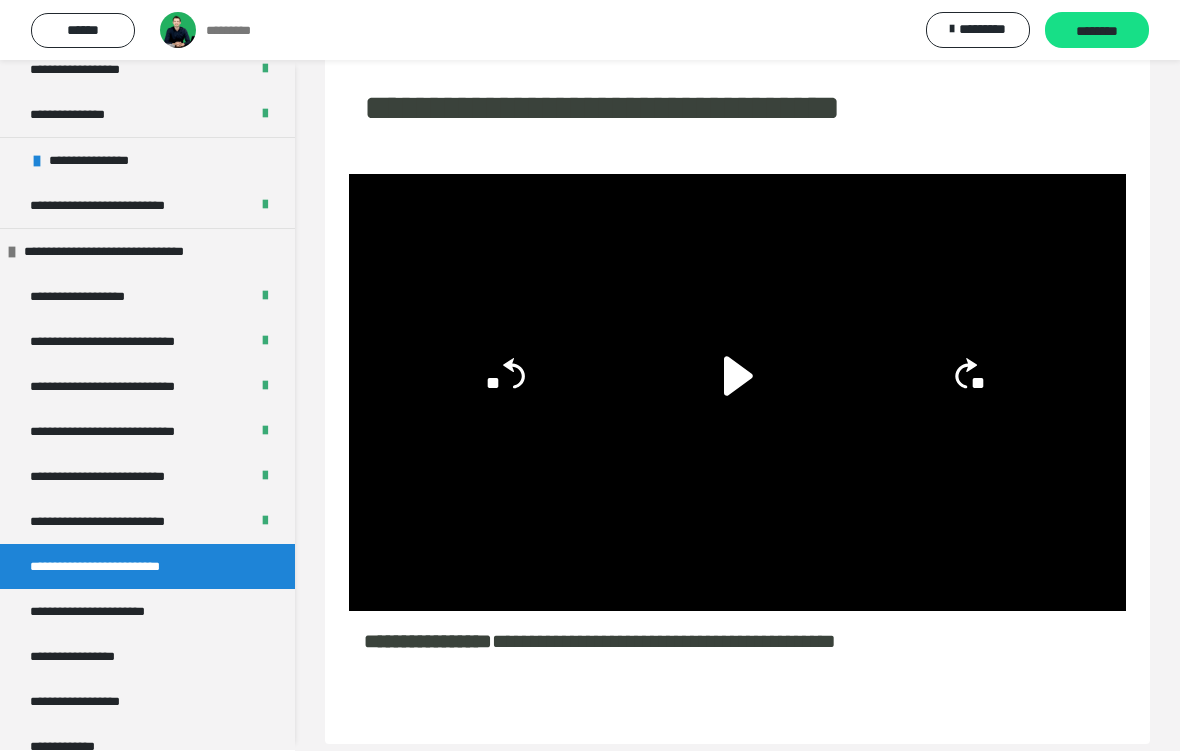 scroll, scrollTop: 99, scrollLeft: 0, axis: vertical 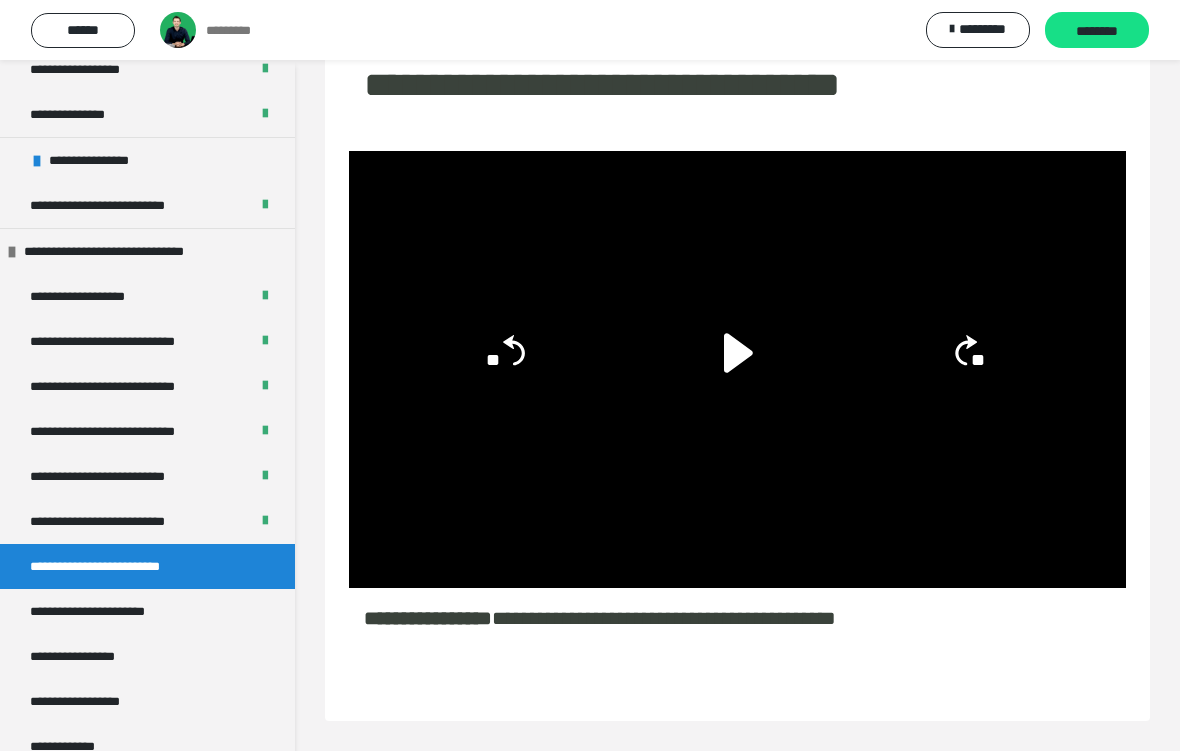 click on "********" at bounding box center (1097, 31) 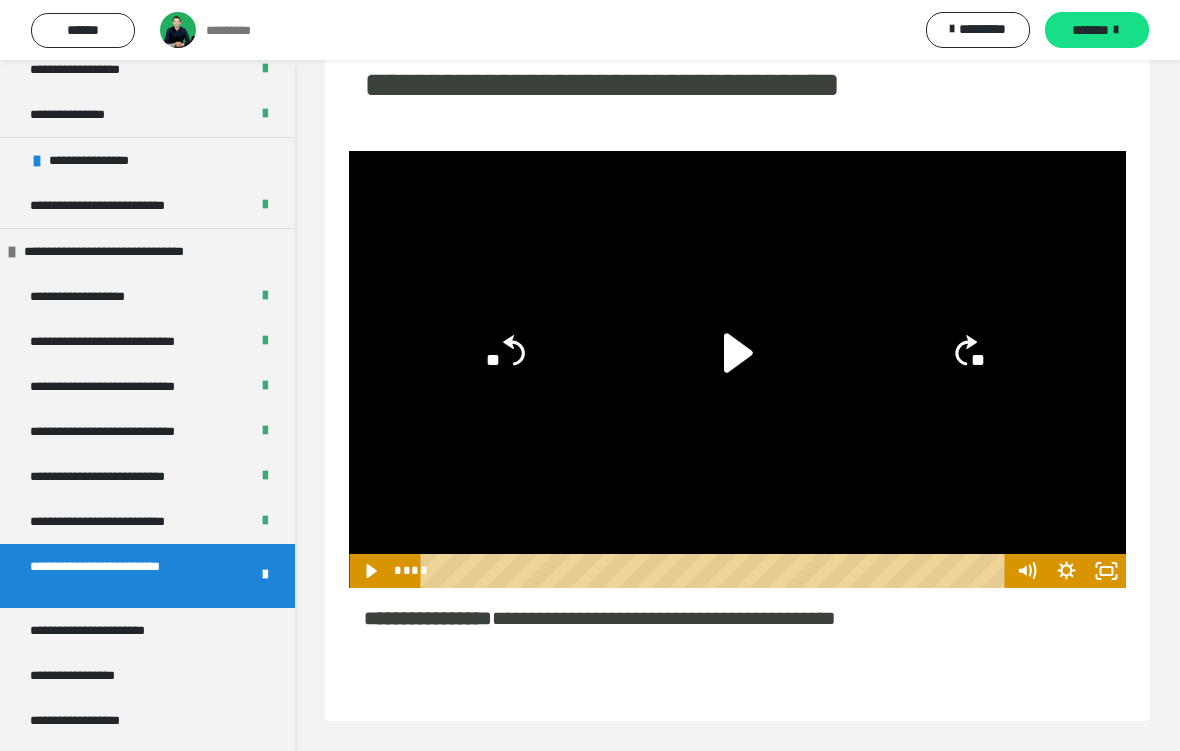 click 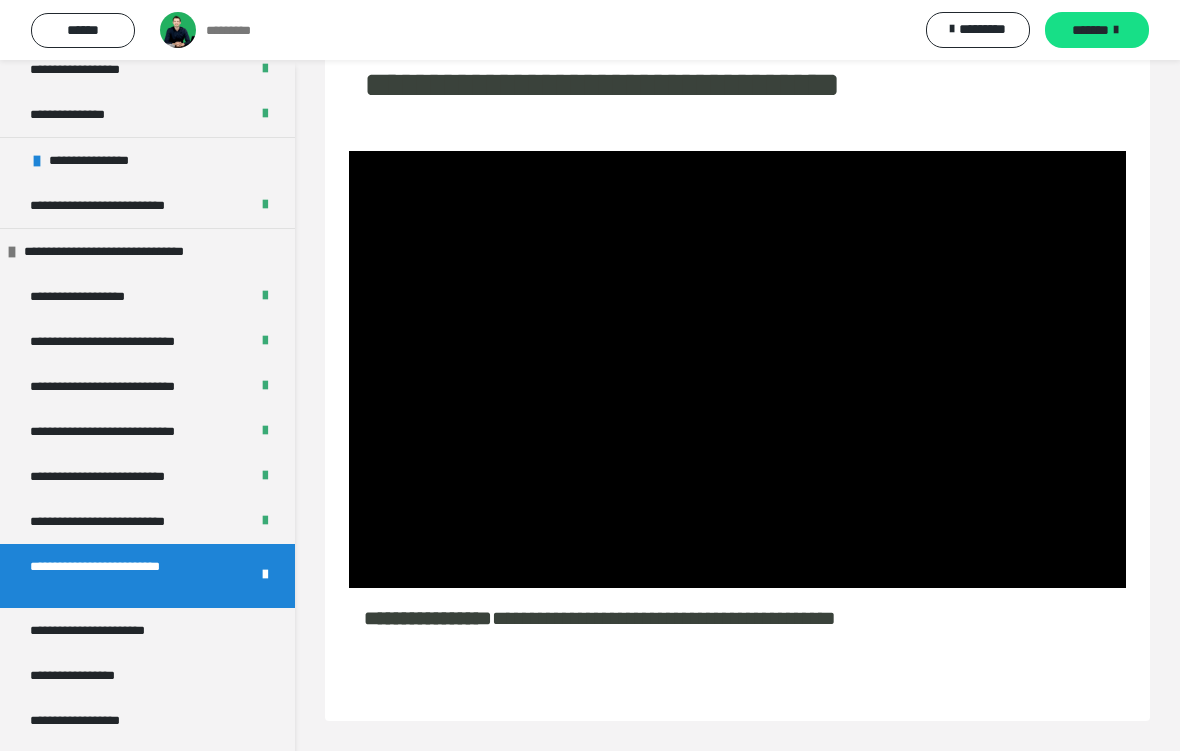 click on "*******" at bounding box center (1090, 30) 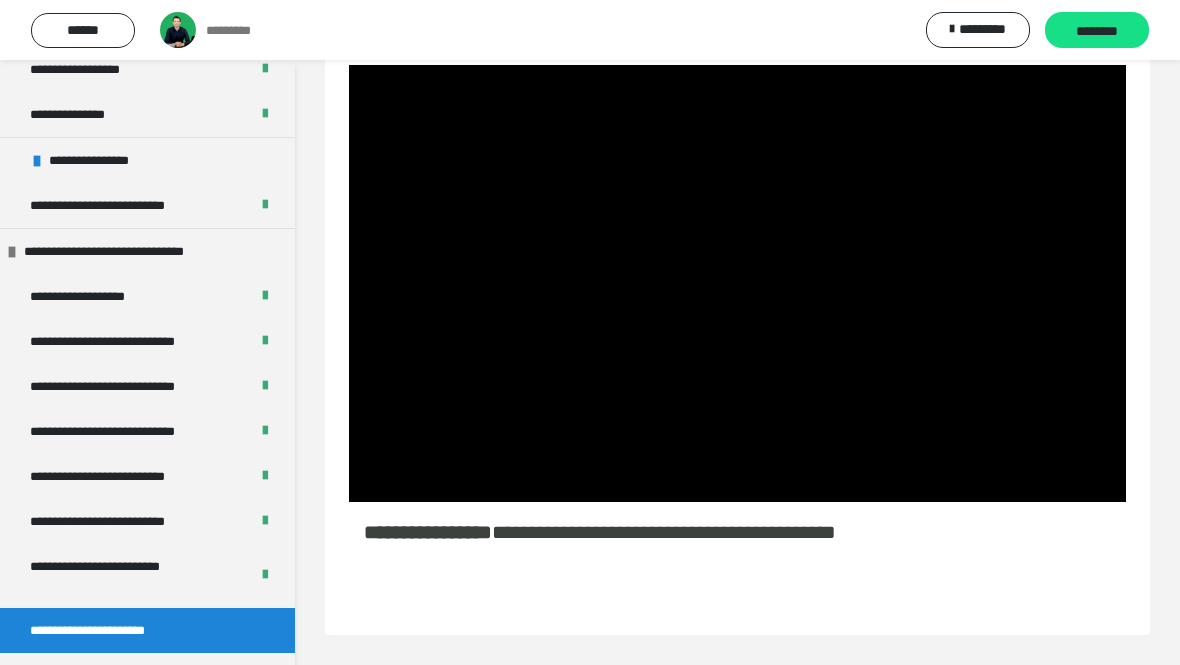 scroll, scrollTop: 85, scrollLeft: 0, axis: vertical 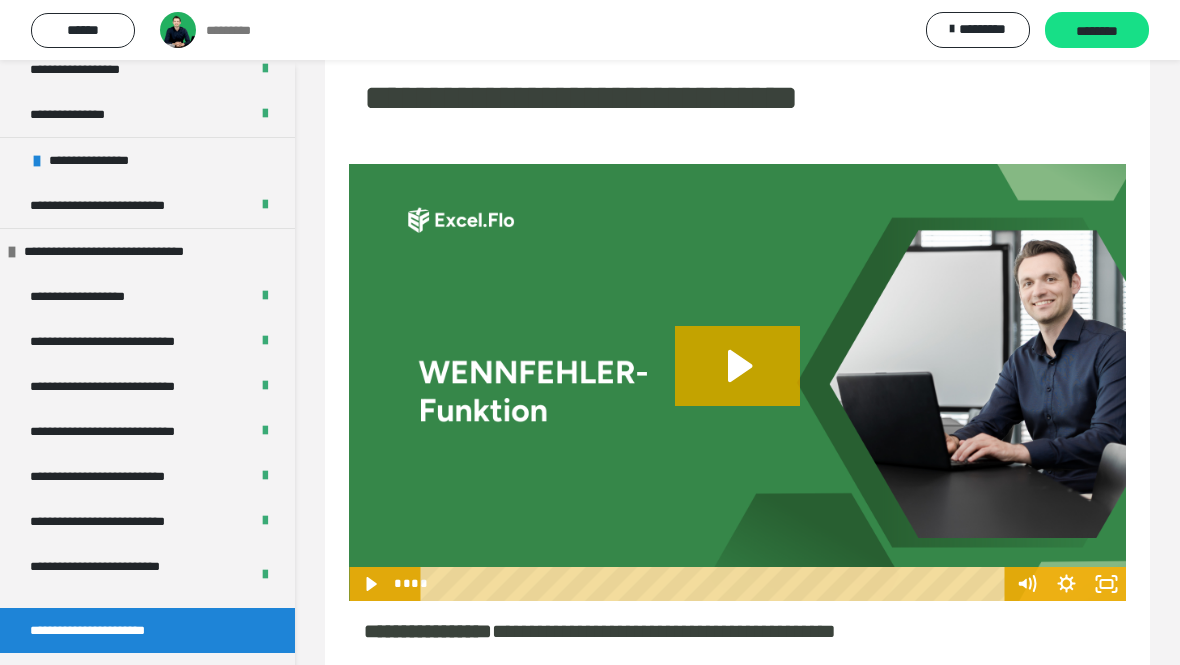 click 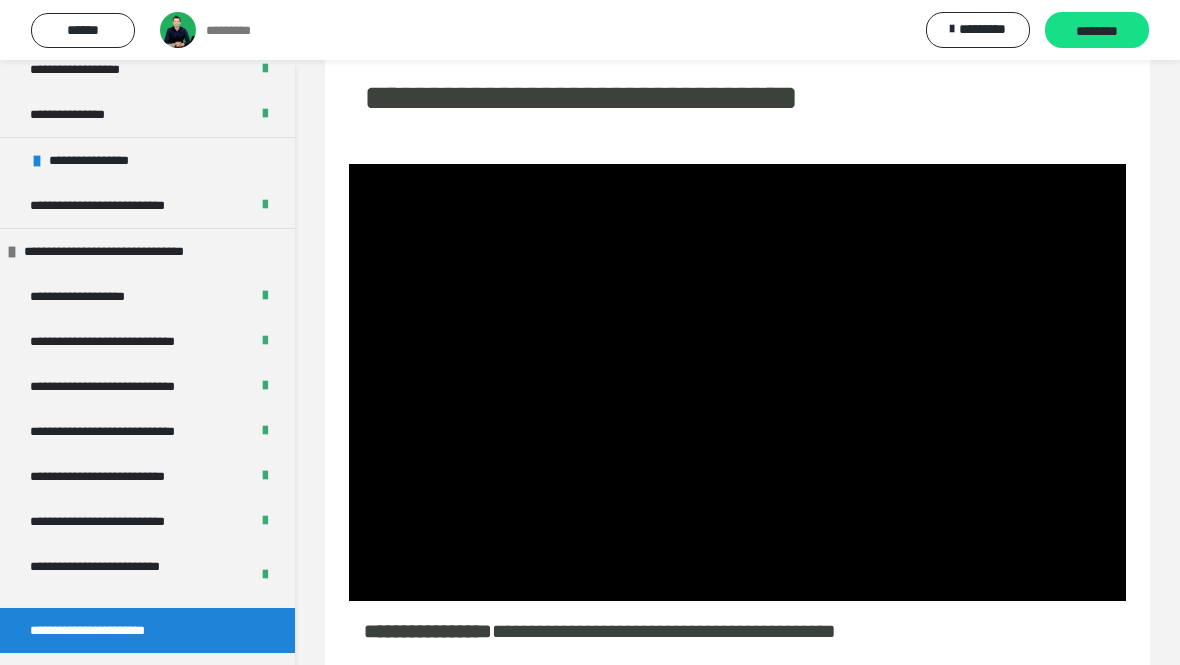 click on "********" at bounding box center (1097, 31) 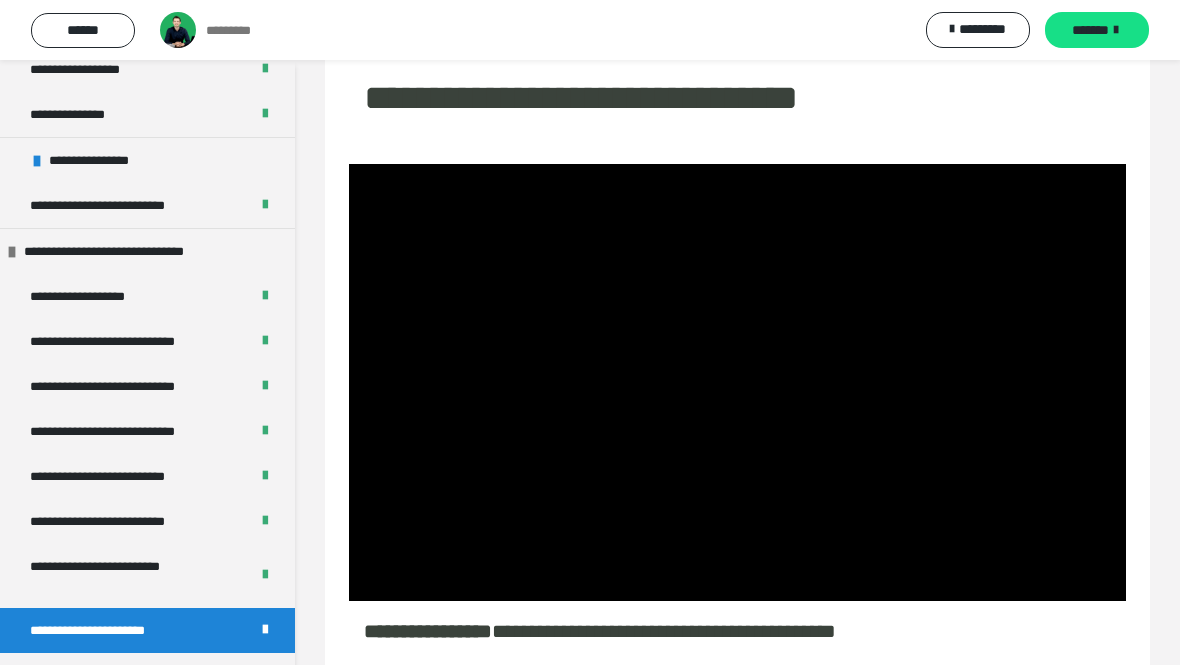 click on "*******" at bounding box center [1097, 30] 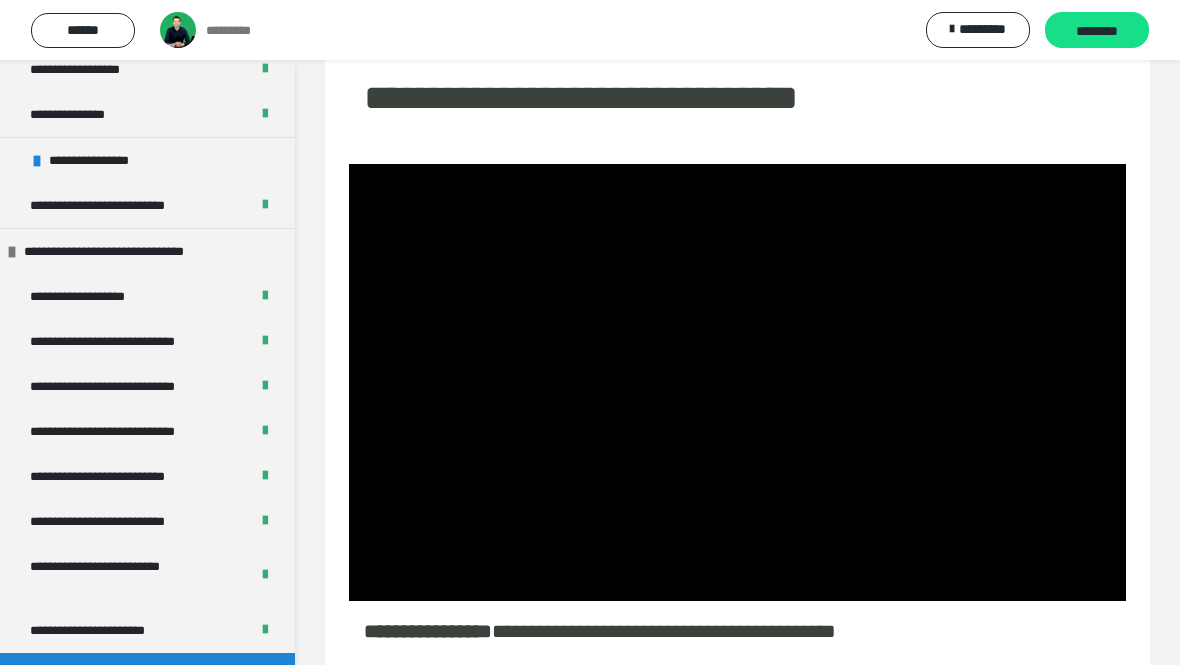 scroll, scrollTop: 60, scrollLeft: 0, axis: vertical 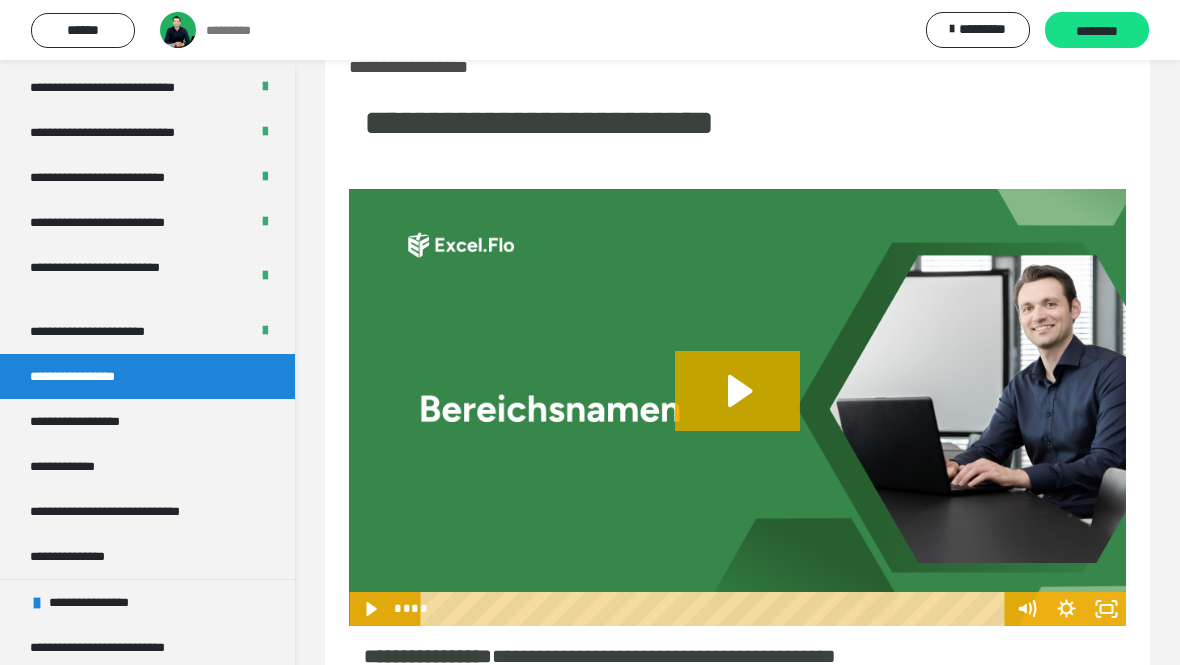 click 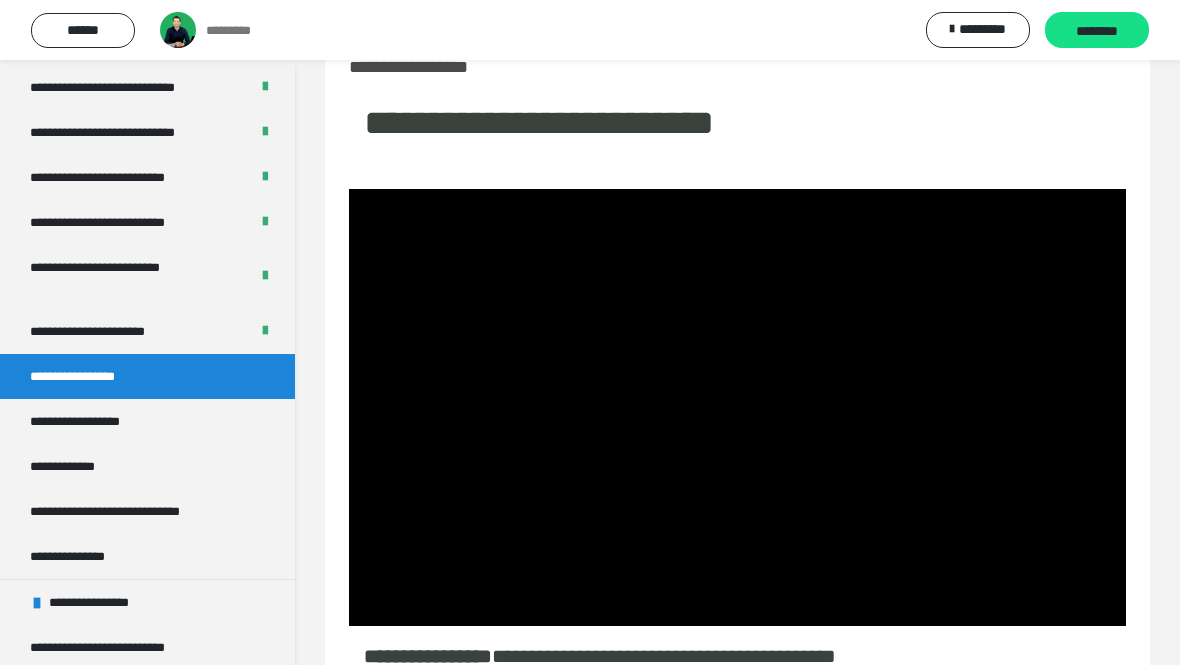 click at bounding box center [737, 407] 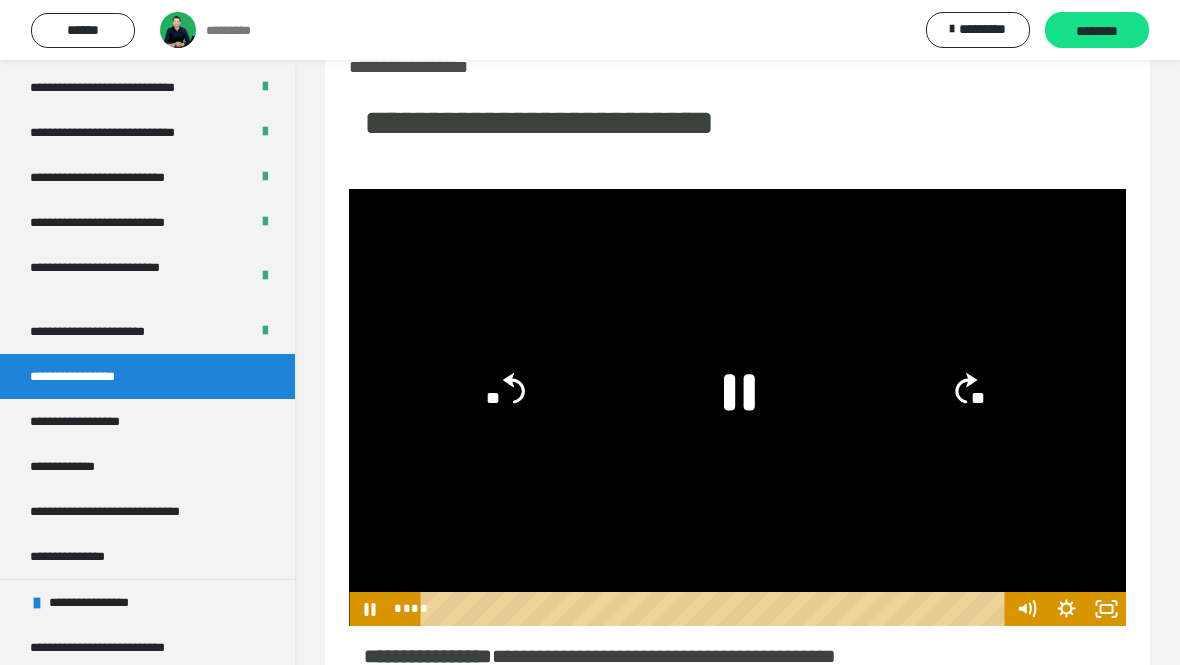click 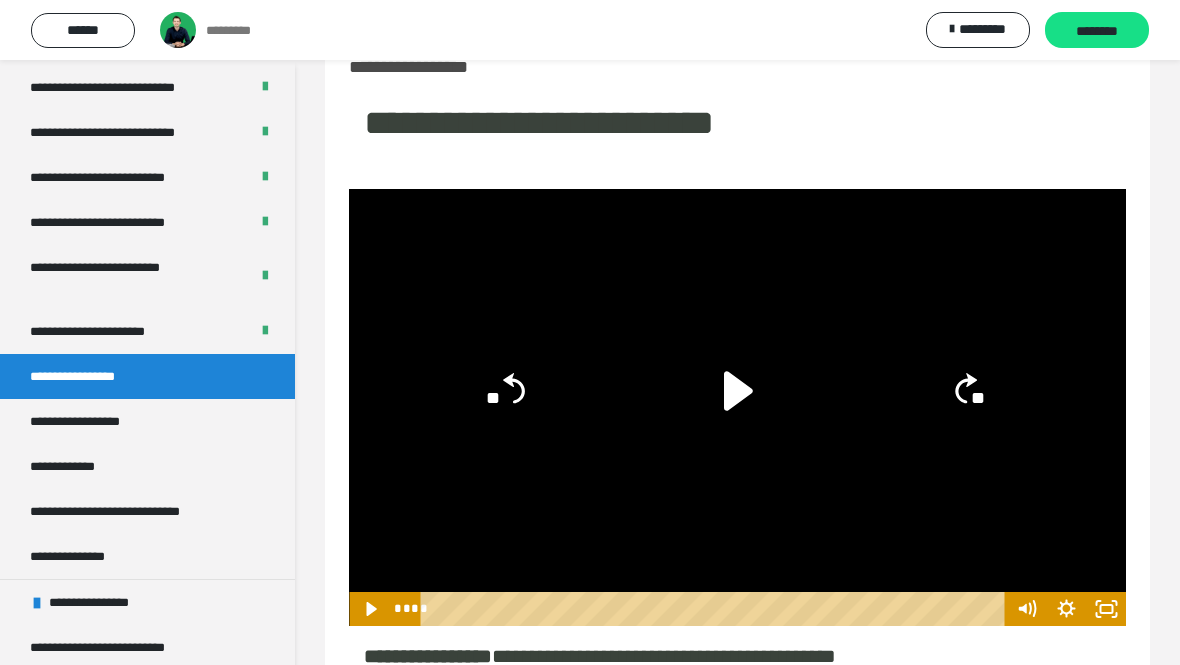 click 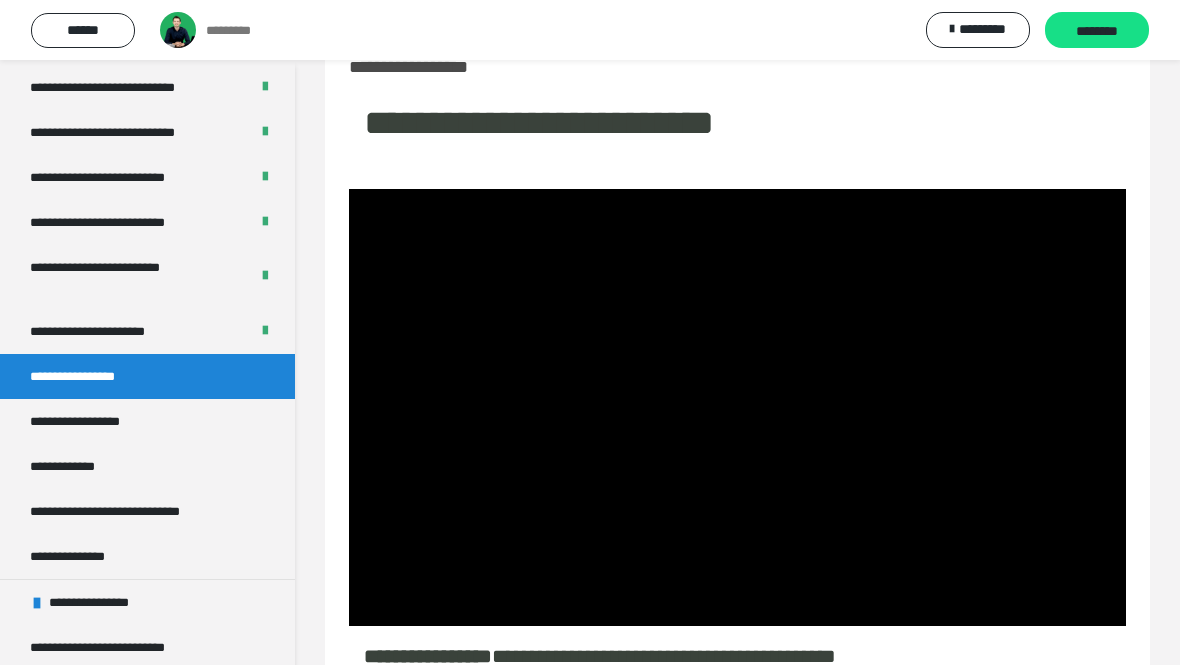 click on "********" at bounding box center [1097, 30] 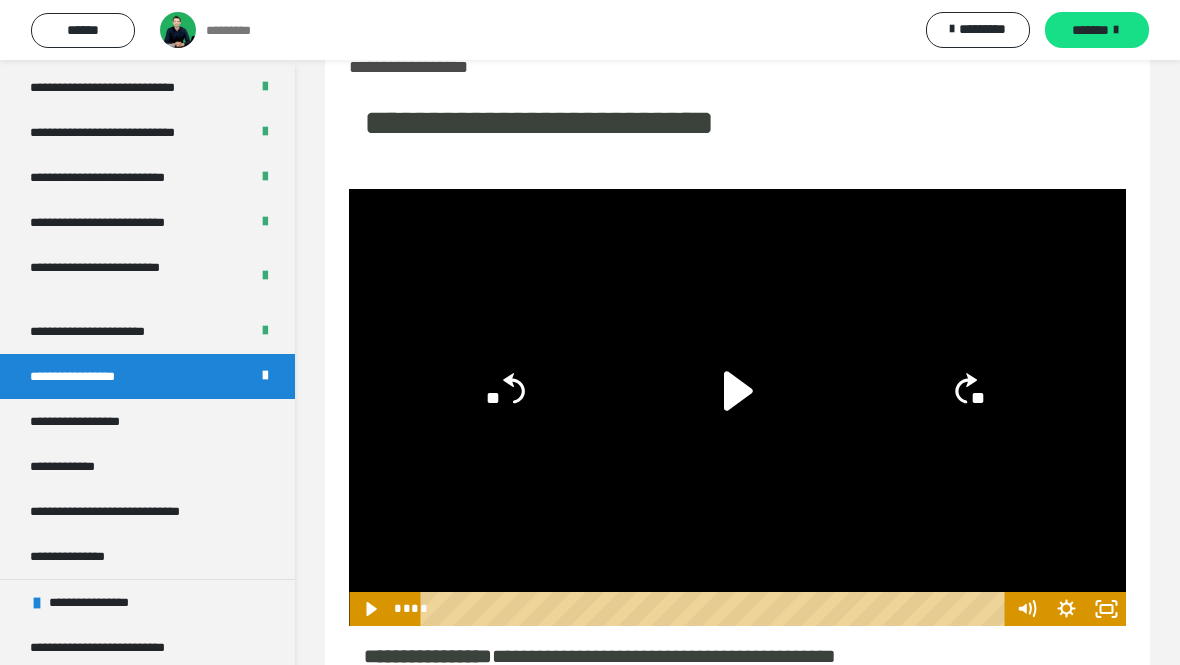 click on "*******" at bounding box center [1097, 30] 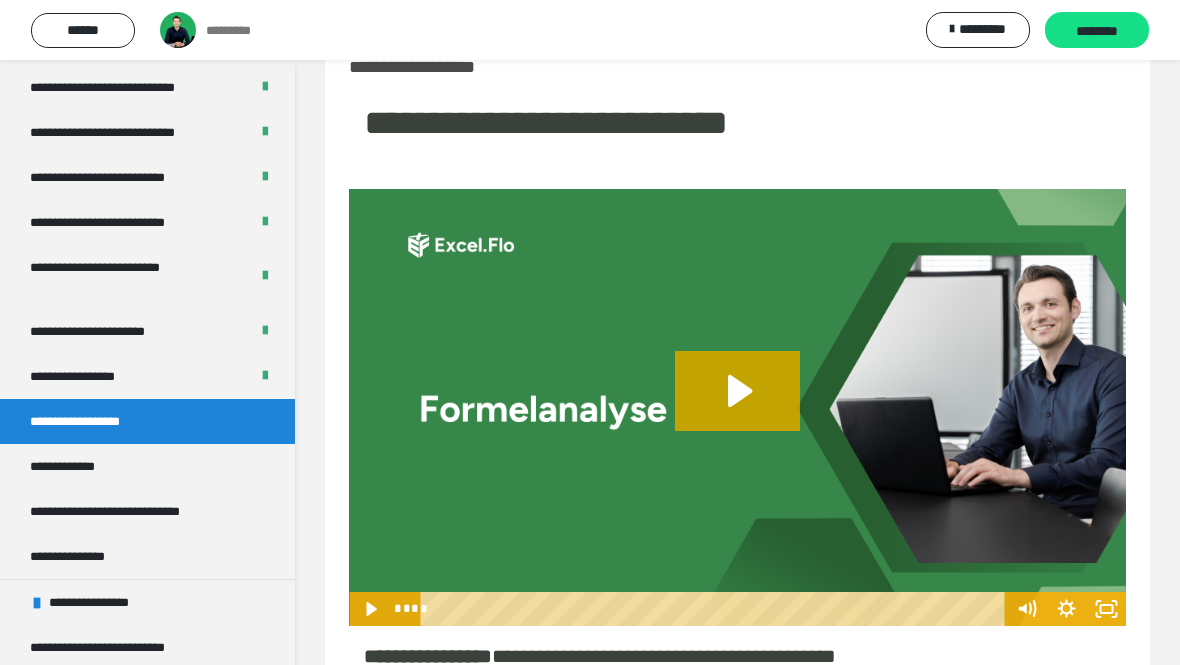 click 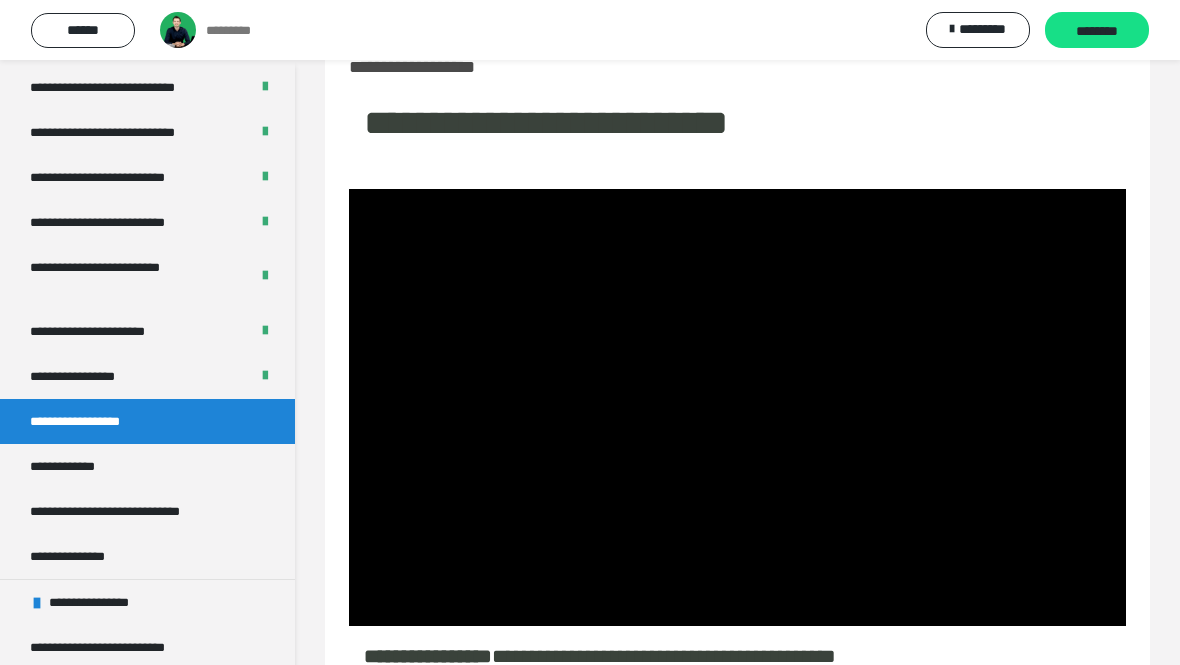 click on "********" at bounding box center [1097, 31] 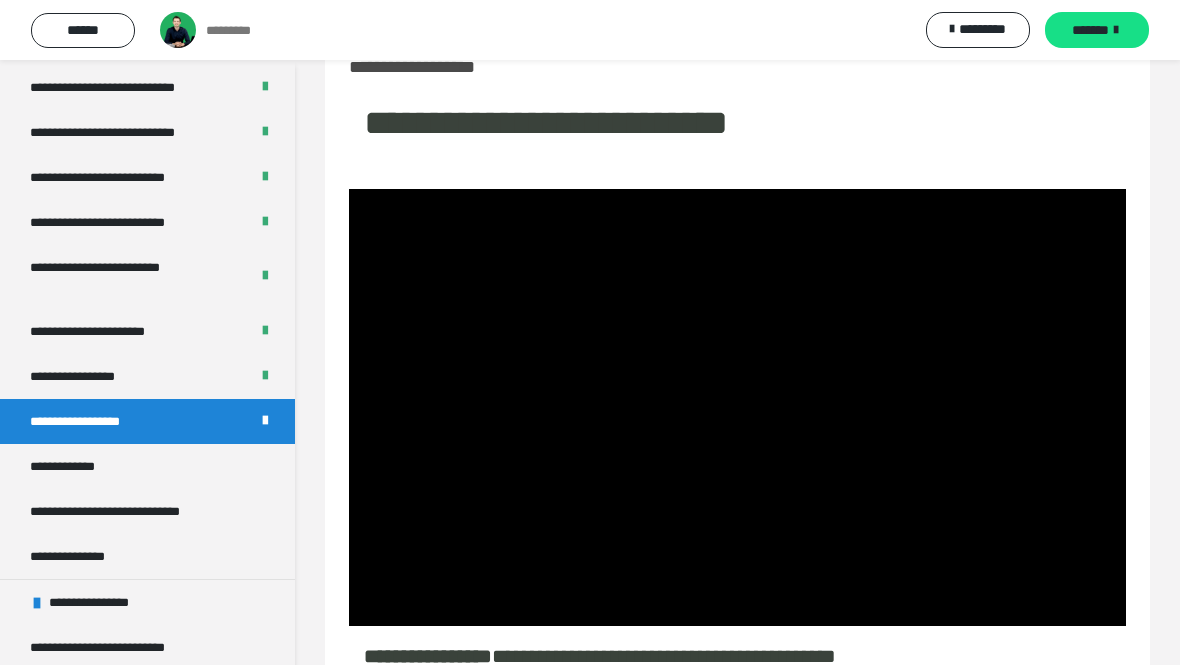 click on "*******" at bounding box center [1097, 30] 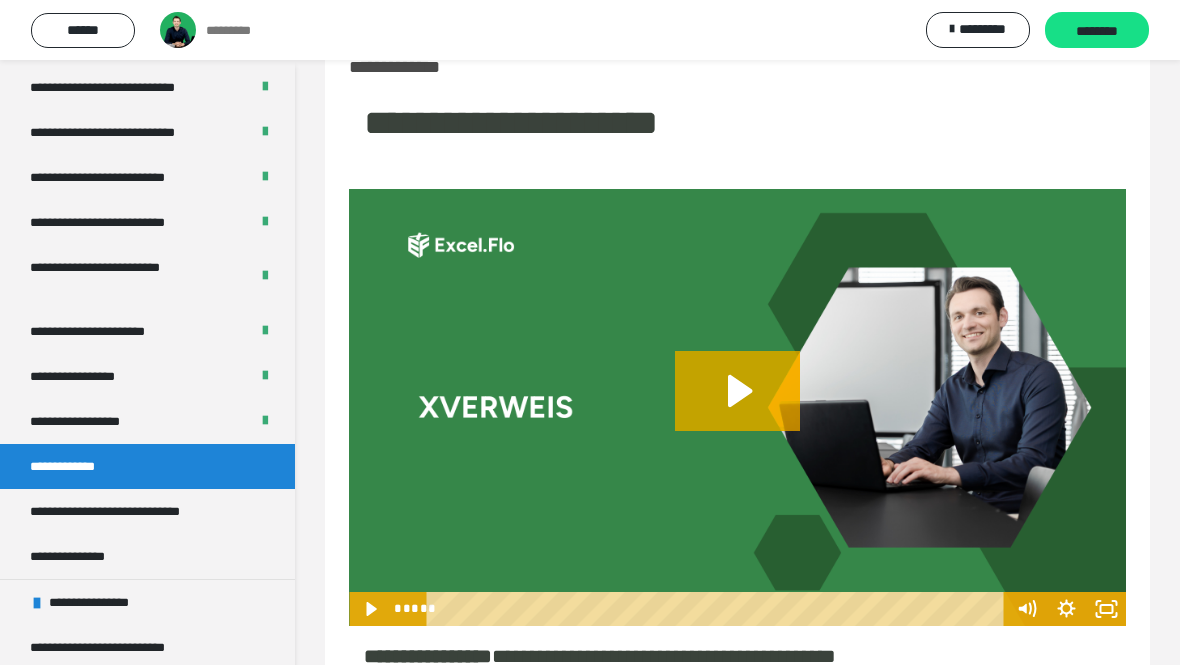 click 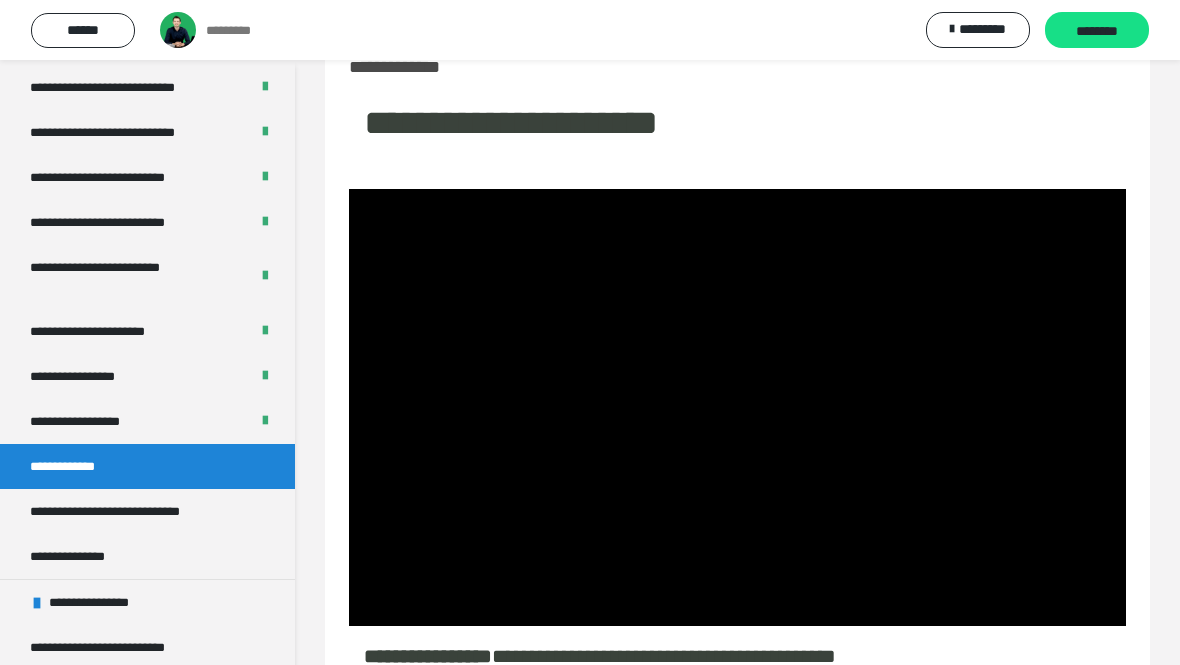 click at bounding box center (737, 407) 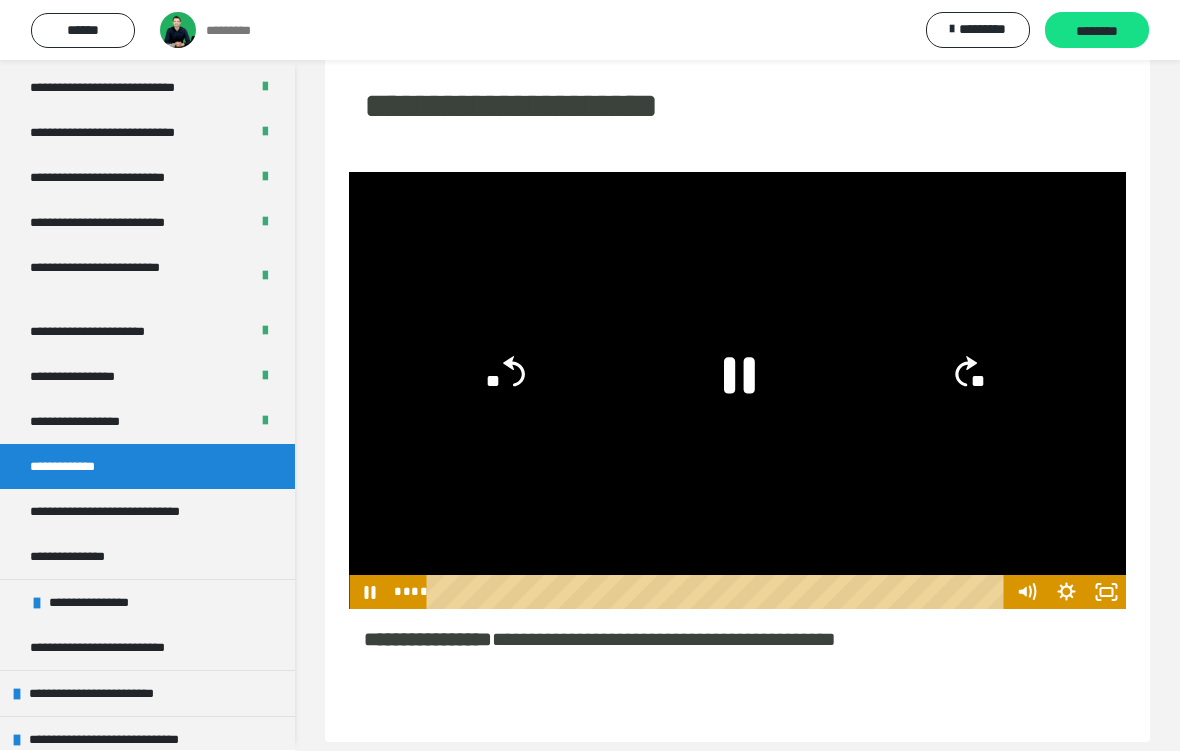 scroll, scrollTop: 90, scrollLeft: 0, axis: vertical 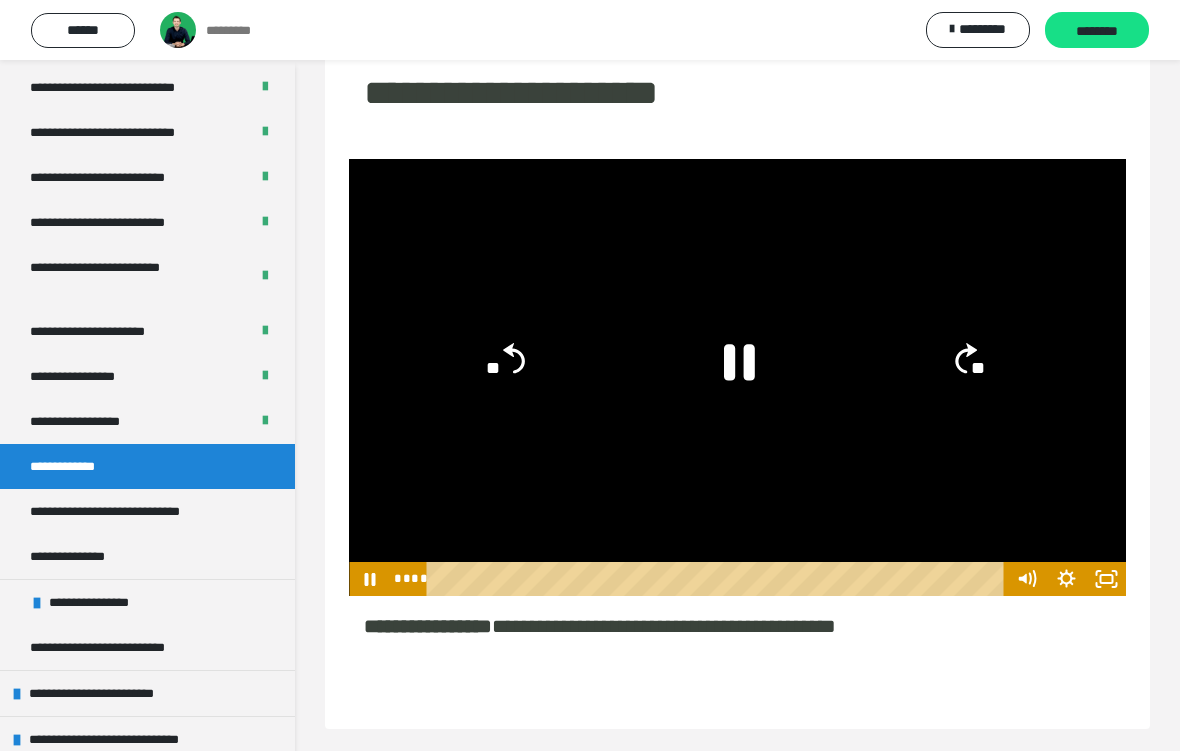 click at bounding box center [737, 377] 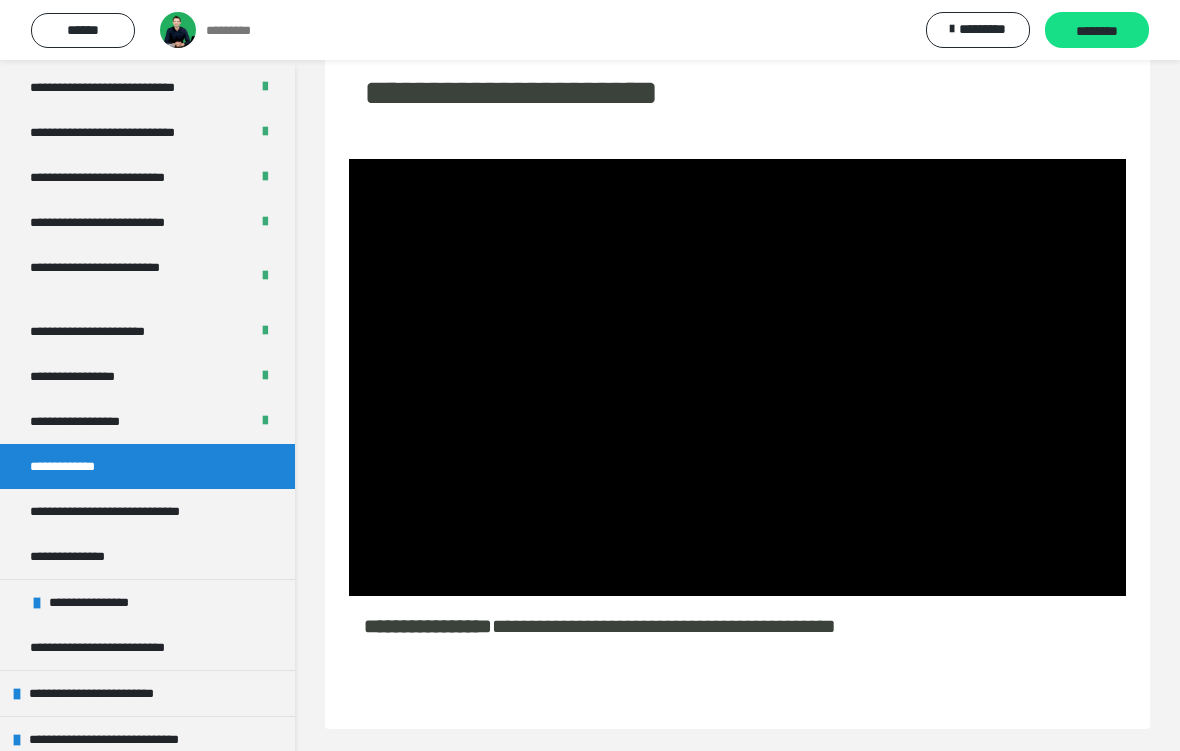 click at bounding box center (737, 377) 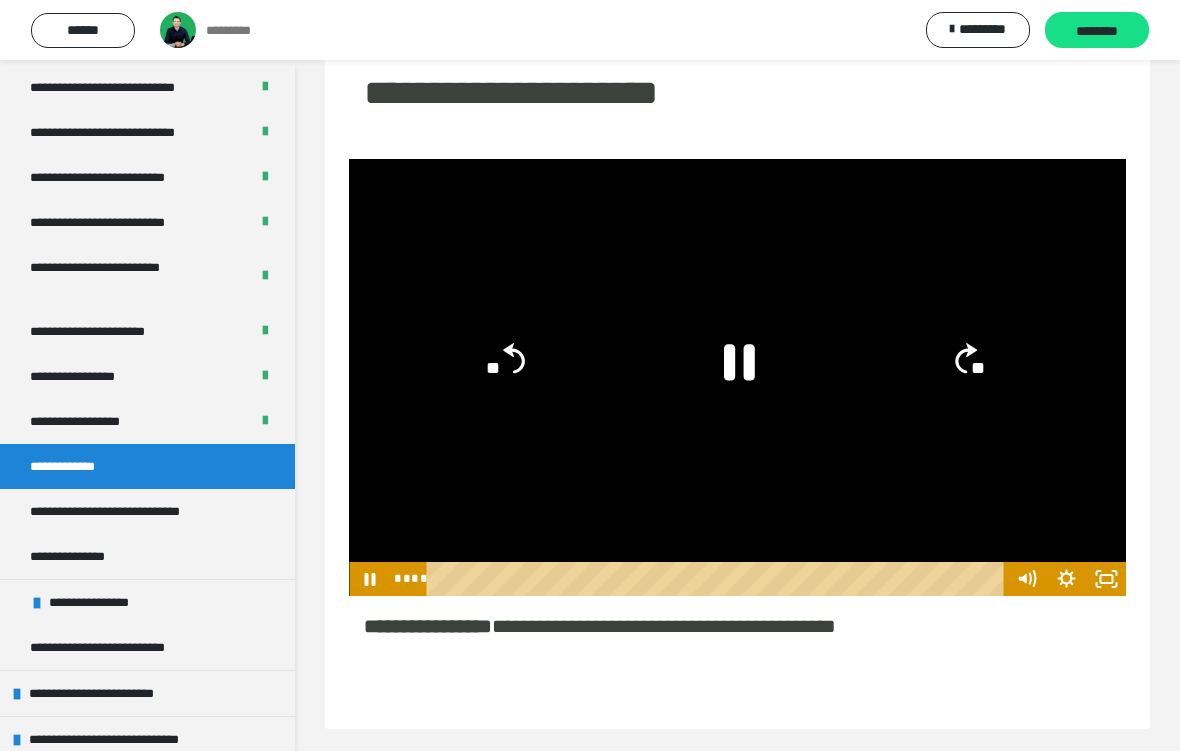 click 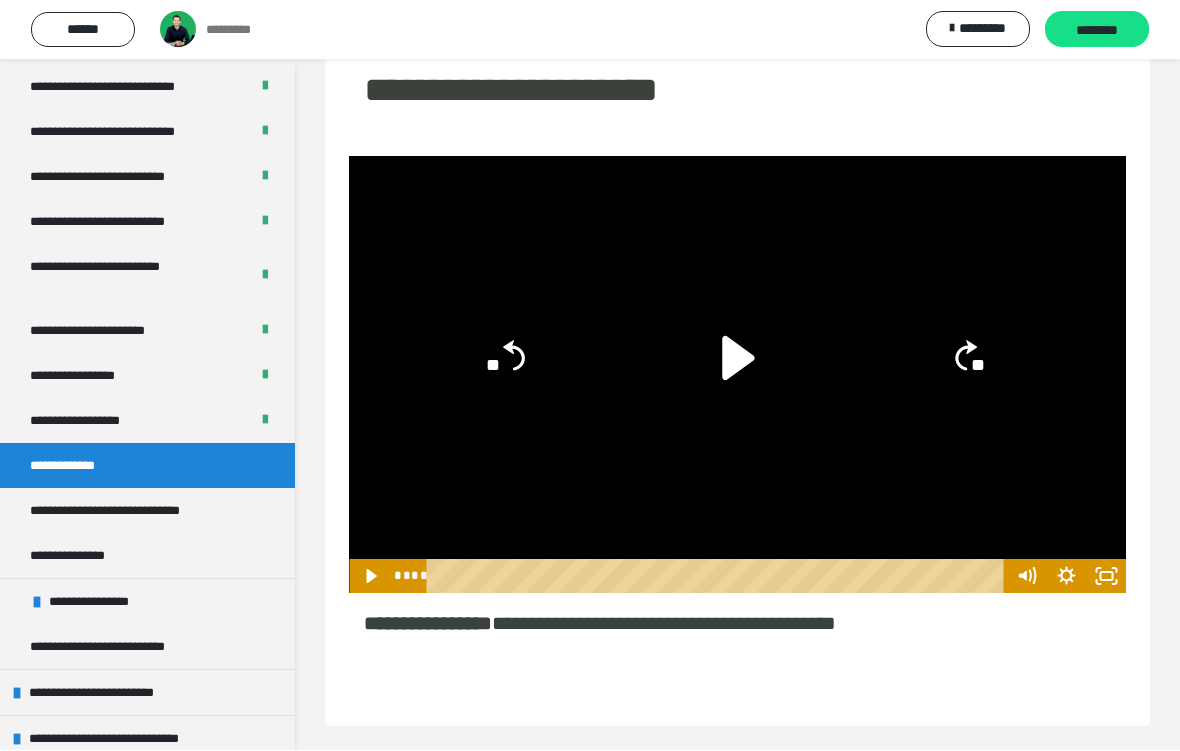 scroll, scrollTop: 95, scrollLeft: 0, axis: vertical 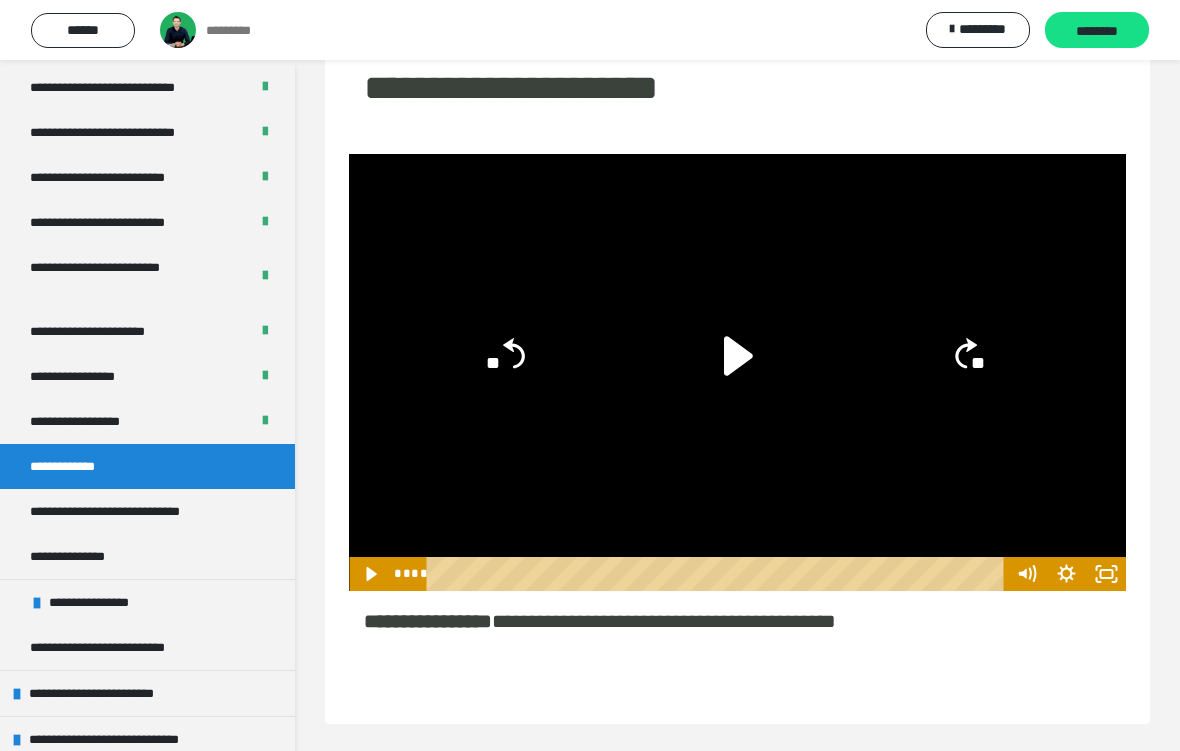 click 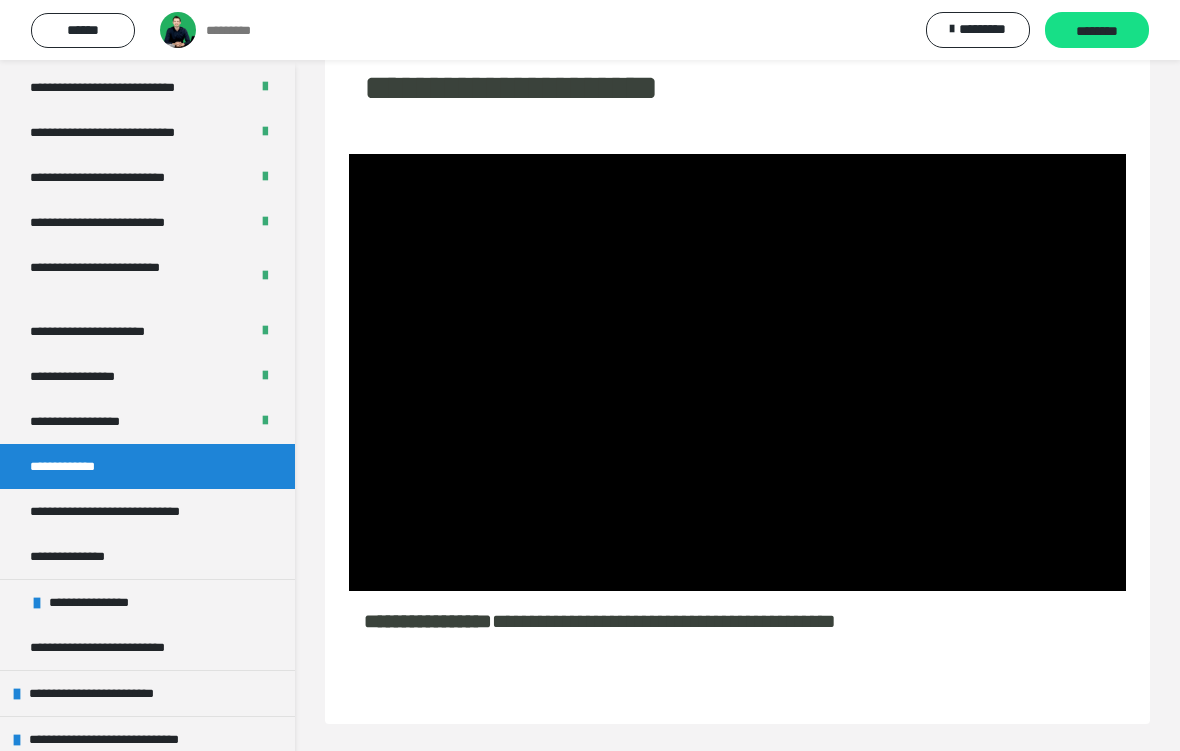 click at bounding box center [737, 372] 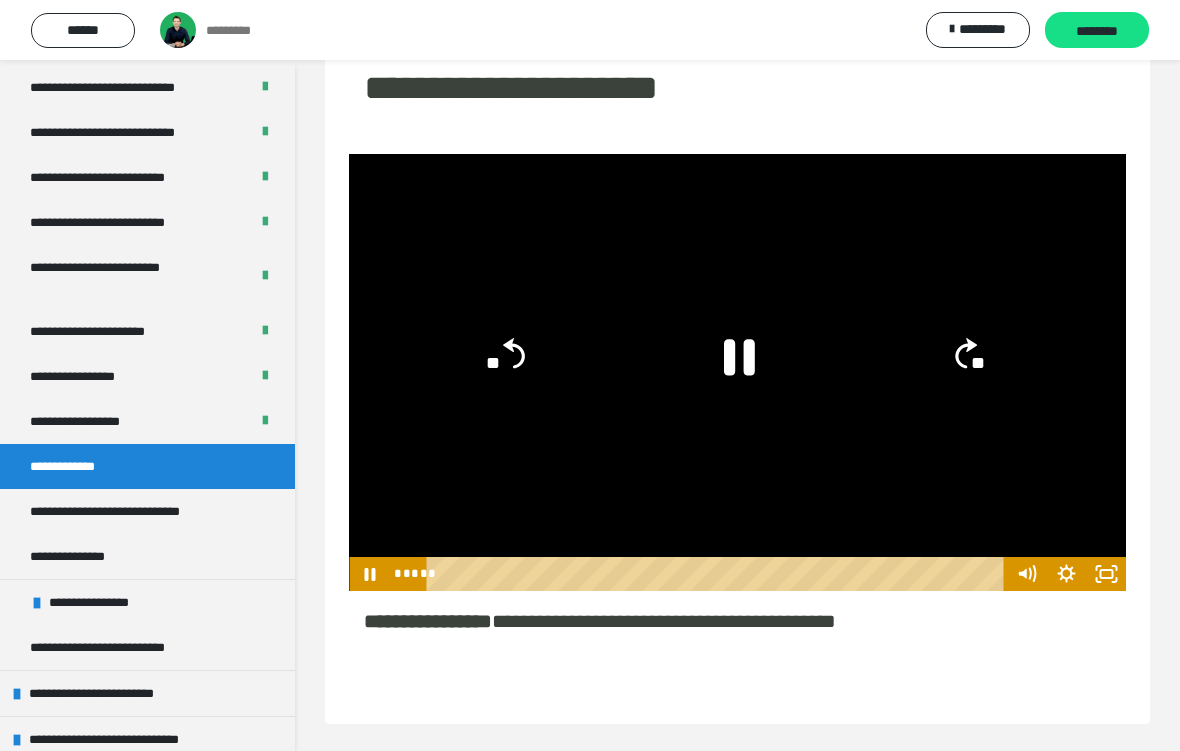 click on "**" 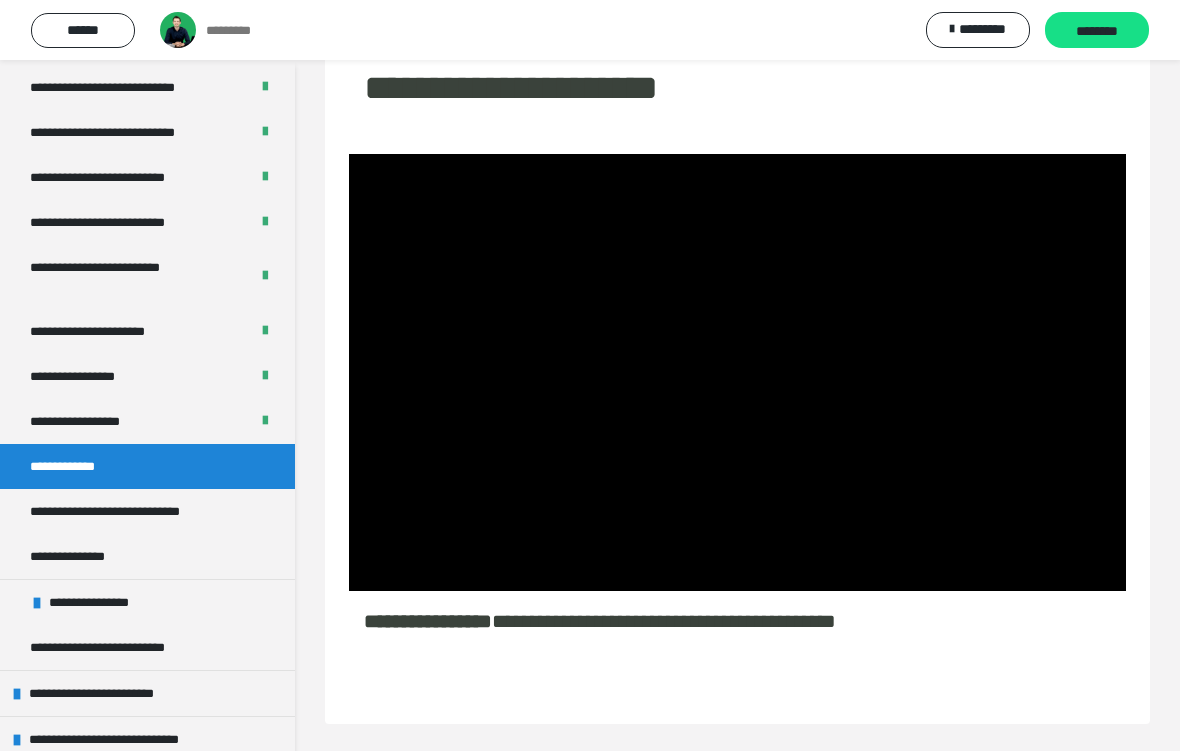 click on "********" at bounding box center (1097, 31) 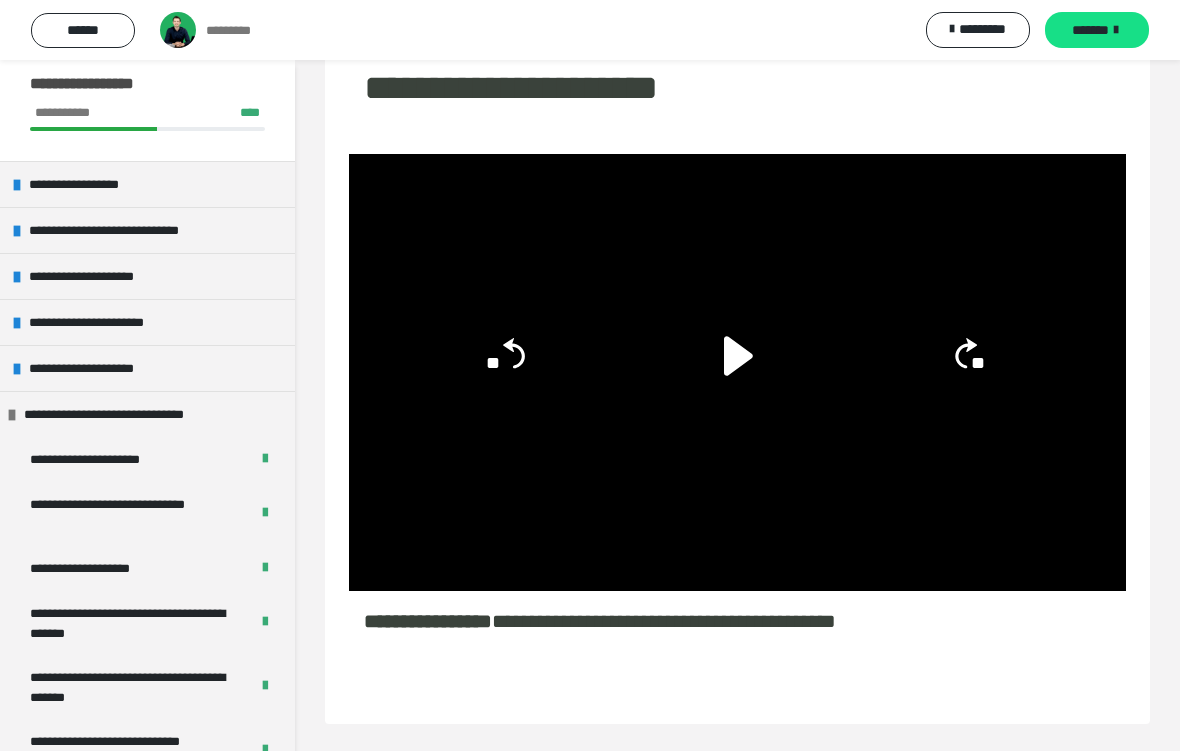 scroll, scrollTop: 52, scrollLeft: 0, axis: vertical 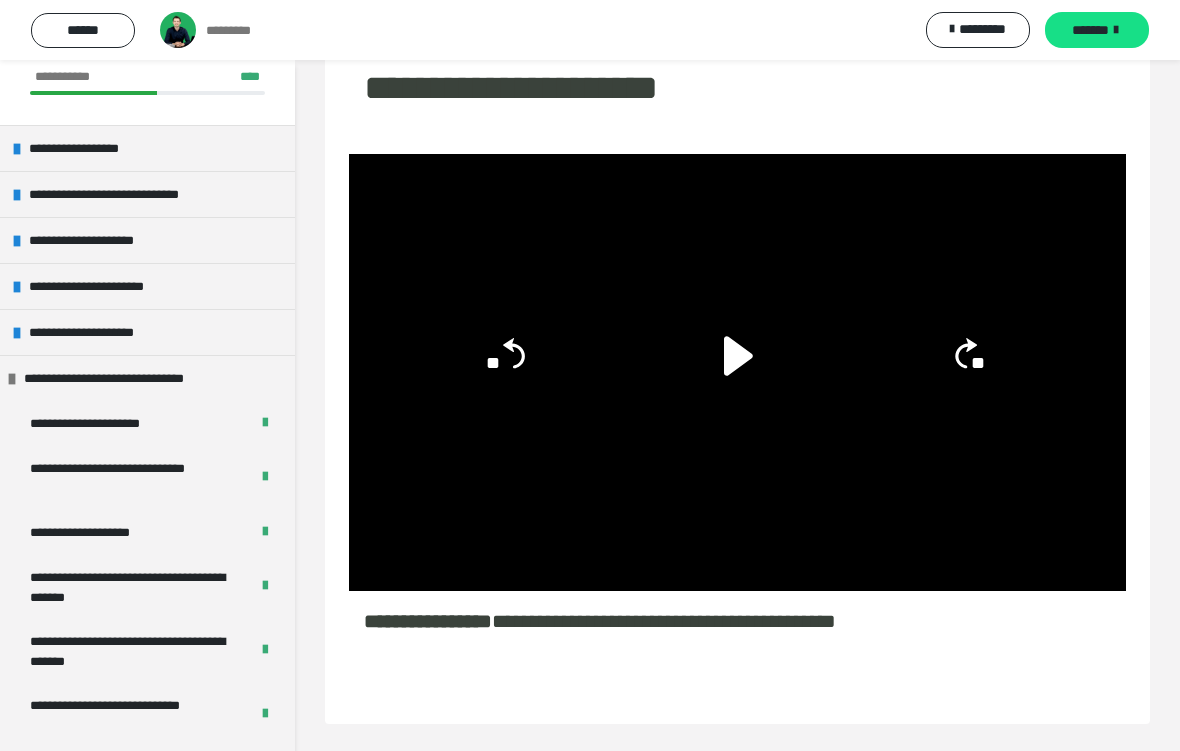 click on "**********" at bounding box center [126, 378] 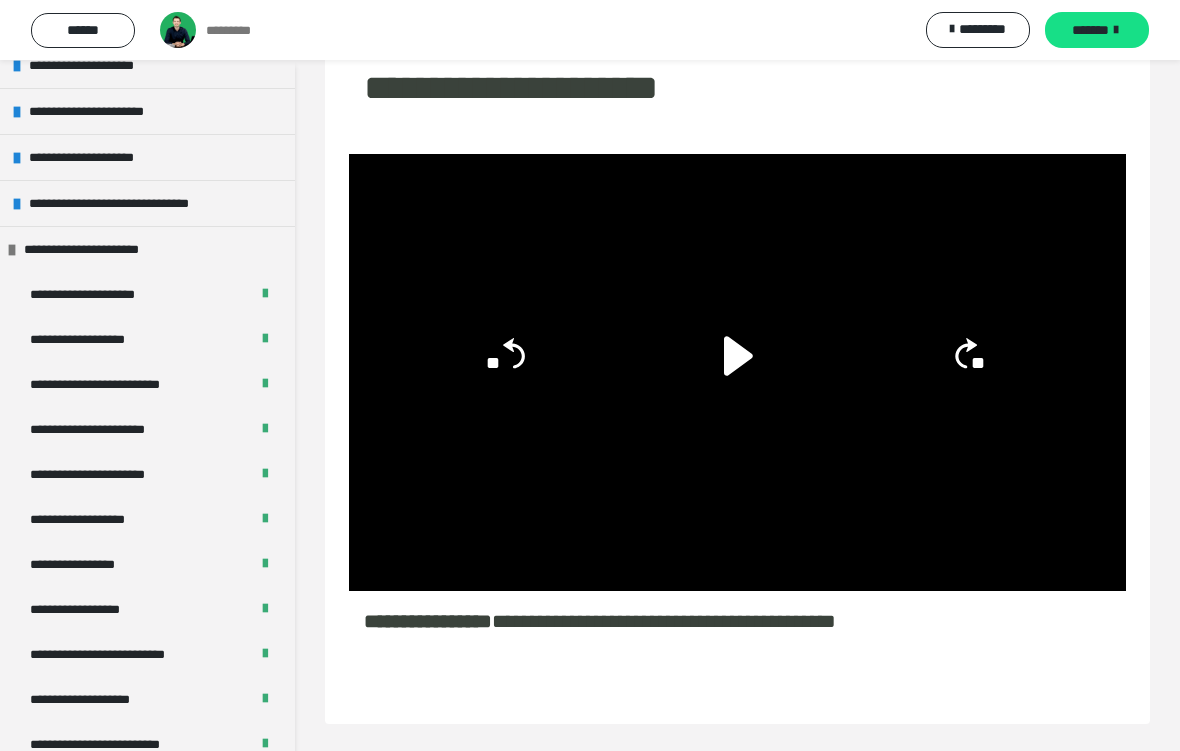 scroll, scrollTop: 225, scrollLeft: 0, axis: vertical 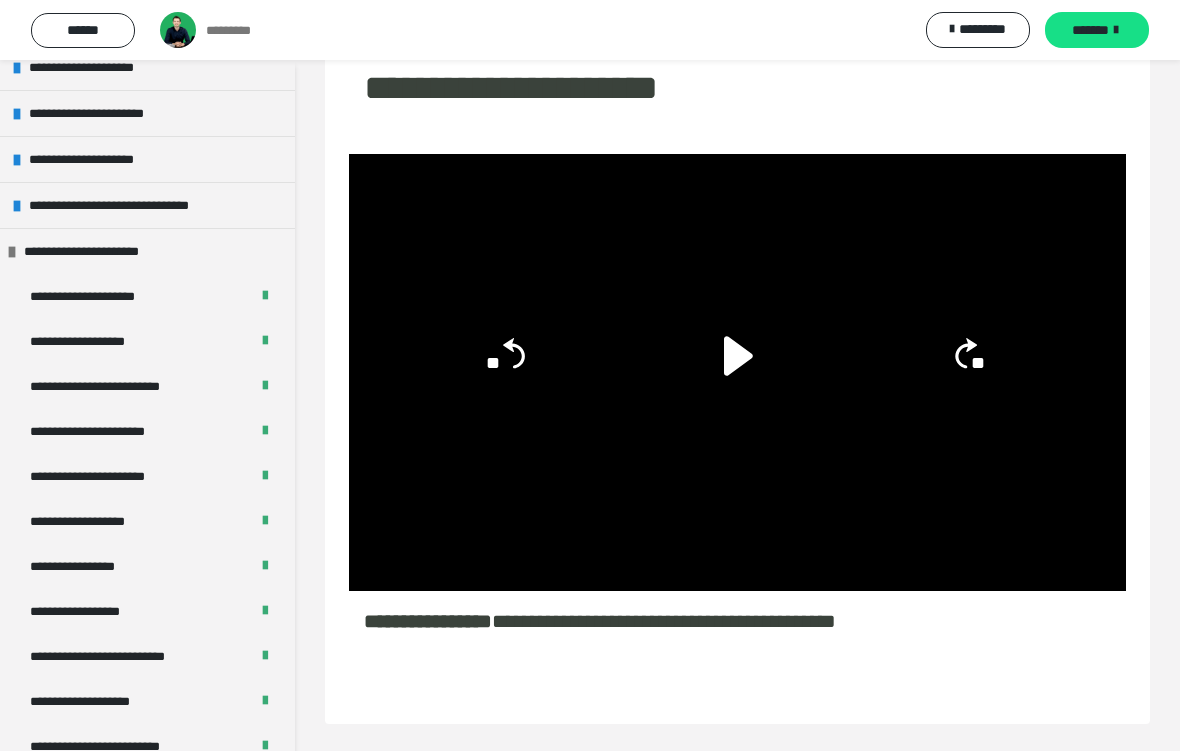 click on "**********" at bounding box center [97, 251] 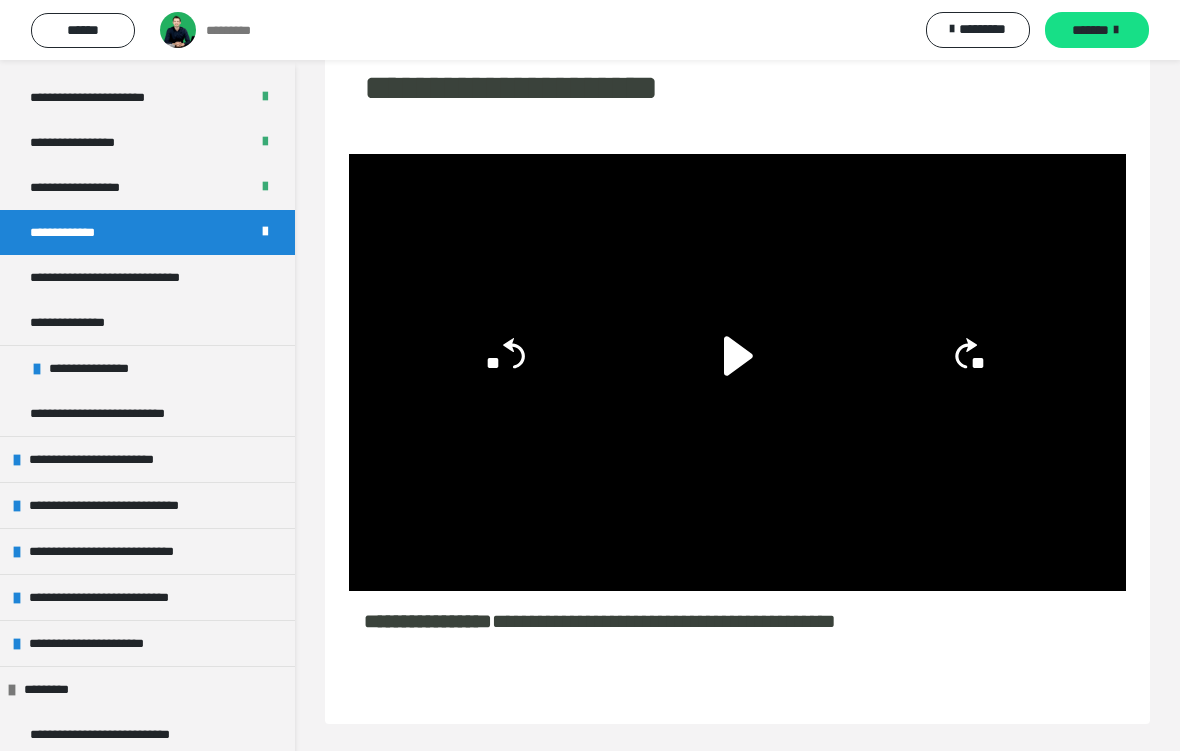 scroll, scrollTop: 791, scrollLeft: 0, axis: vertical 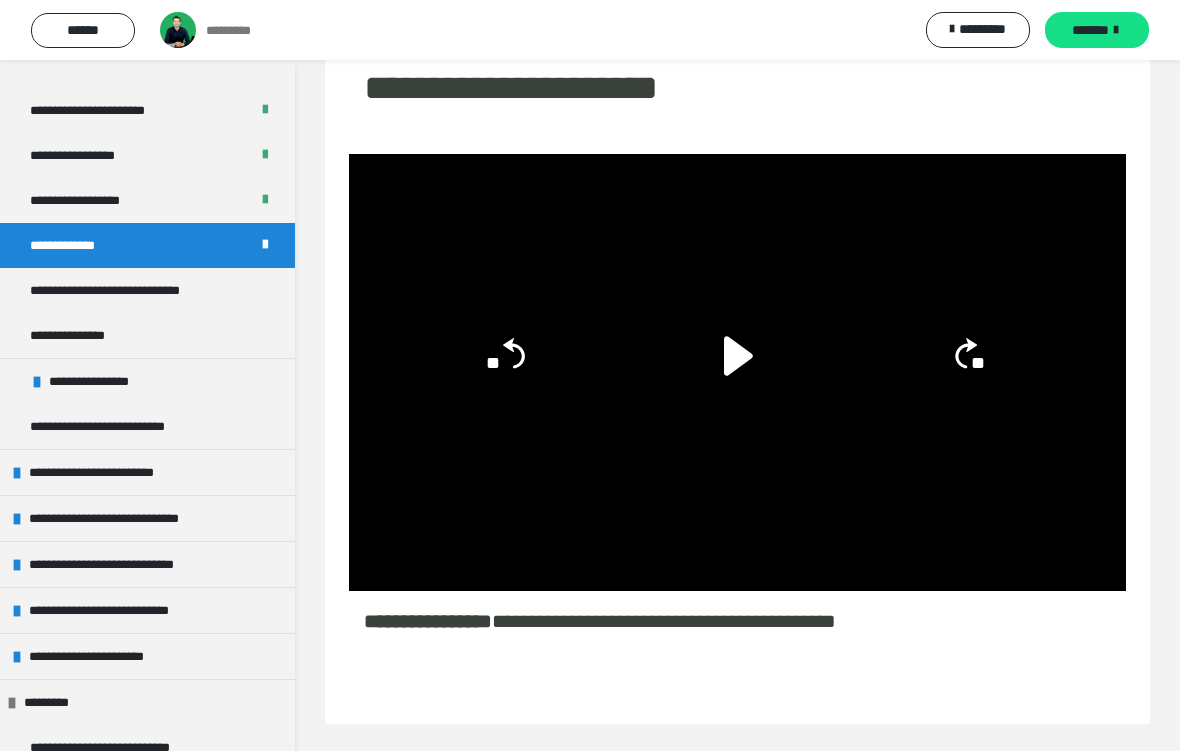 click on "**********" at bounding box center [147, 290] 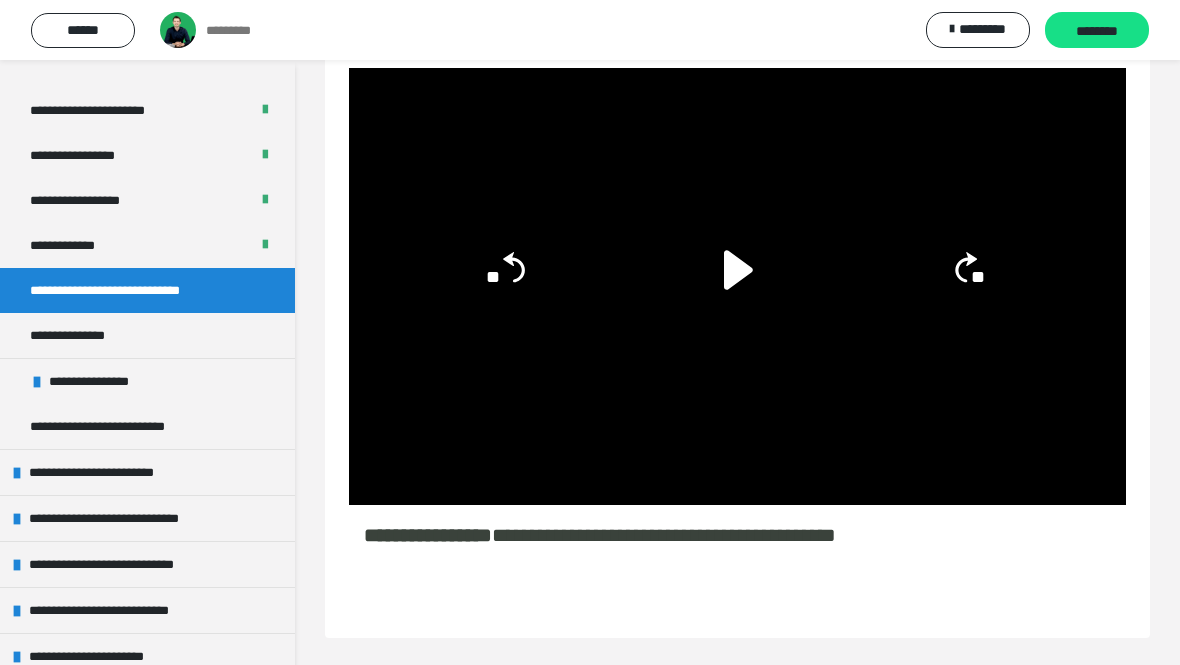 scroll, scrollTop: 81, scrollLeft: 0, axis: vertical 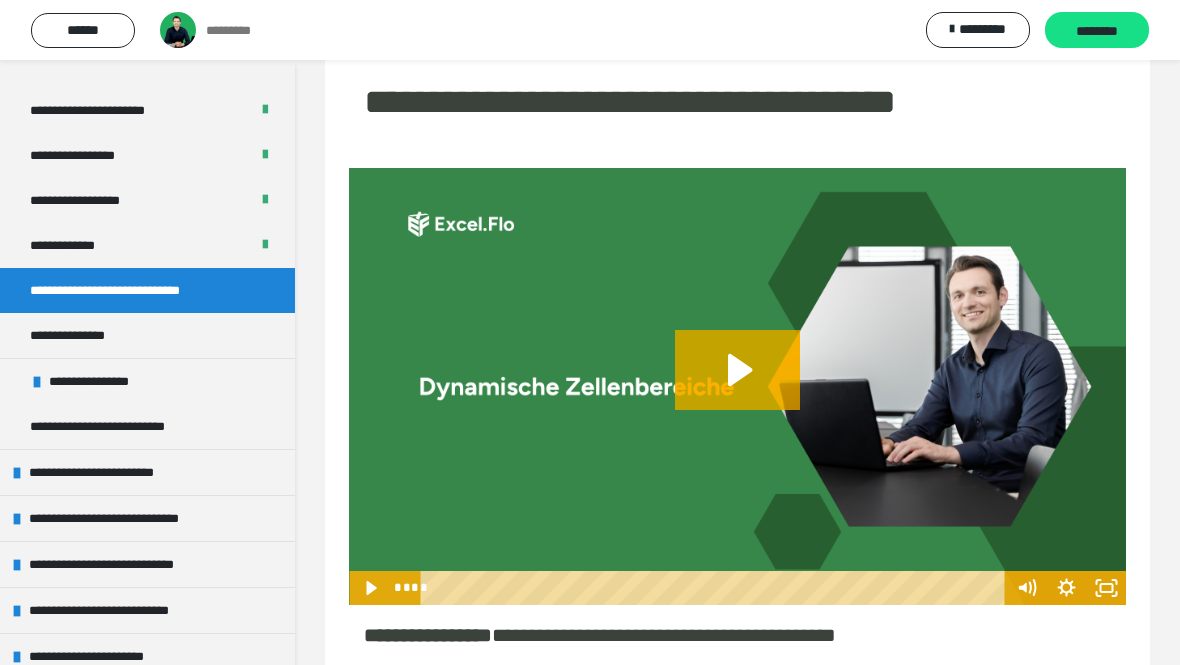click 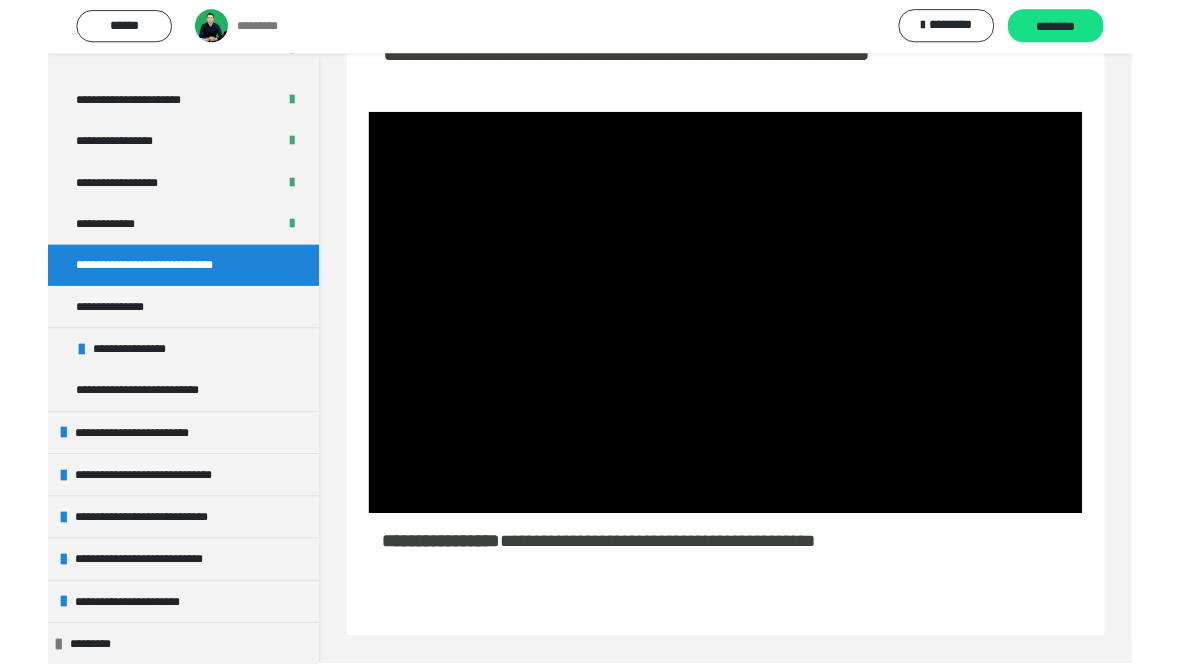 scroll, scrollTop: 185, scrollLeft: 0, axis: vertical 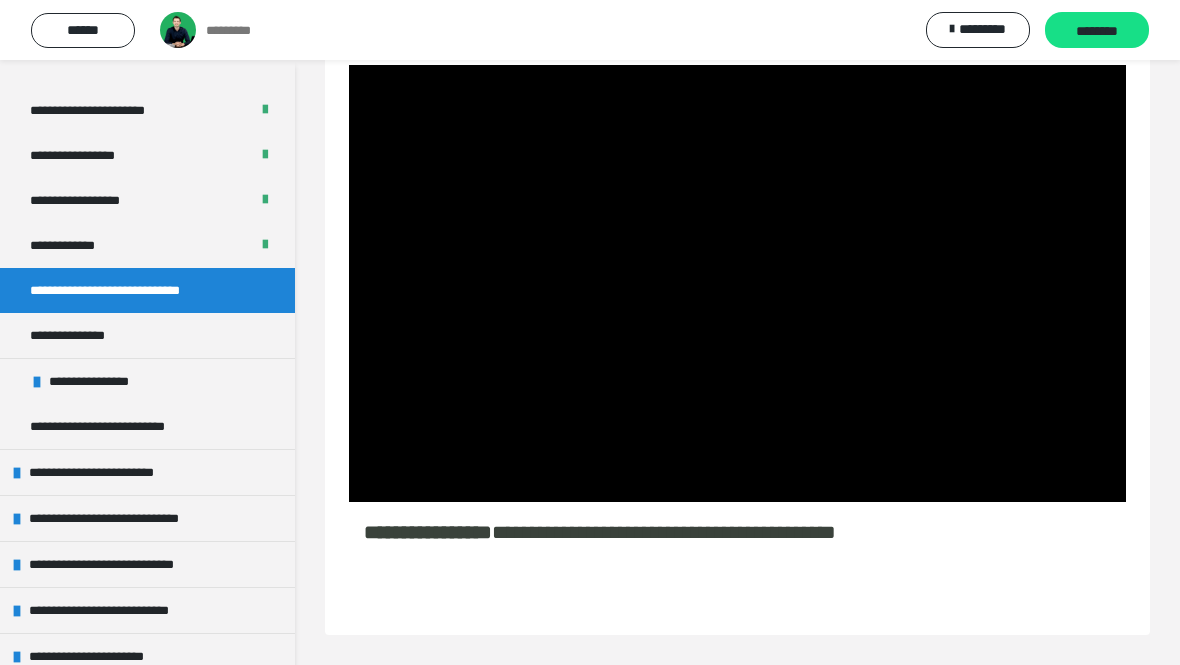 click at bounding box center [737, 283] 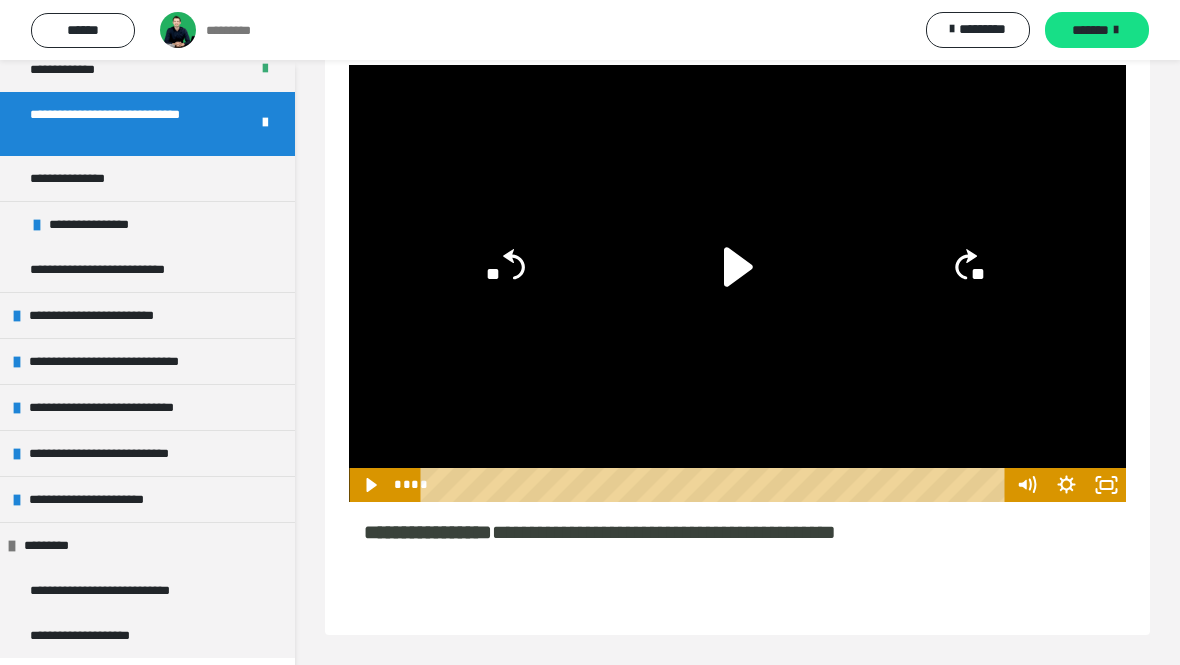 scroll, scrollTop: 965, scrollLeft: 0, axis: vertical 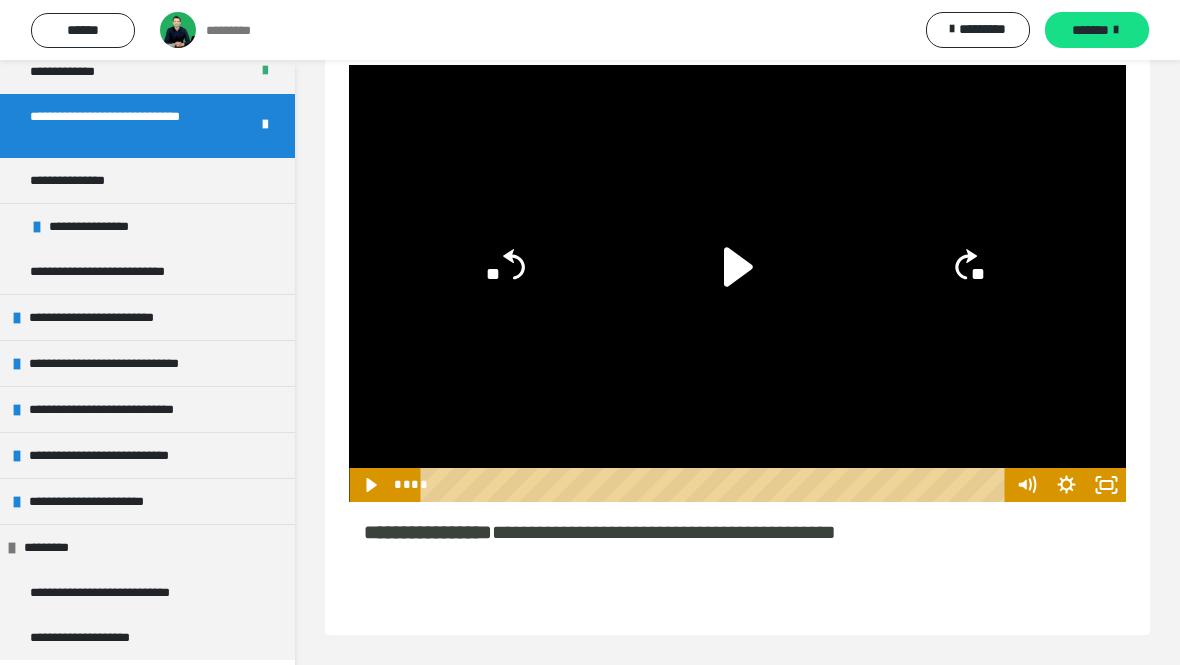 click at bounding box center [1116, 30] 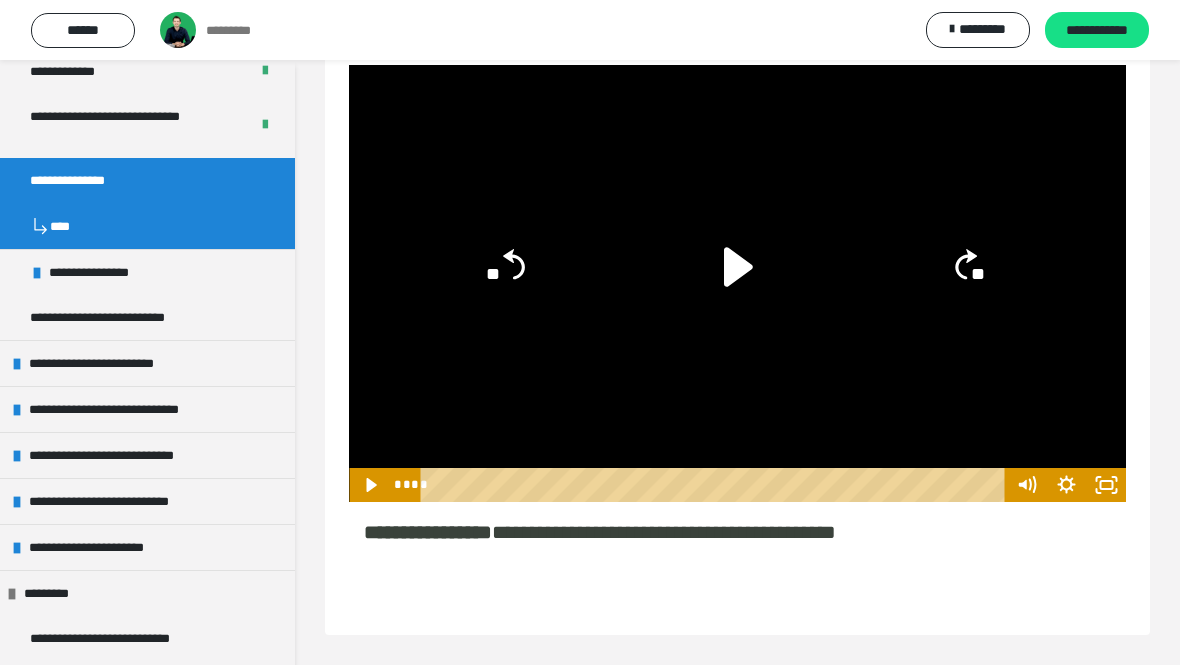 scroll, scrollTop: 85, scrollLeft: 0, axis: vertical 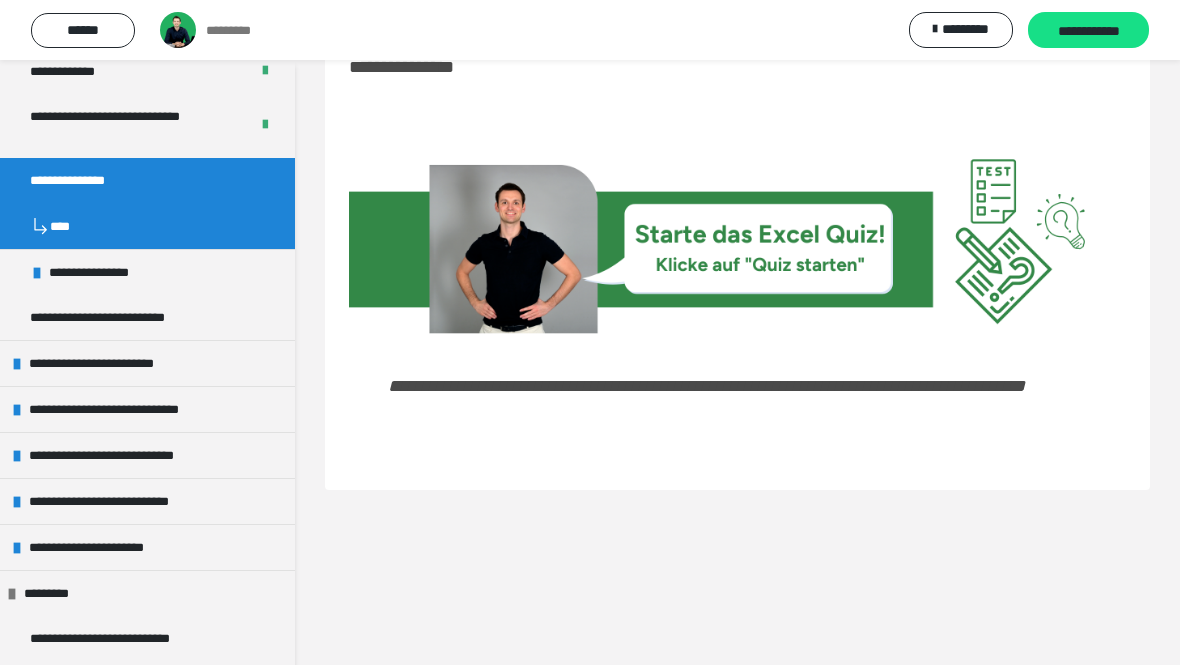 click on "**********" at bounding box center (1088, 31) 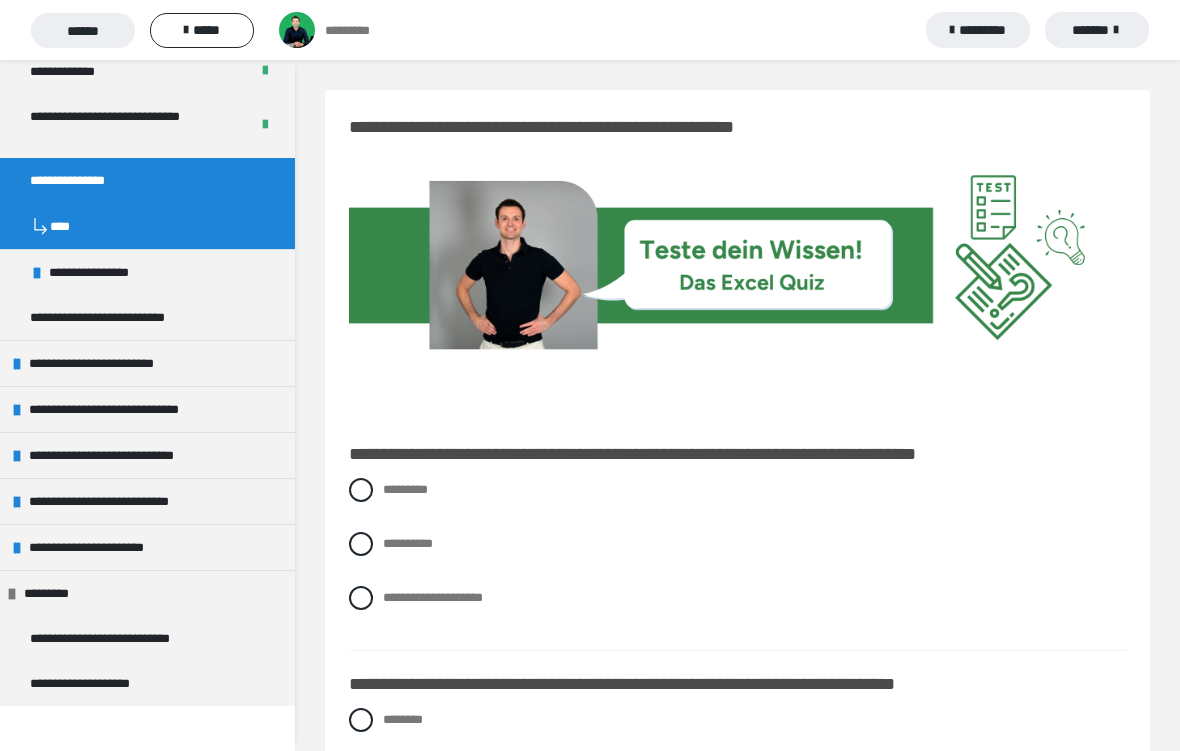 scroll, scrollTop: 24, scrollLeft: 0, axis: vertical 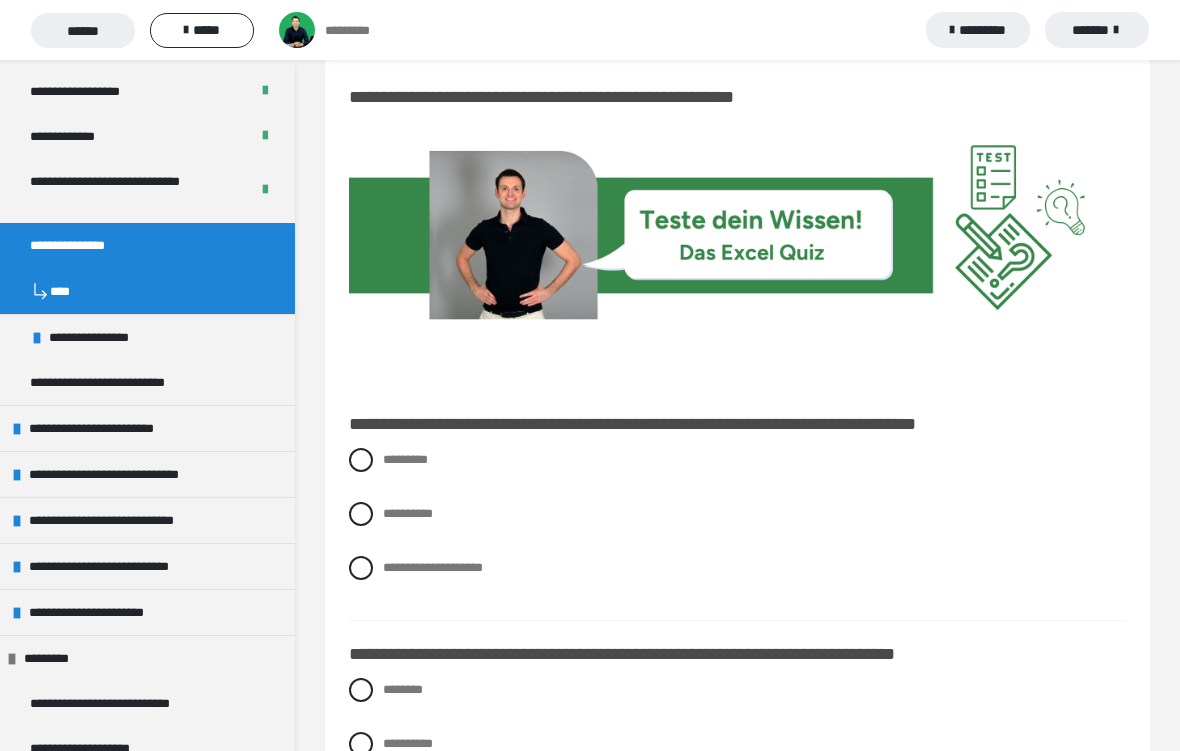 click on "**********" at bounding box center (737, 568) 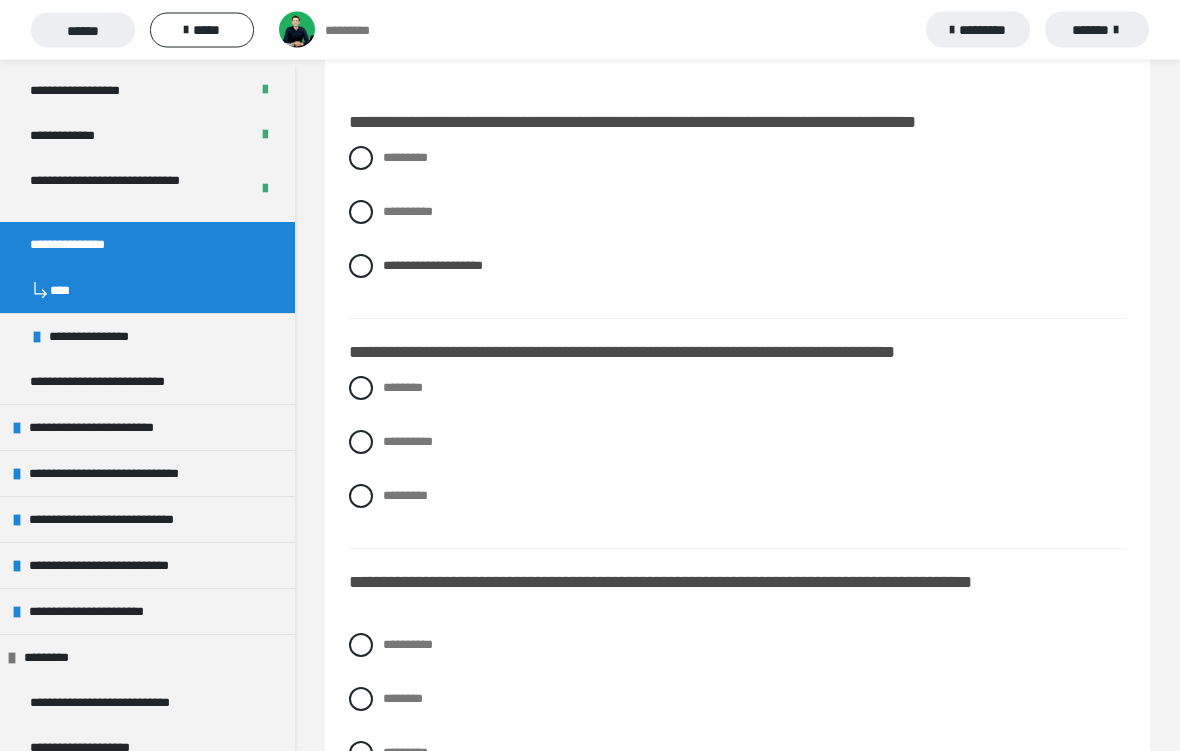 scroll, scrollTop: 336, scrollLeft: 0, axis: vertical 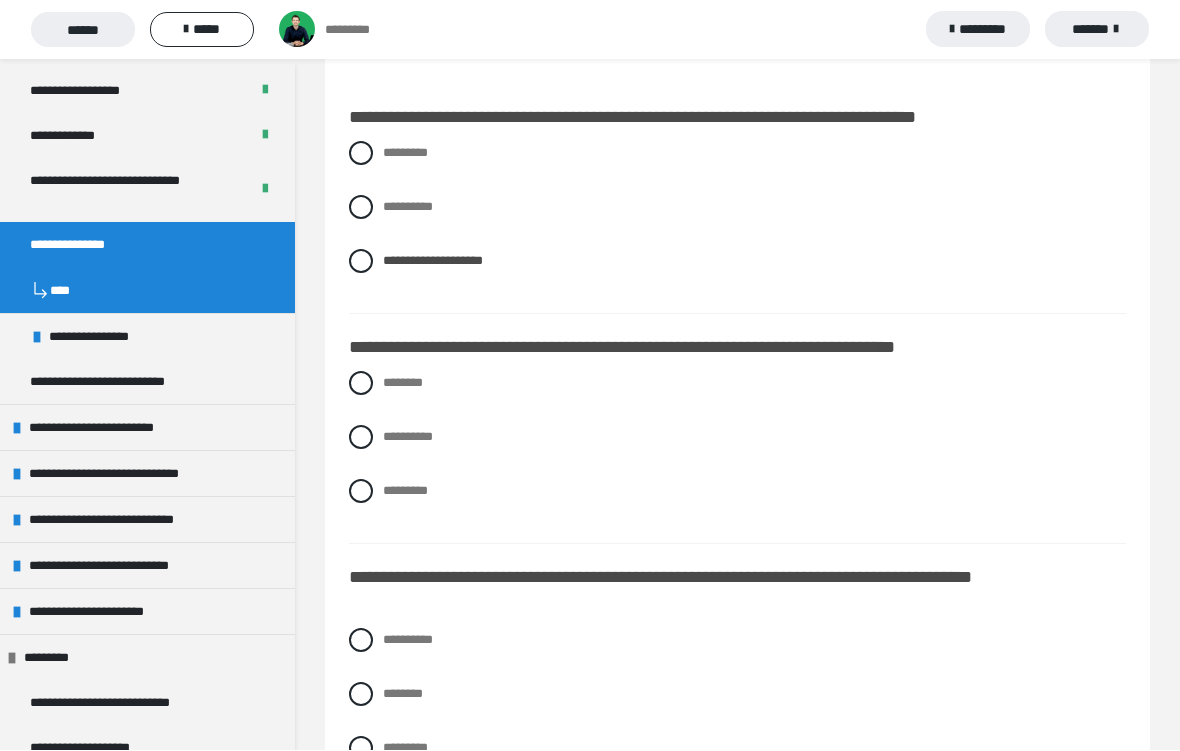 click at bounding box center (361, 438) 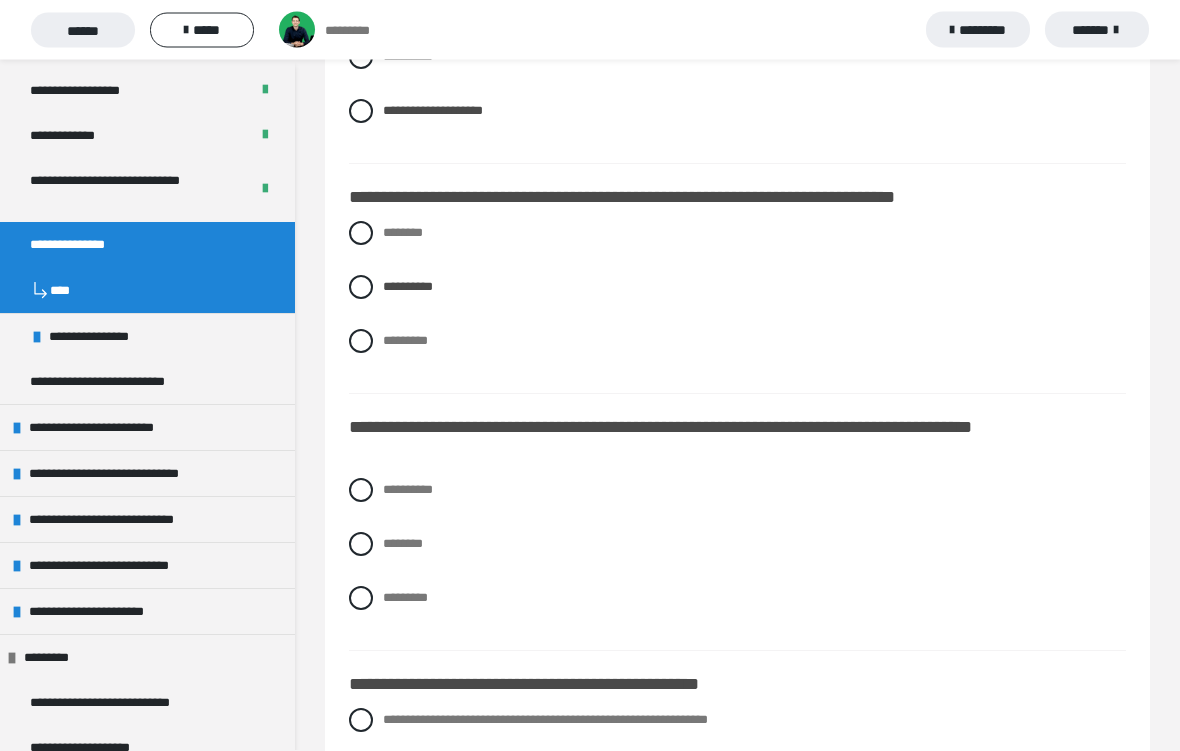 scroll, scrollTop: 488, scrollLeft: 0, axis: vertical 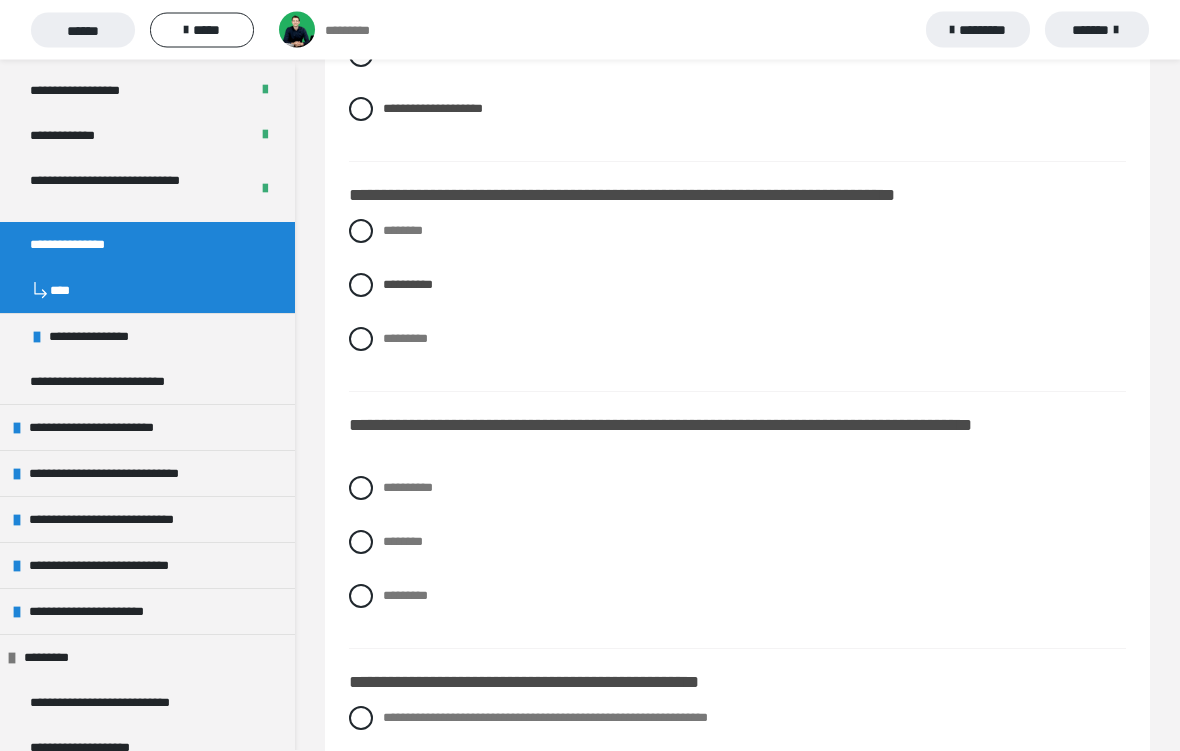 click on "********" at bounding box center [737, 543] 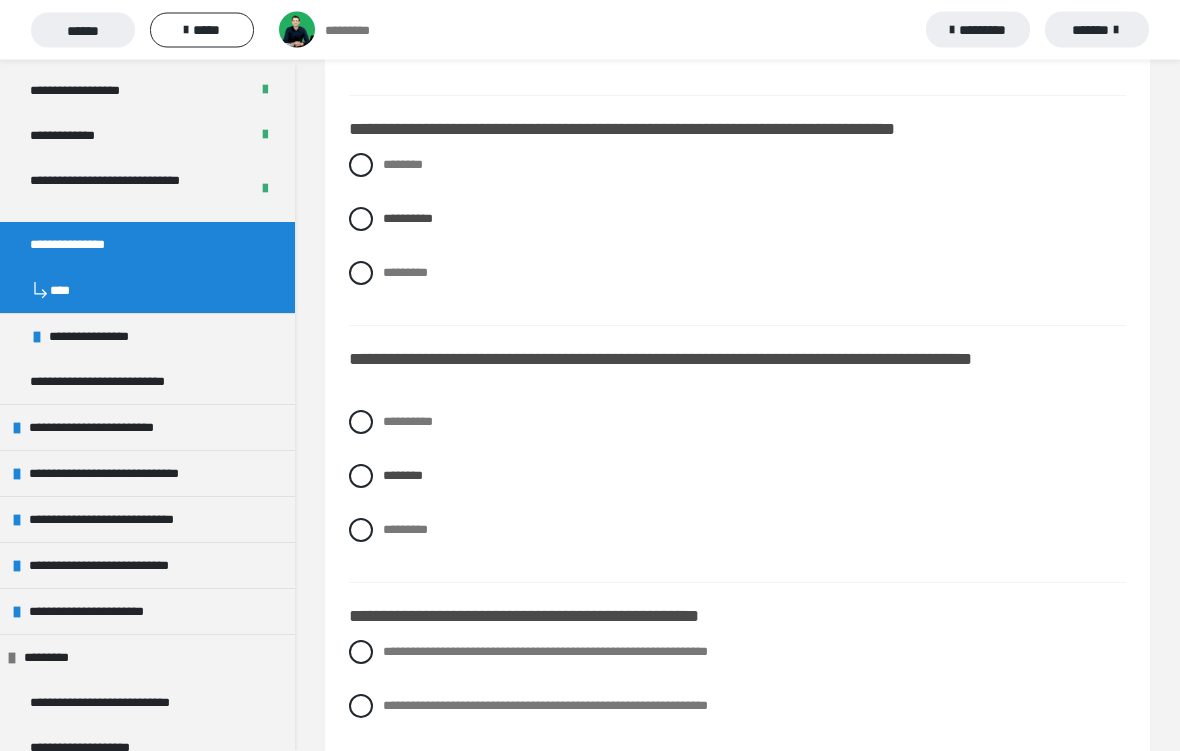 scroll, scrollTop: 558, scrollLeft: 0, axis: vertical 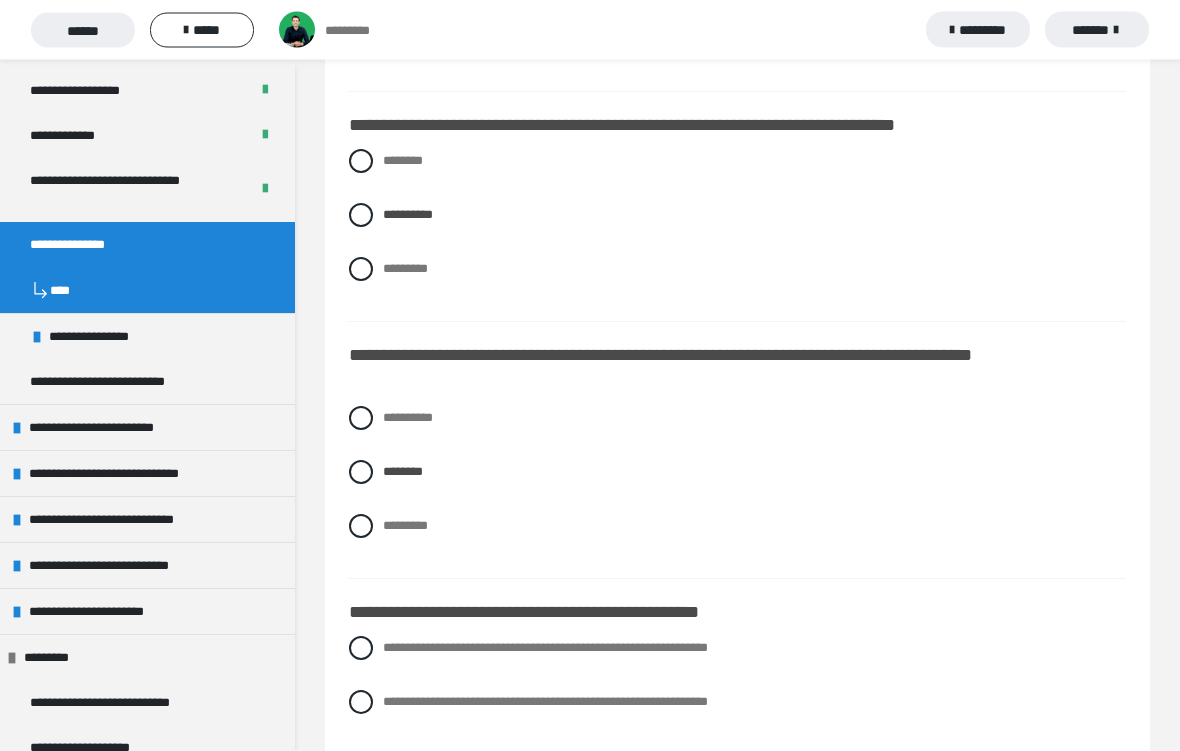click at bounding box center (361, 527) 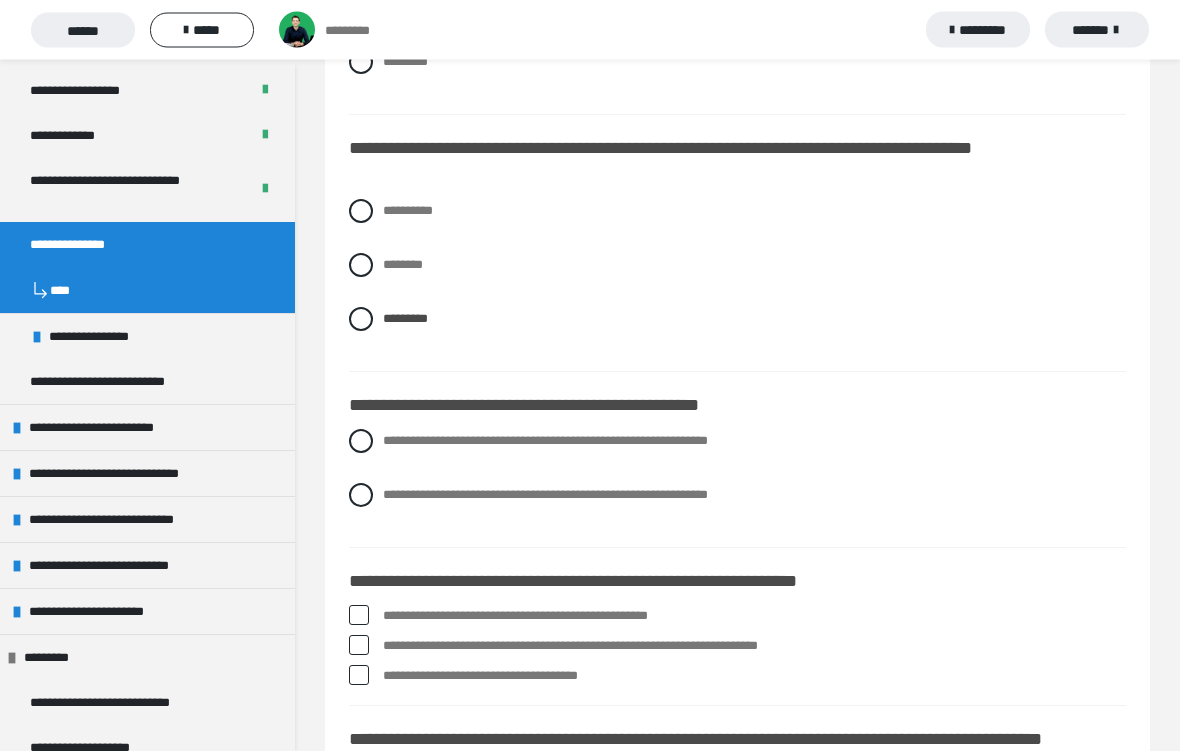 scroll, scrollTop: 766, scrollLeft: 0, axis: vertical 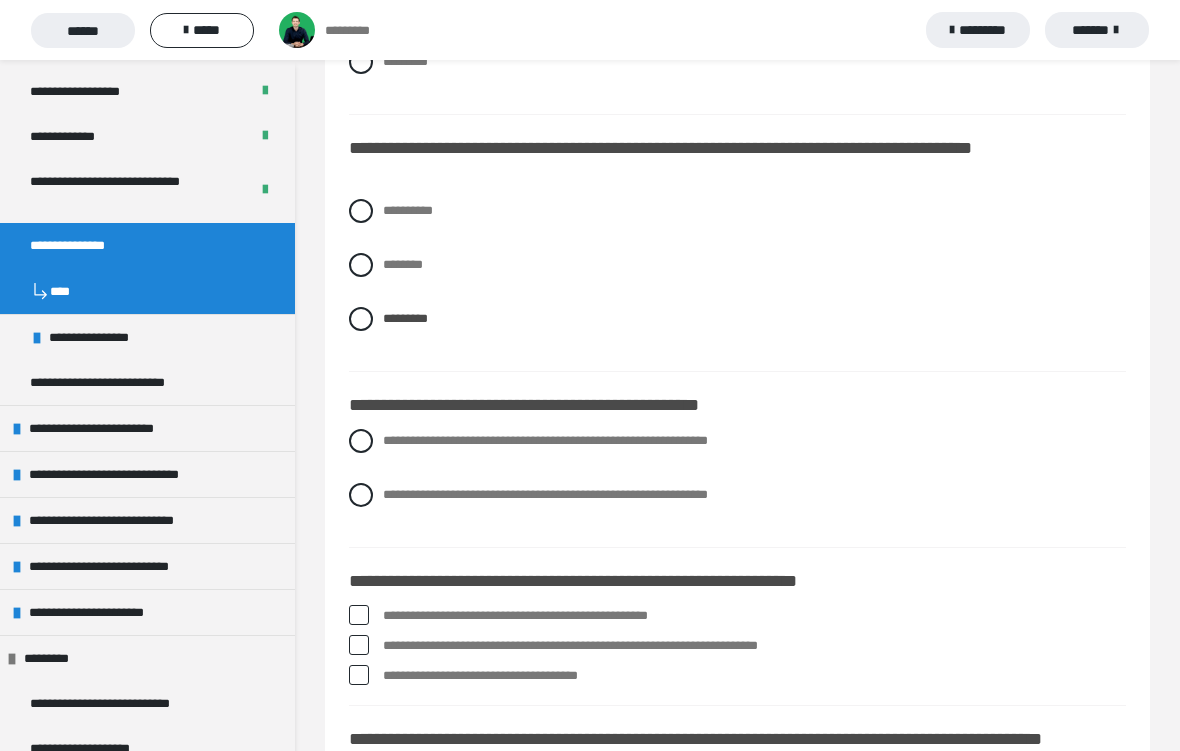 click at bounding box center [361, 441] 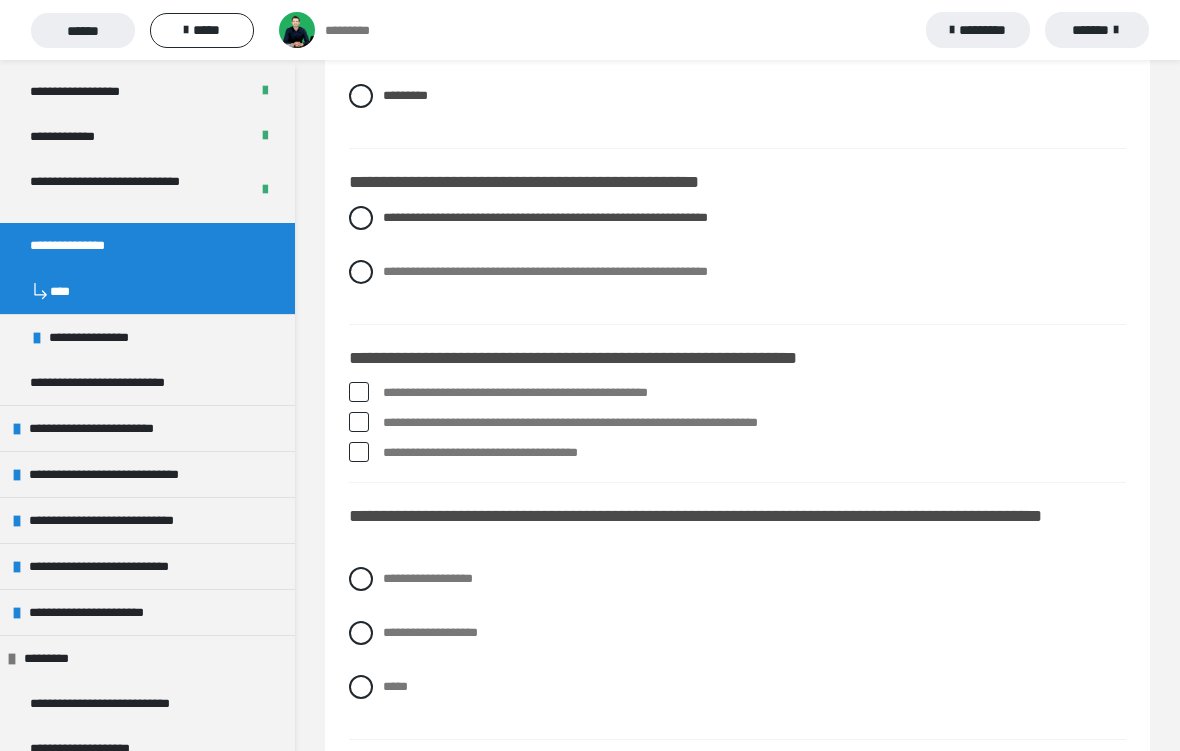 scroll, scrollTop: 1001, scrollLeft: 0, axis: vertical 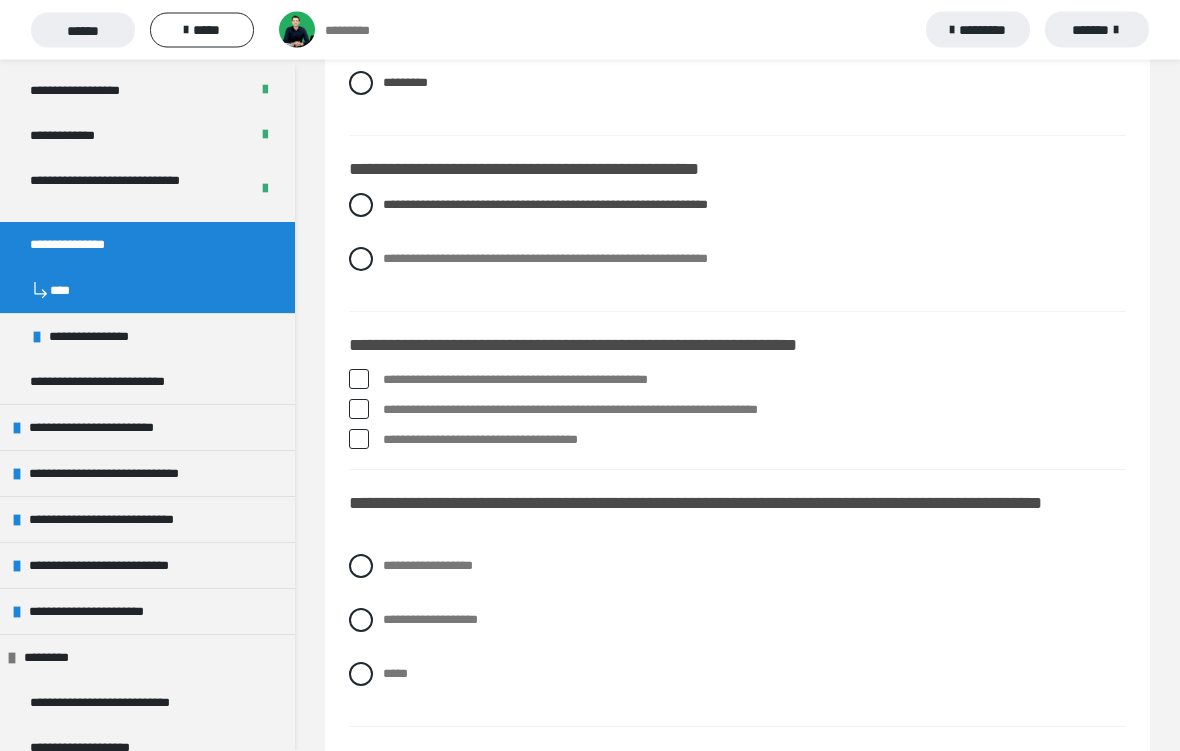 click at bounding box center [359, 380] 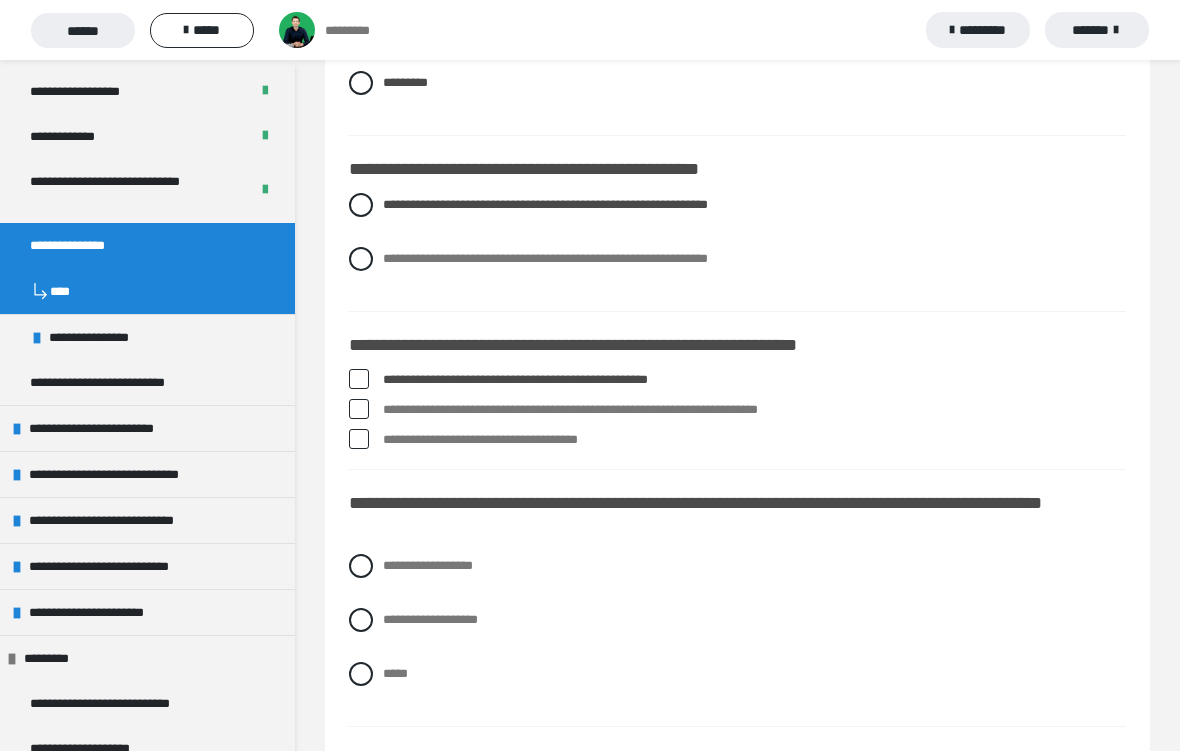 click on "**********" at bounding box center (737, 380) 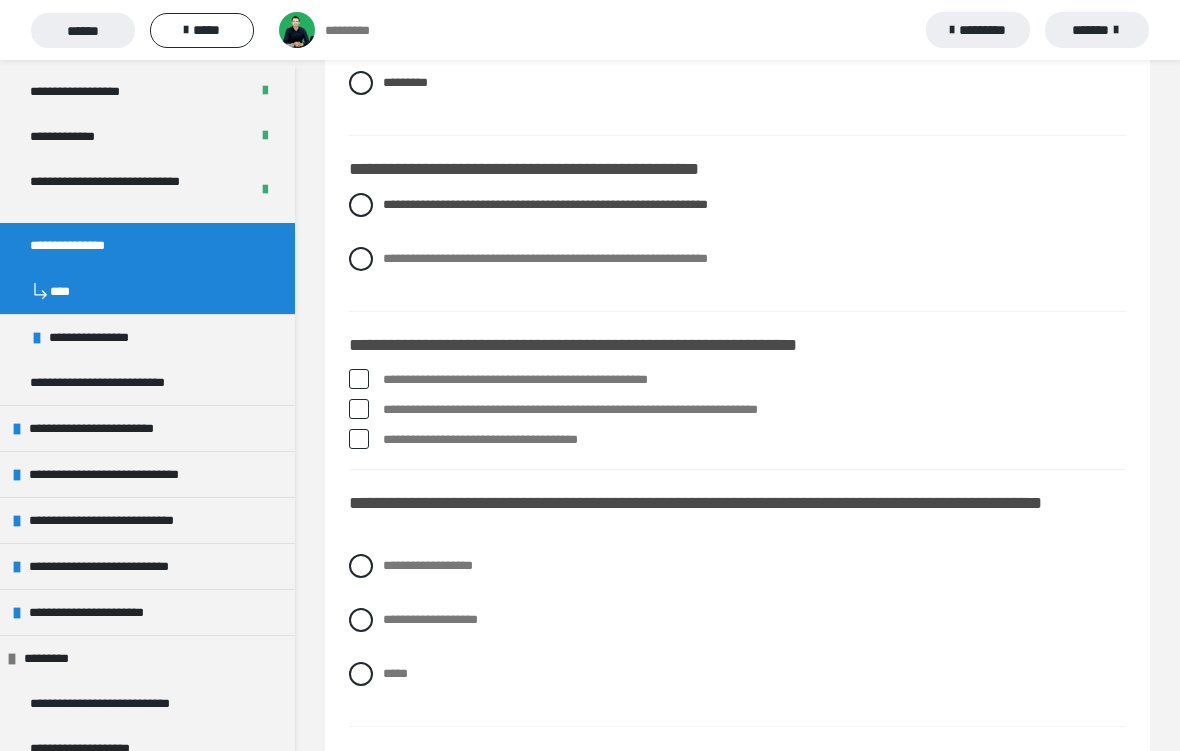 click at bounding box center (359, 379) 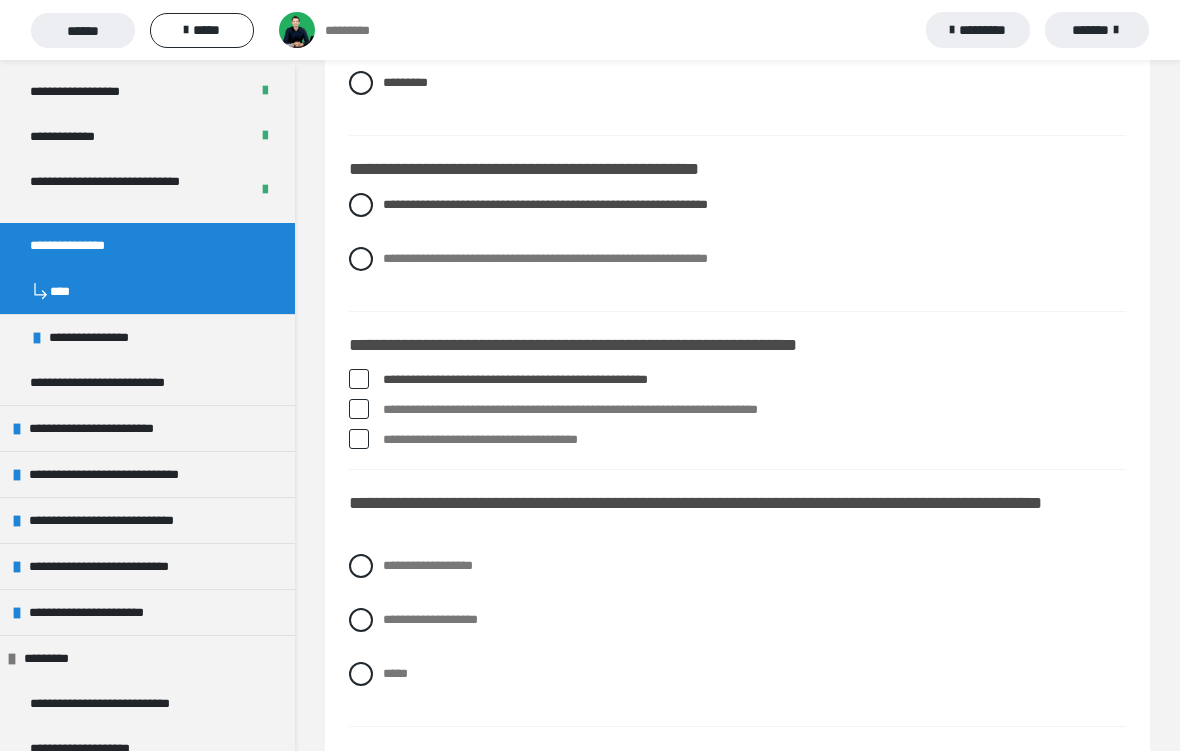 click at bounding box center [359, 409] 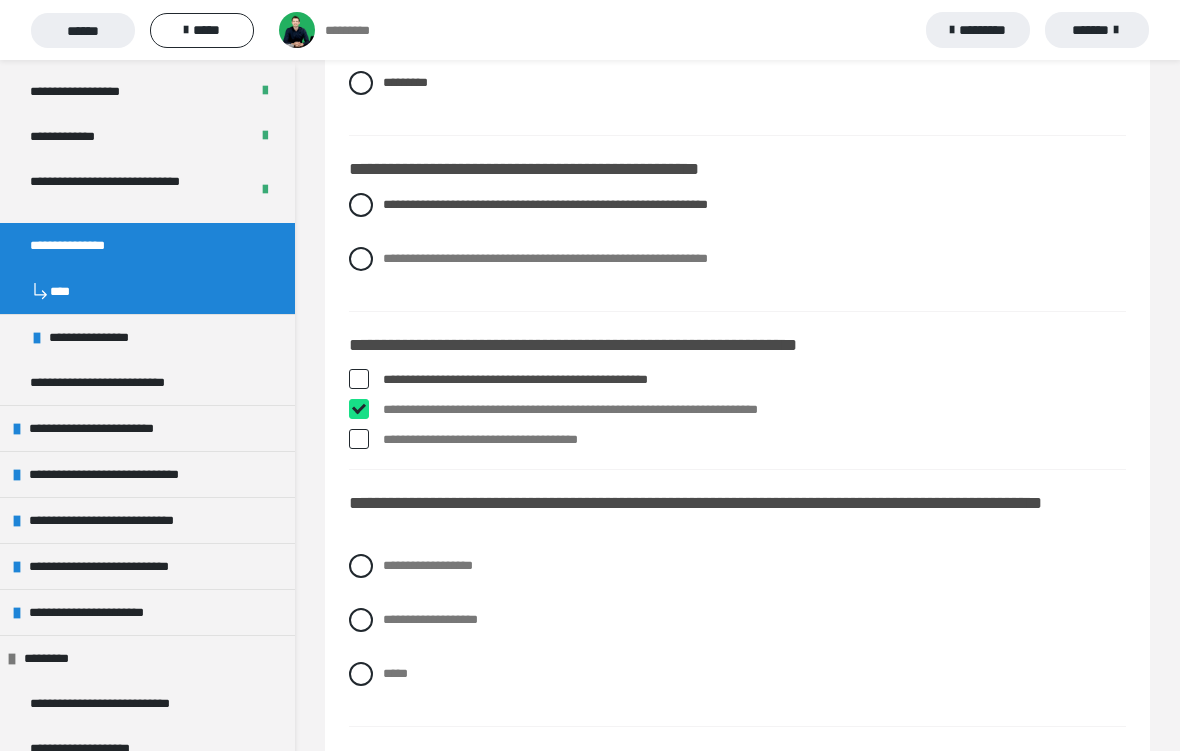 checkbox on "****" 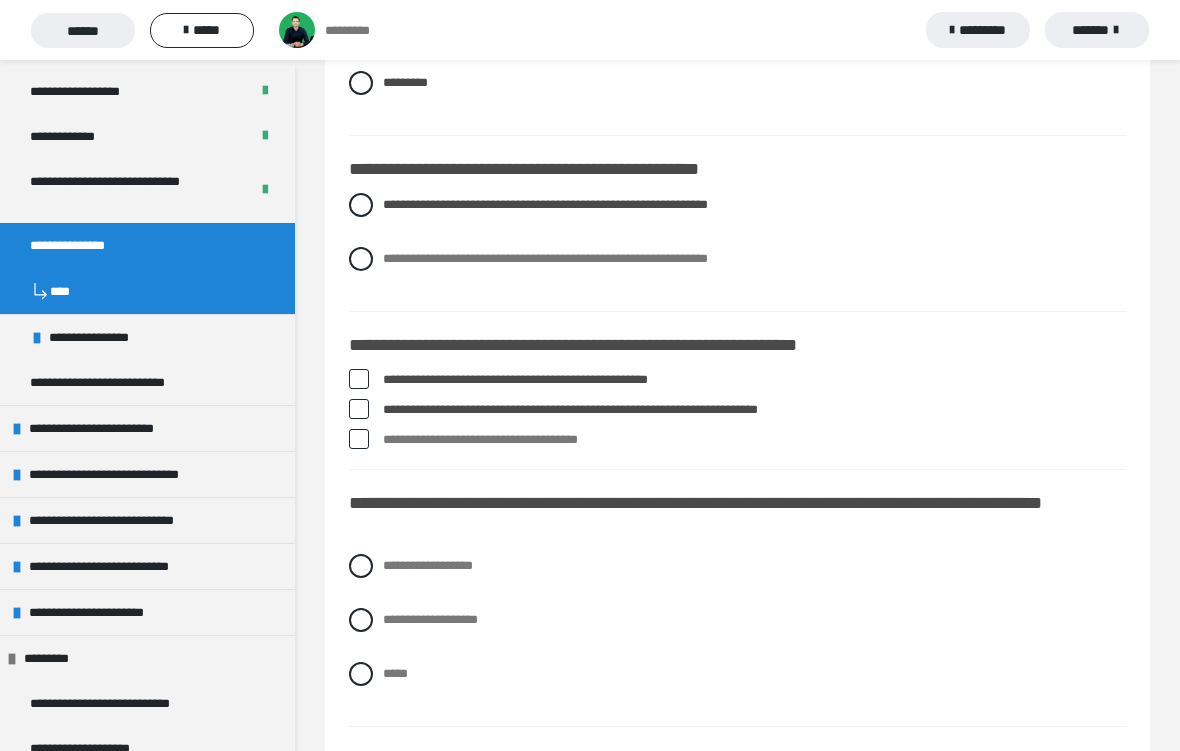 click at bounding box center [359, 439] 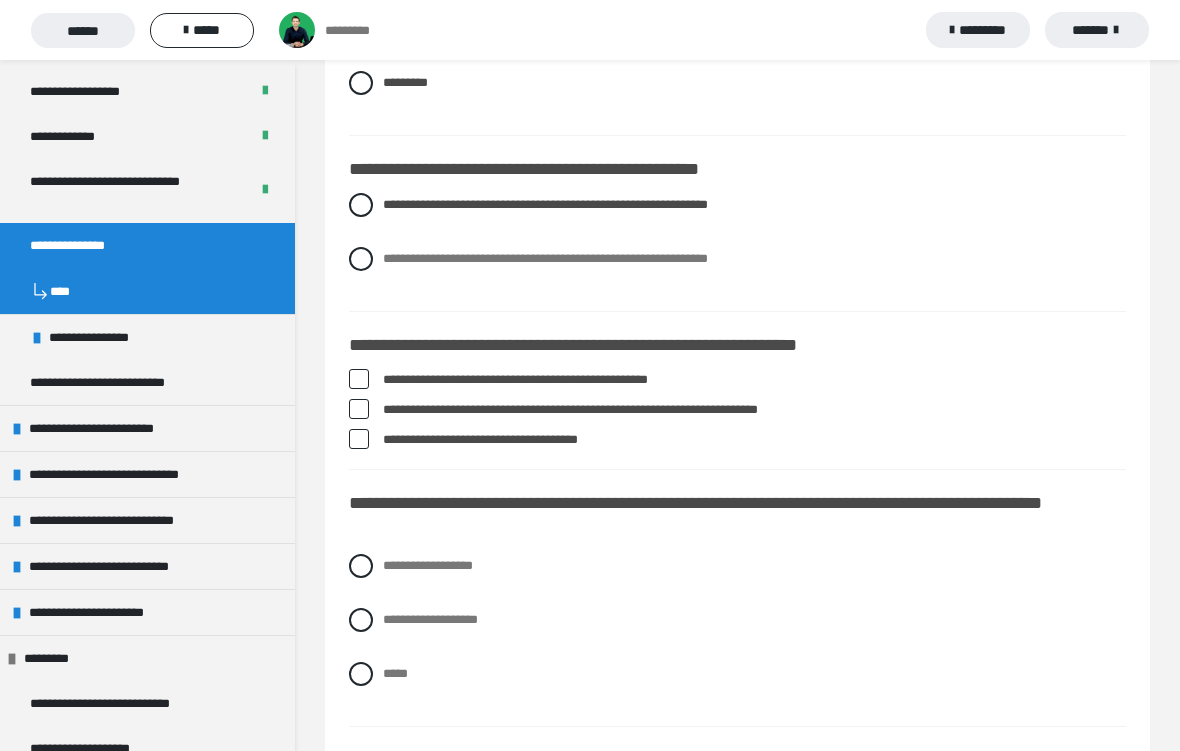 click at bounding box center (359, 379) 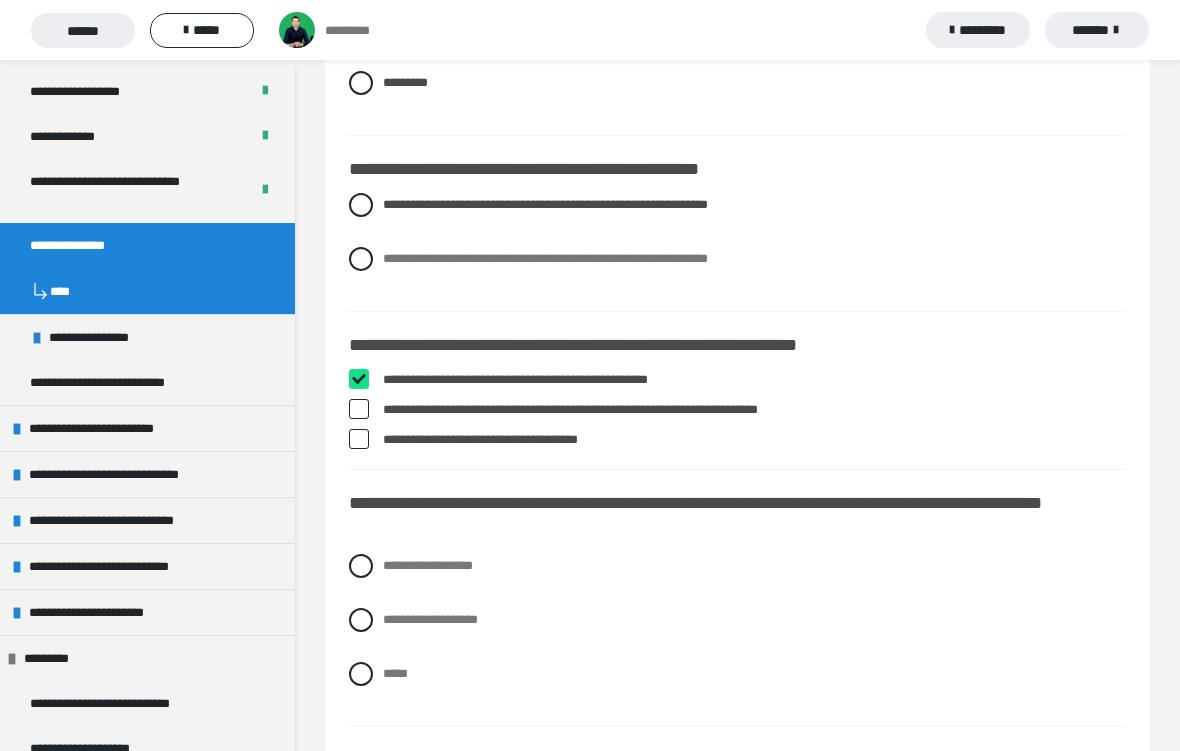 checkbox on "****" 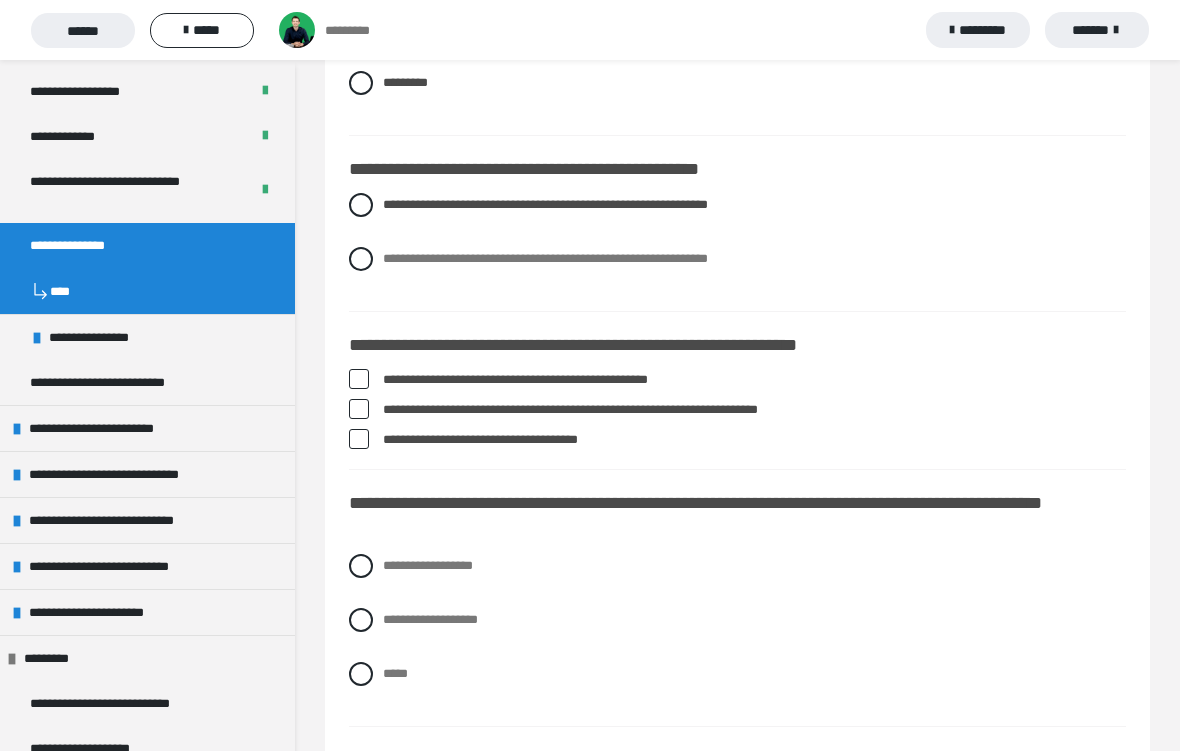 click at bounding box center [359, 439] 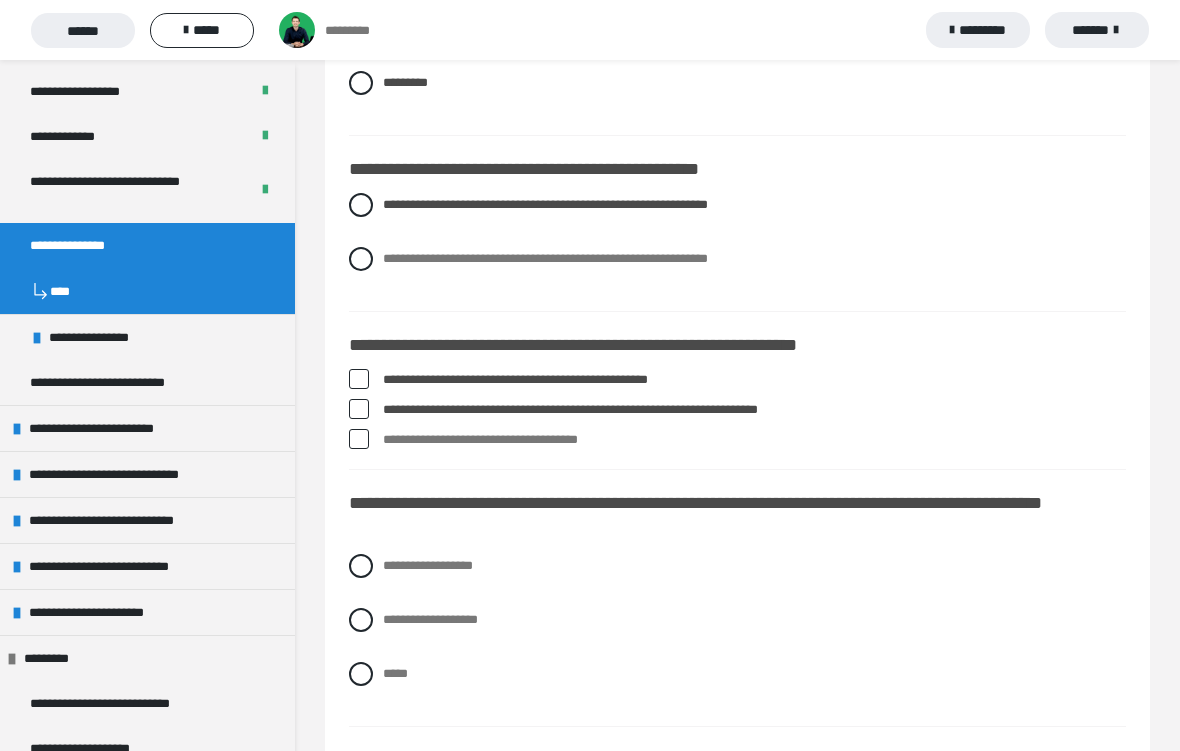 click at bounding box center [359, 439] 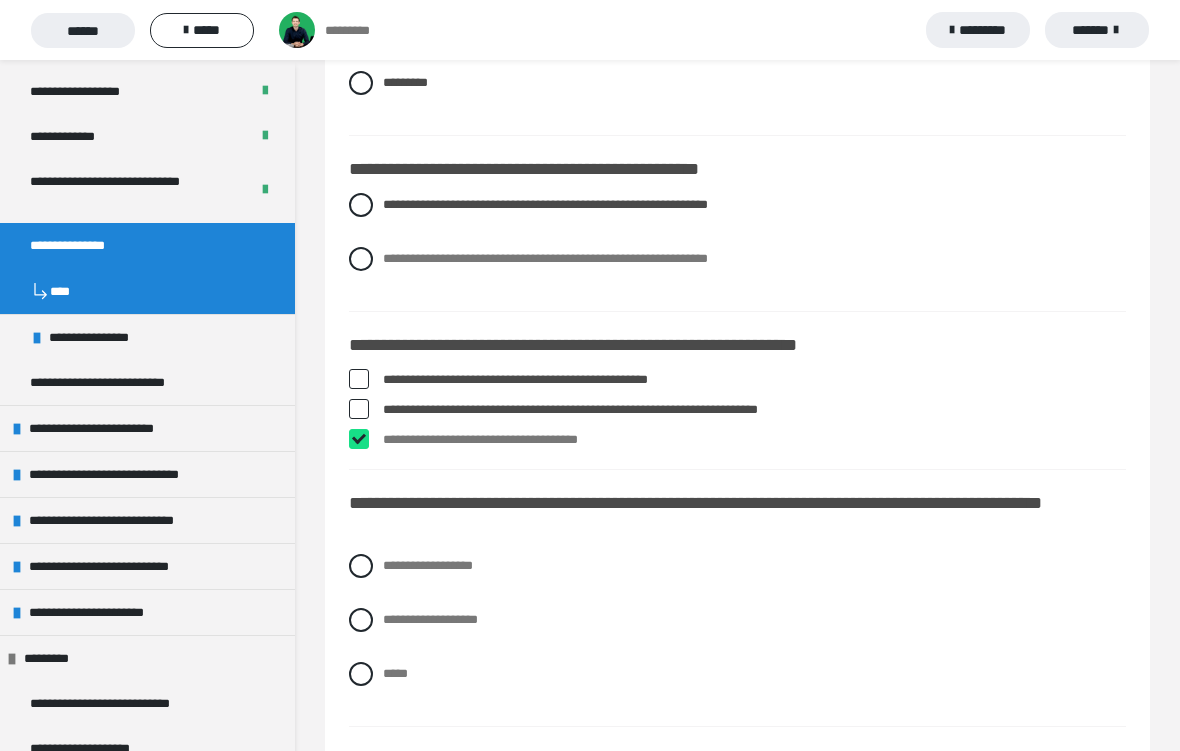 checkbox on "****" 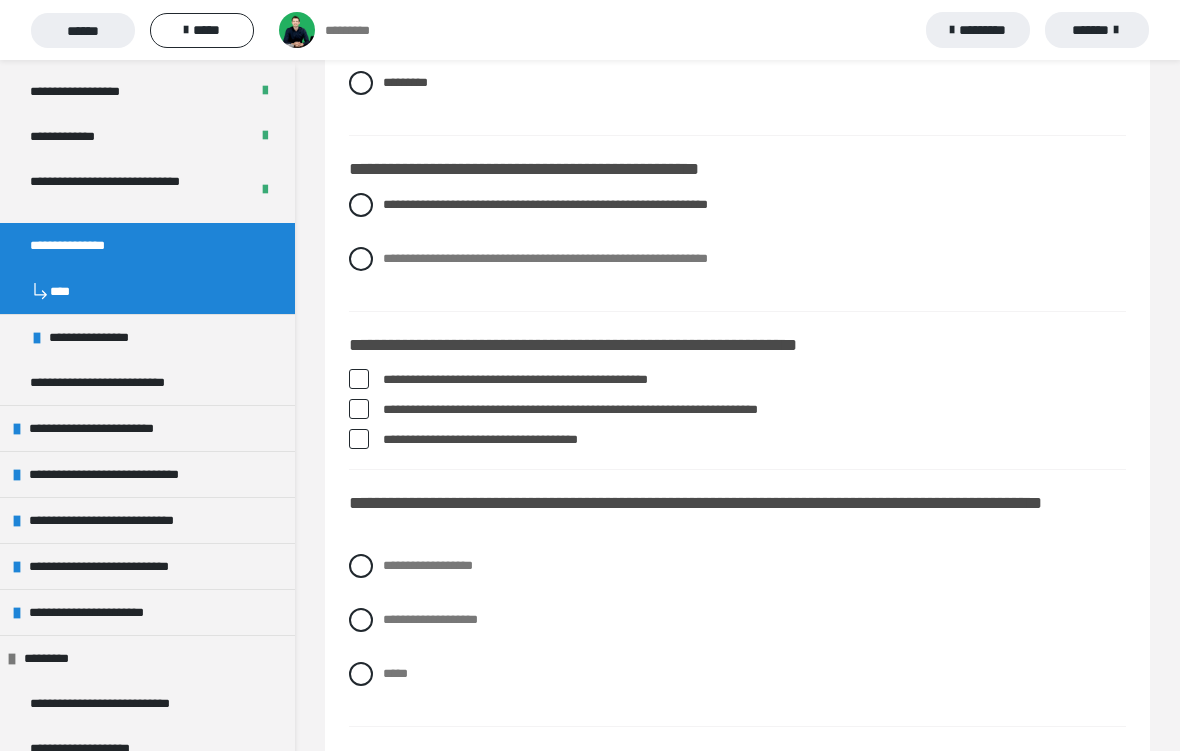 click at bounding box center [359, 379] 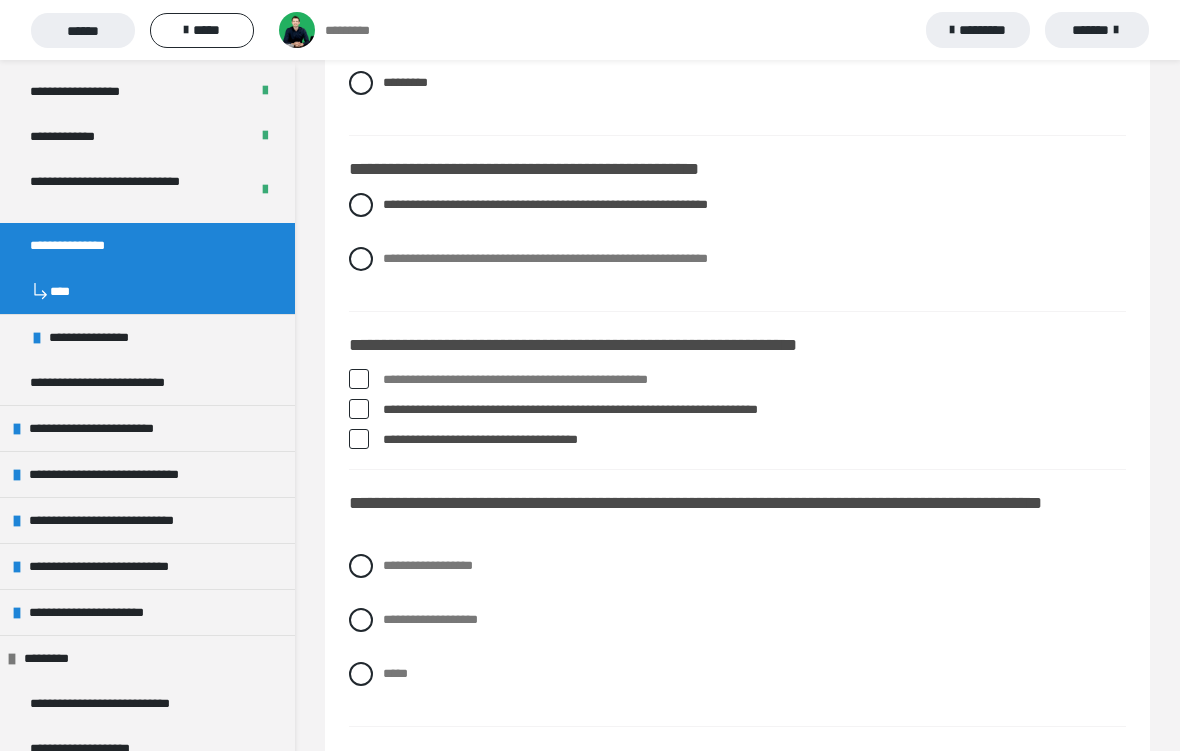 click at bounding box center (359, 409) 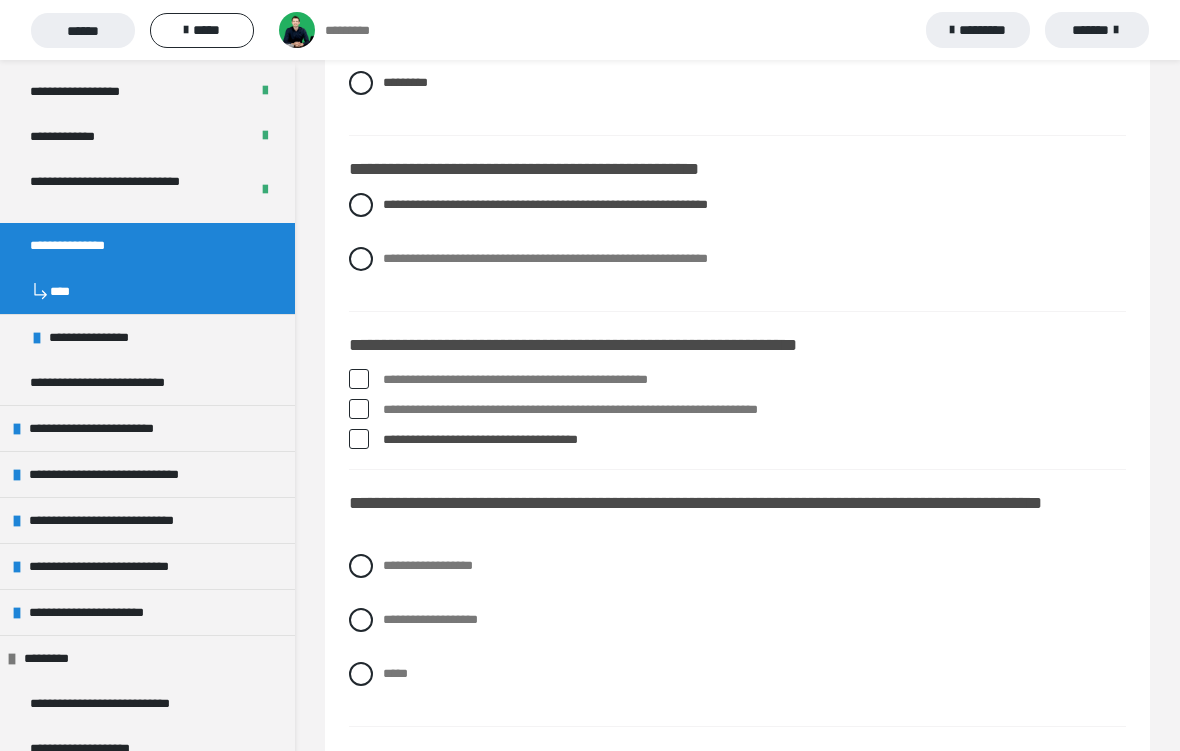 click at bounding box center [359, 439] 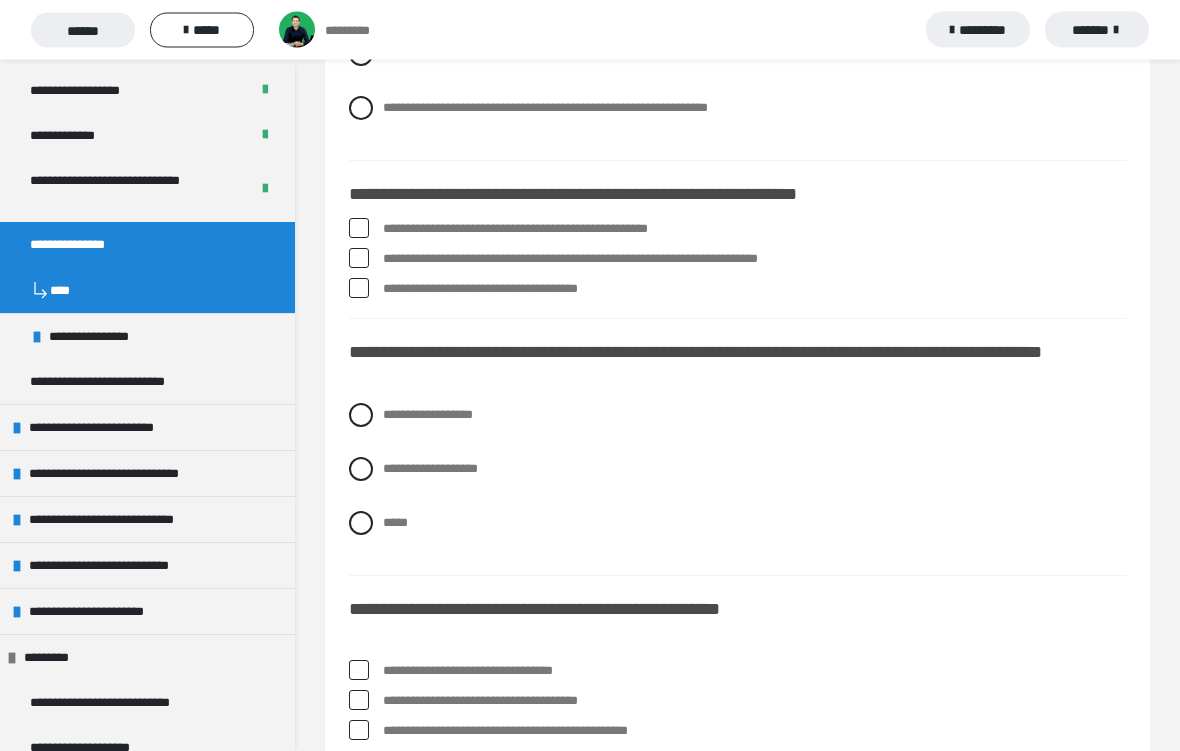scroll, scrollTop: 1153, scrollLeft: 0, axis: vertical 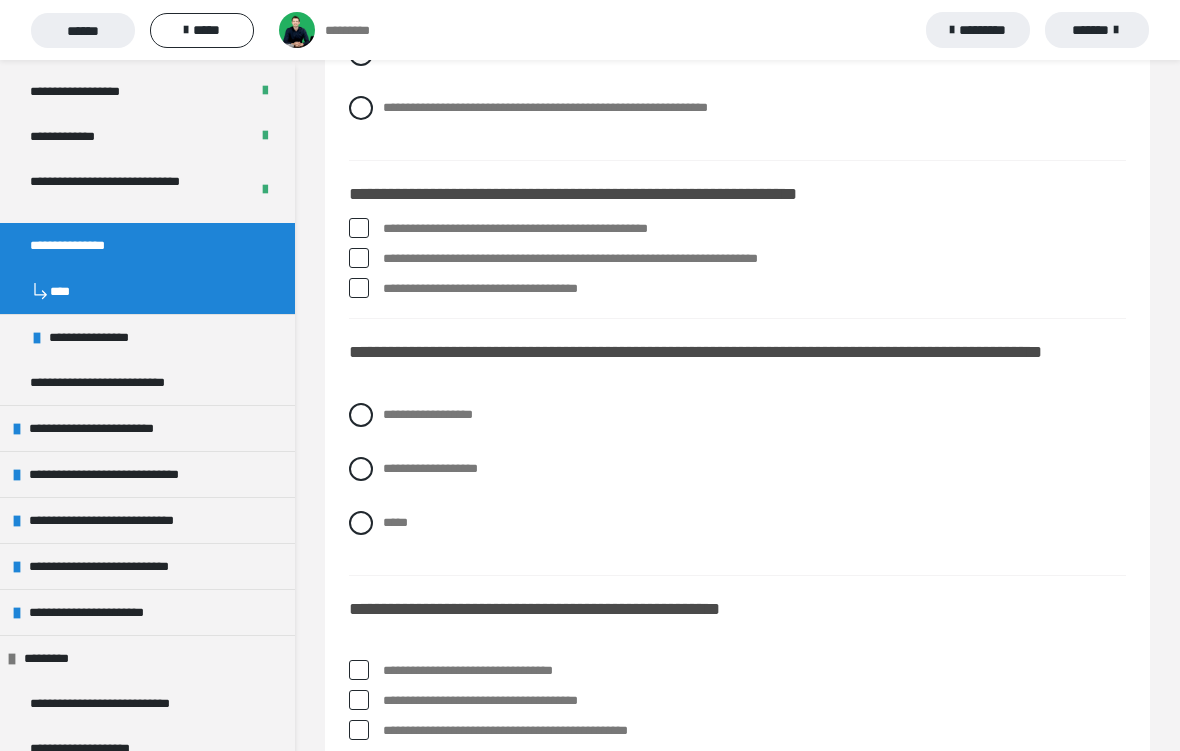 click at bounding box center [361, 415] 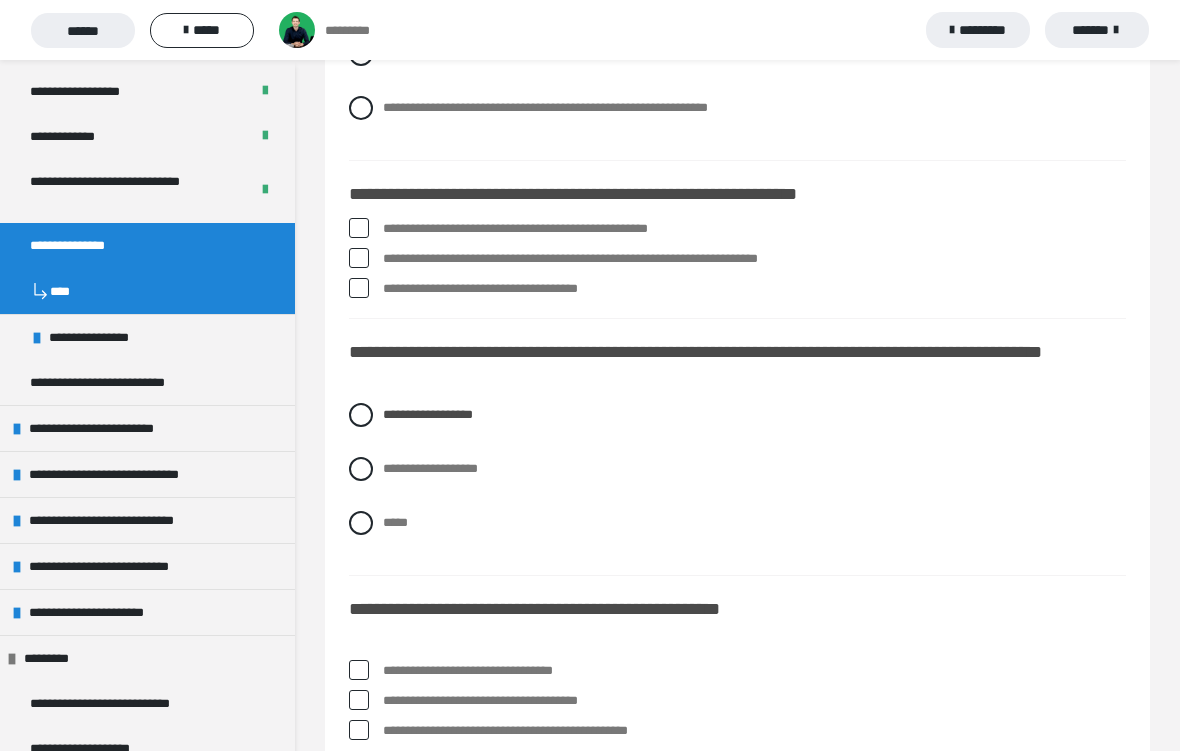 click on "**********" at bounding box center (737, 469) 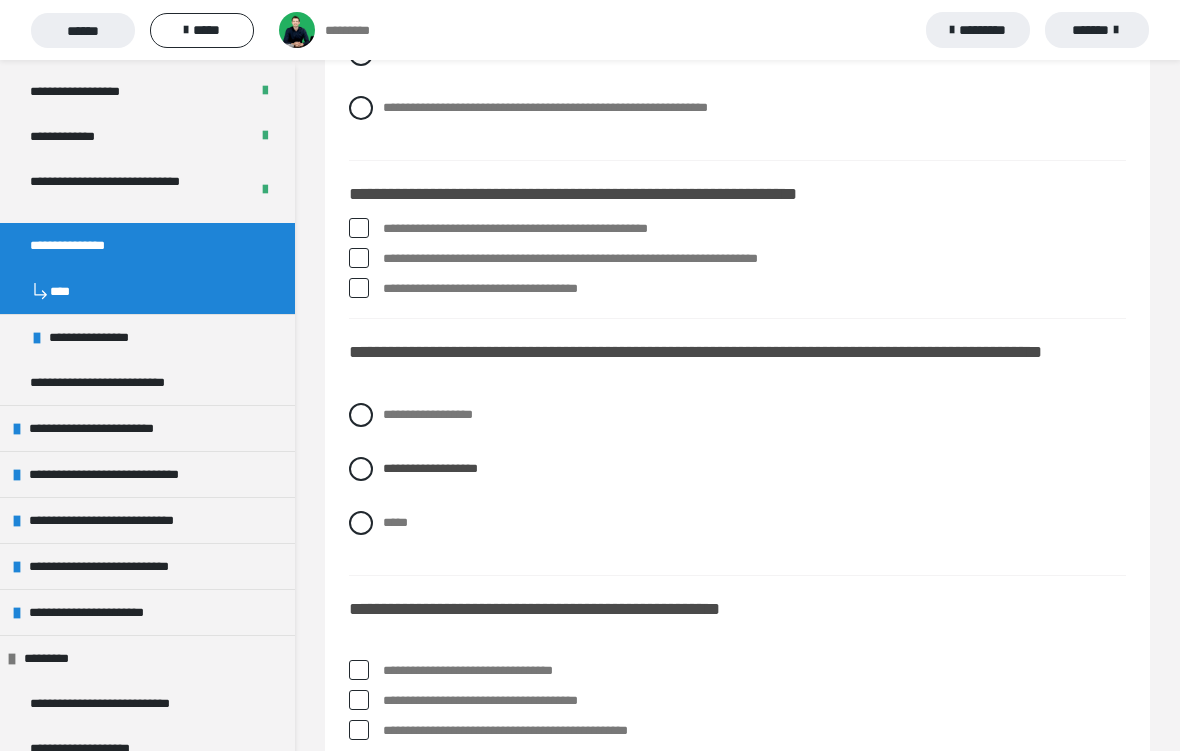 click at bounding box center [361, 523] 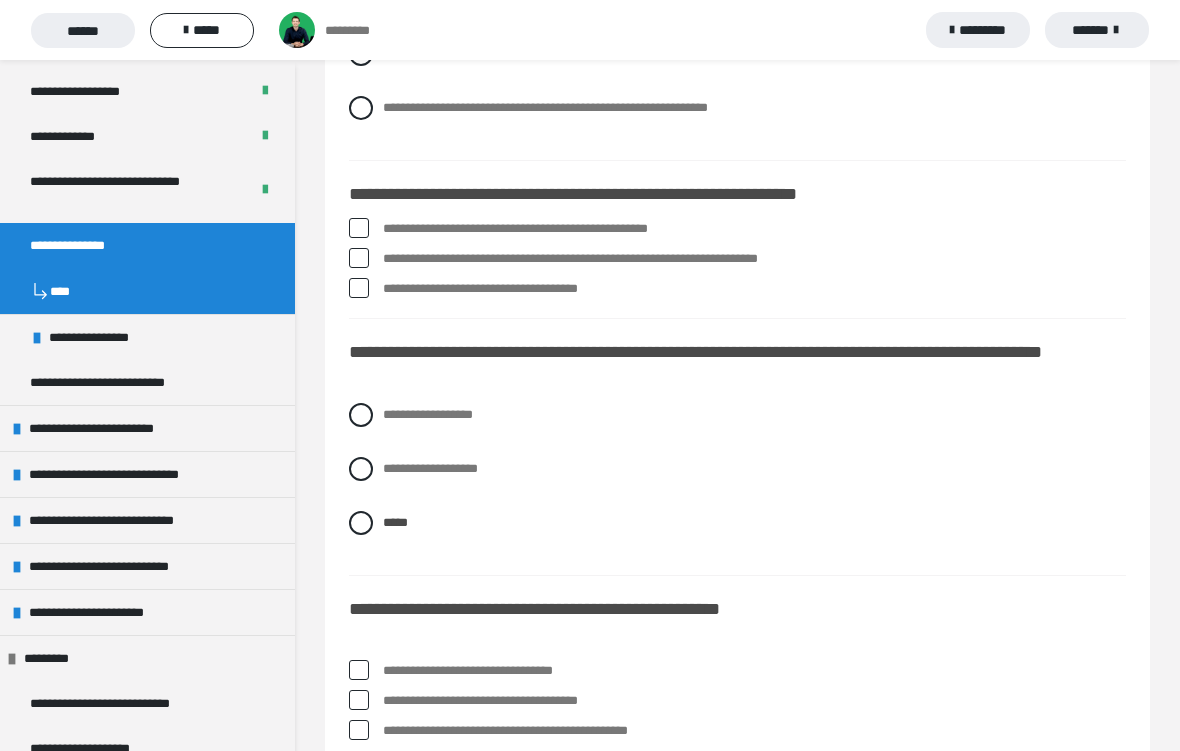 click on "[FIRST] [LAST] [LAST]" at bounding box center (737, 484) 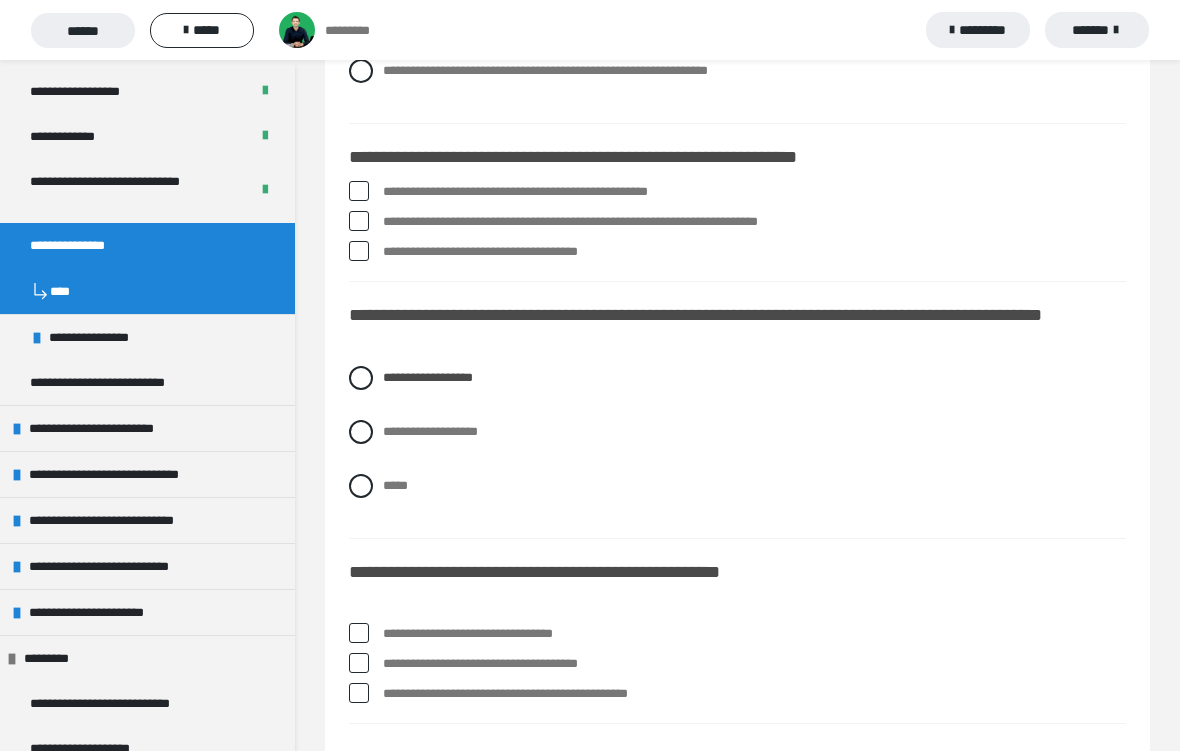 scroll, scrollTop: 1195, scrollLeft: 0, axis: vertical 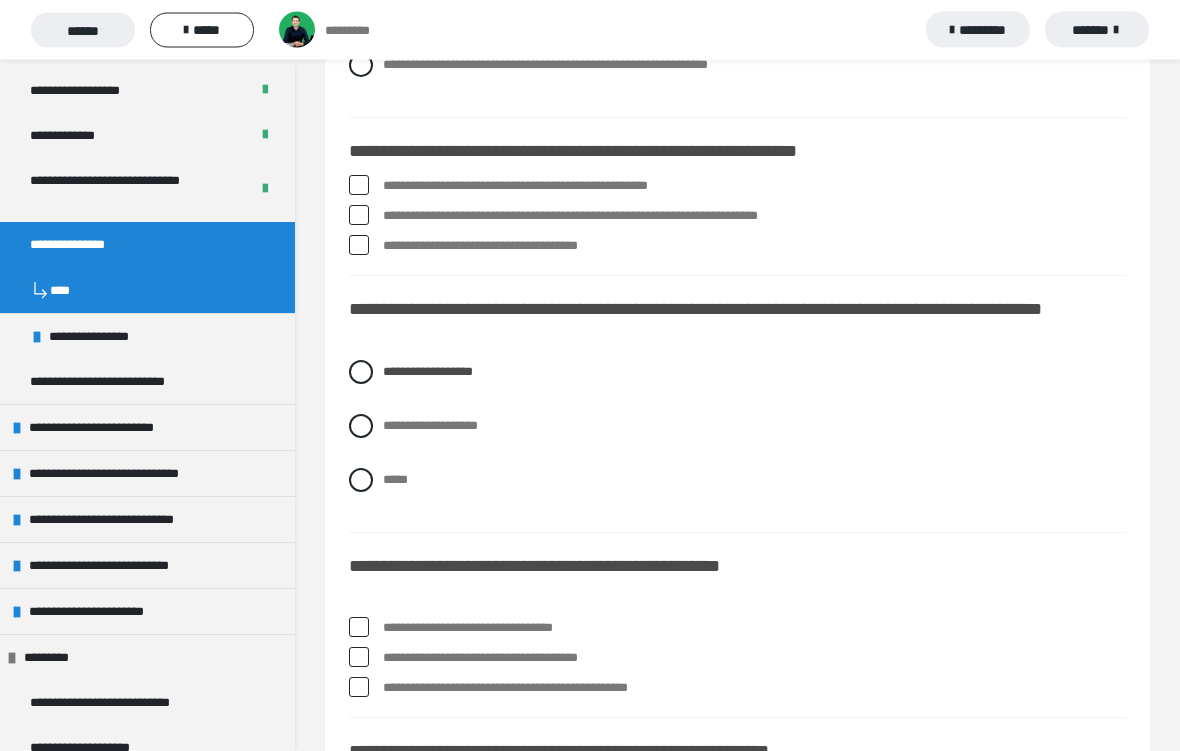 click at bounding box center (361, 481) 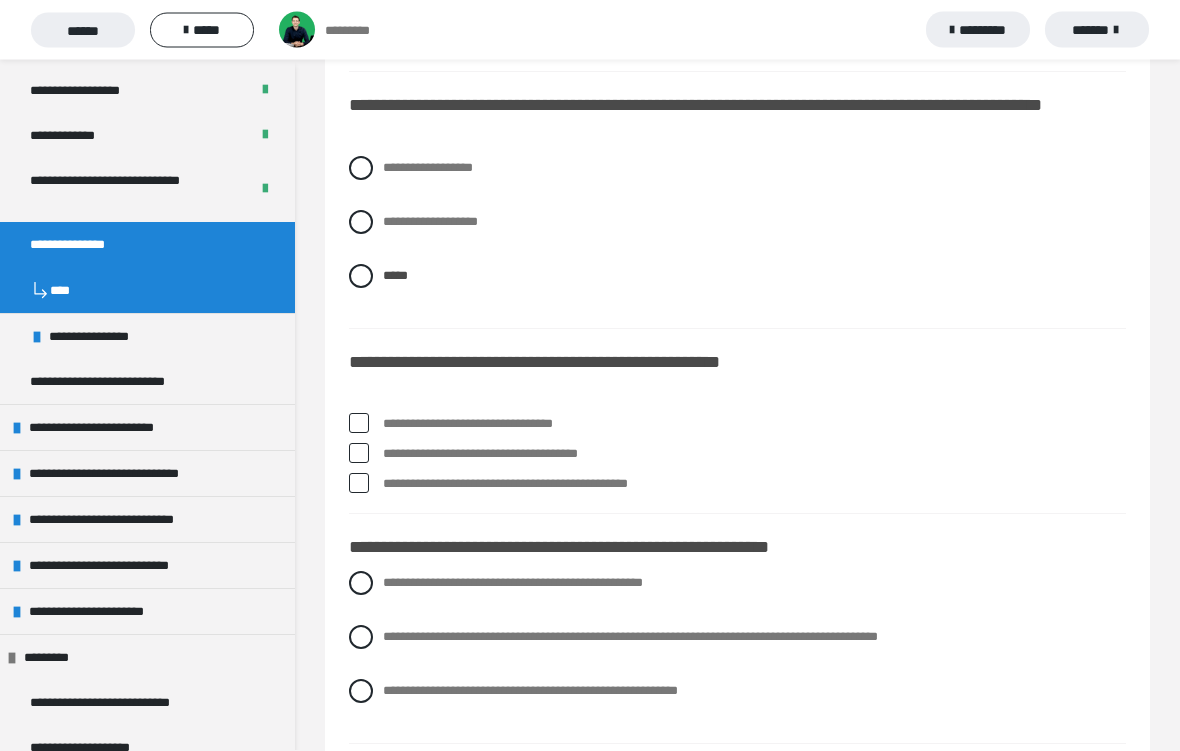 scroll, scrollTop: 1400, scrollLeft: 0, axis: vertical 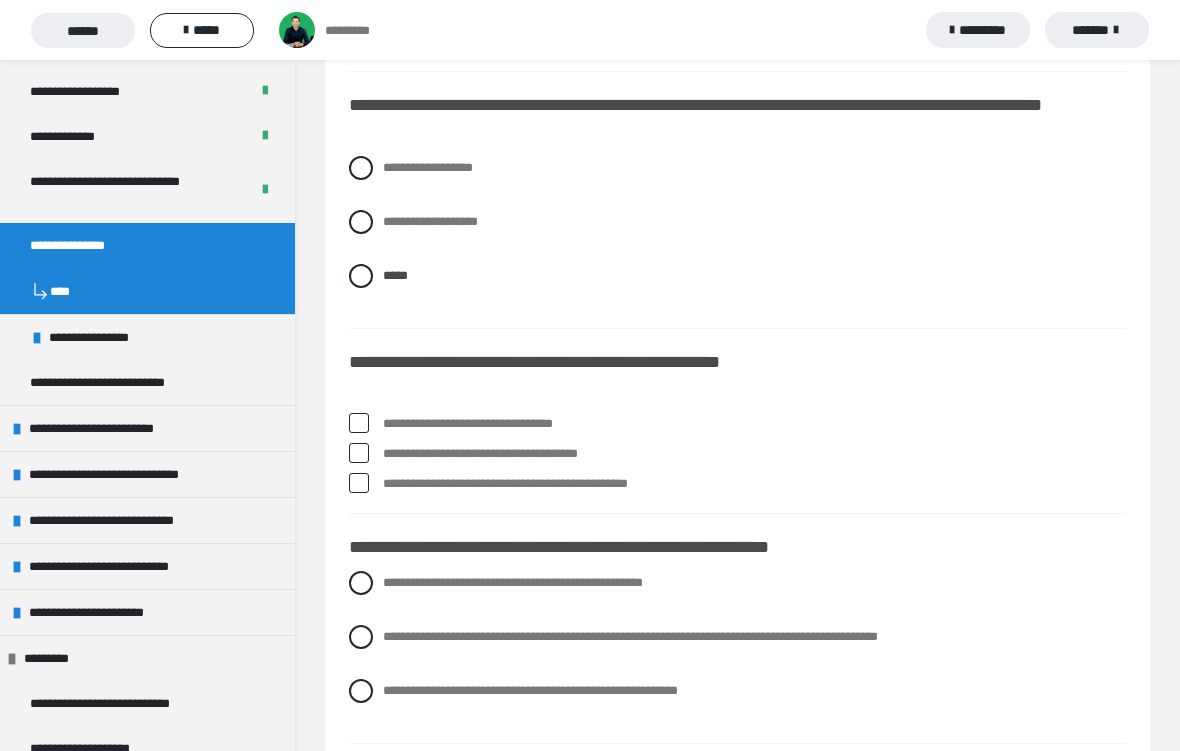 click at bounding box center (359, 453) 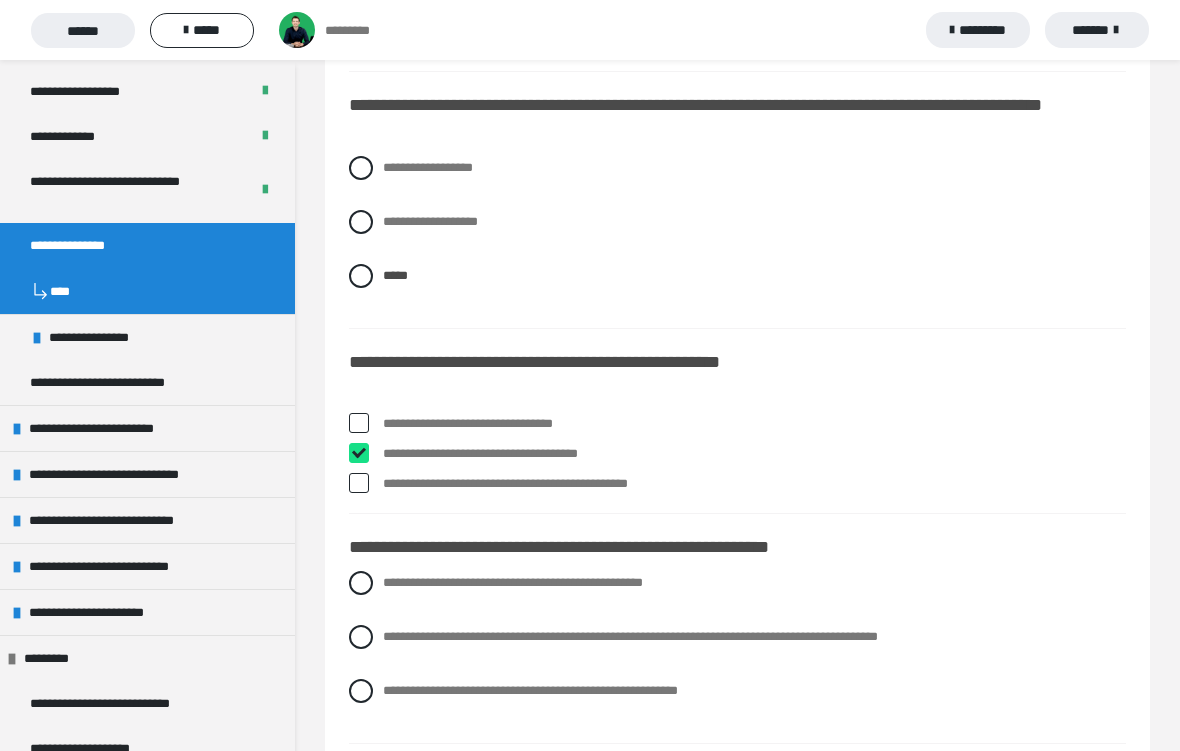 checkbox on "****" 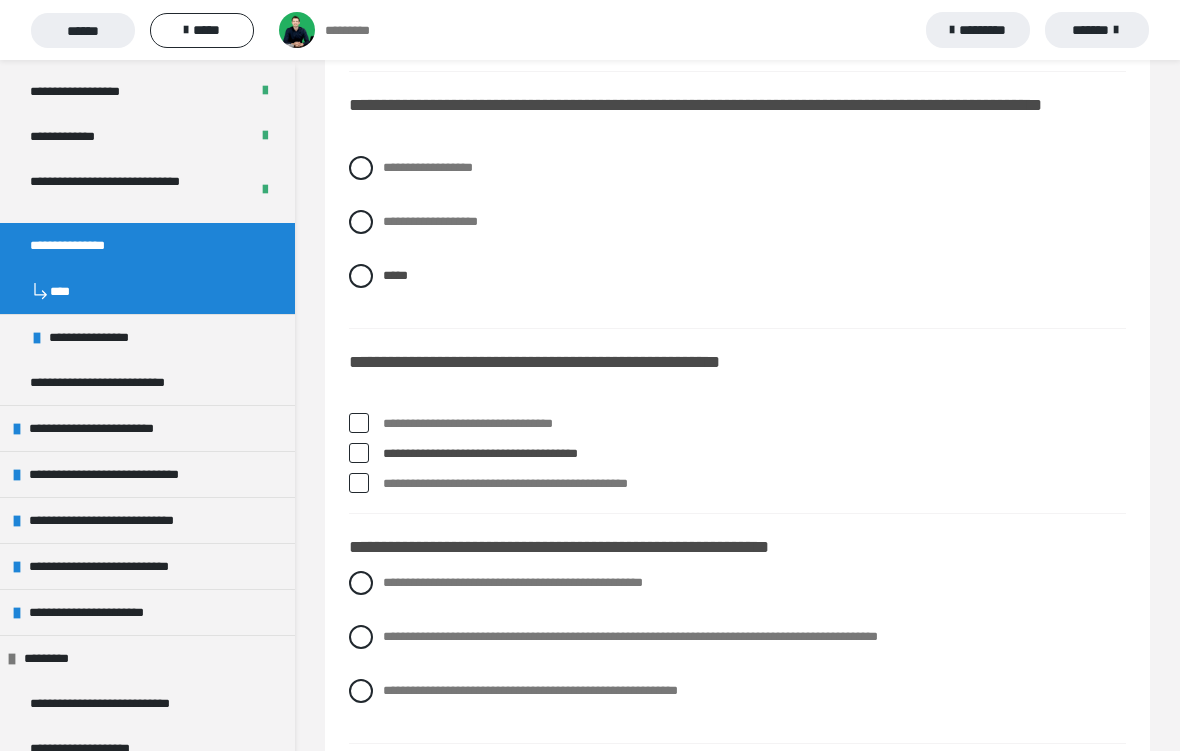 click at bounding box center (359, 483) 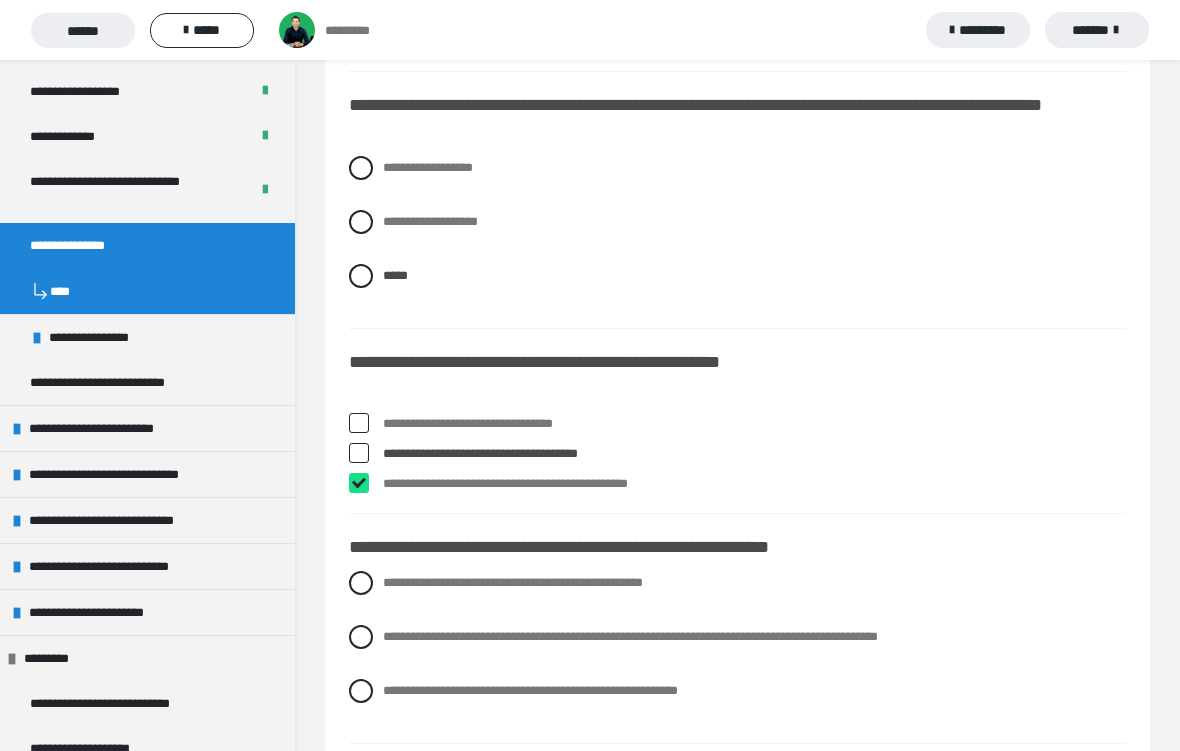 checkbox on "****" 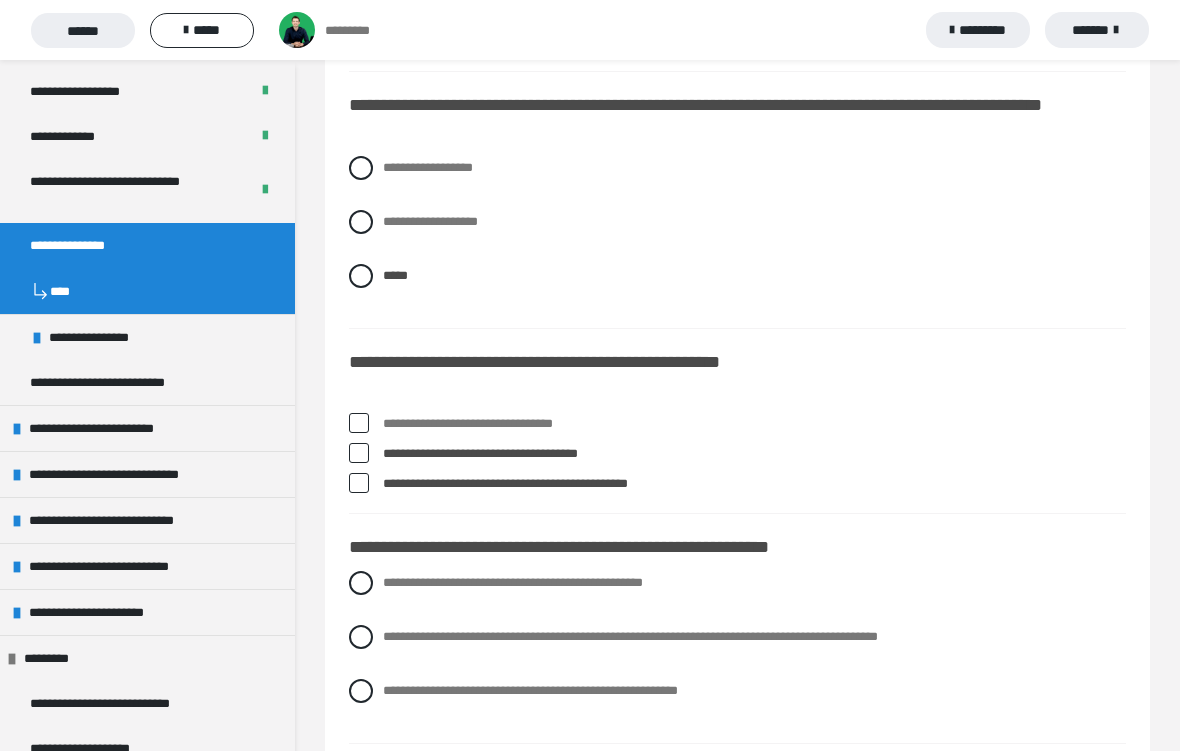click on "[FIRST] [LAST] [LAST]" at bounding box center [737, 458] 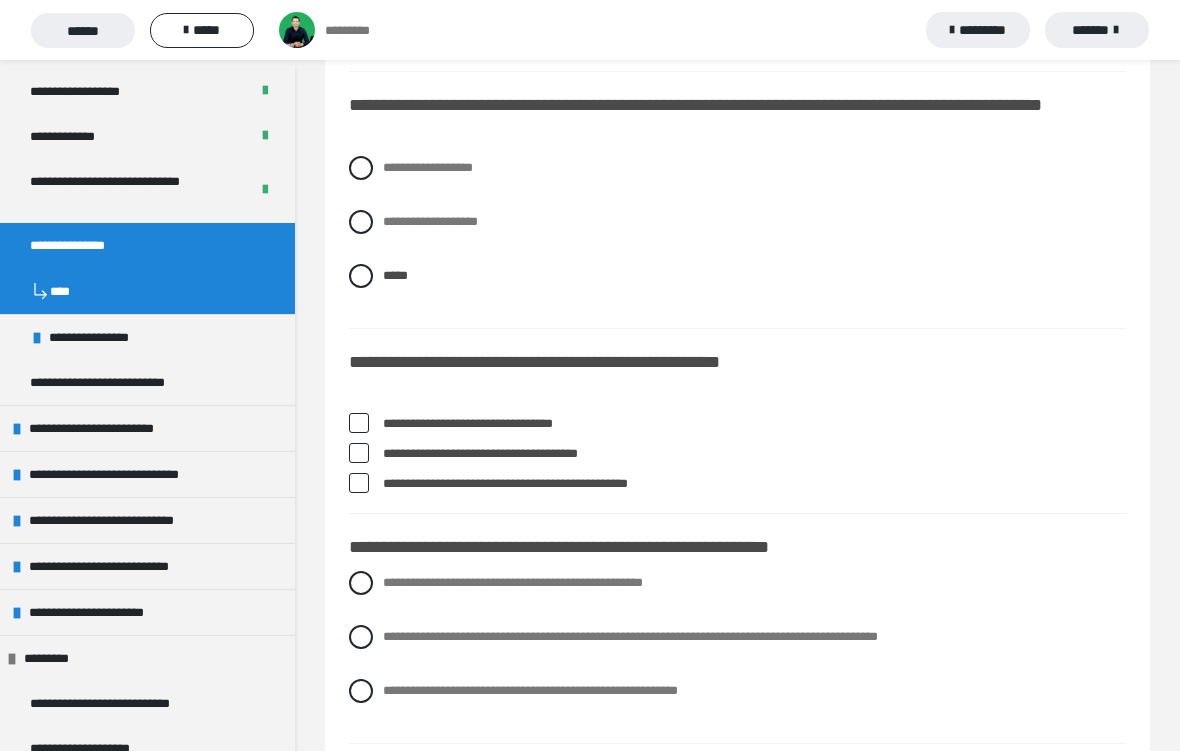 click at bounding box center [359, 423] 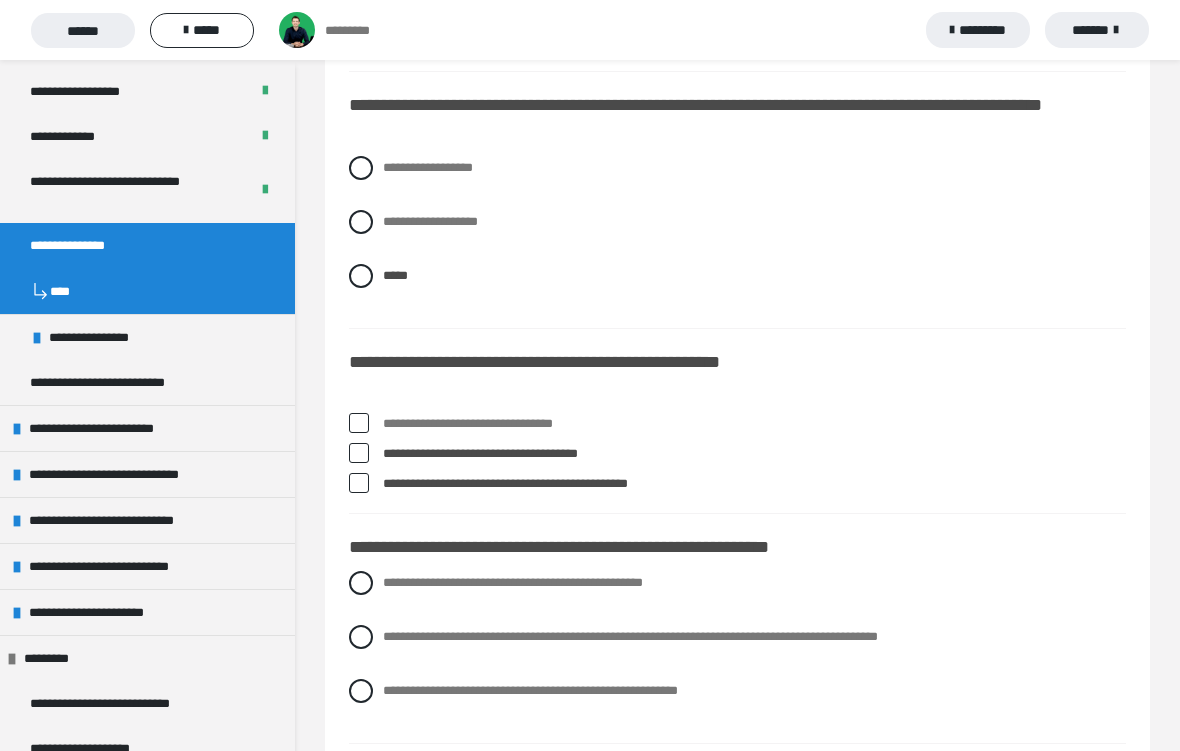 click on "**********" at bounding box center (737, 484) 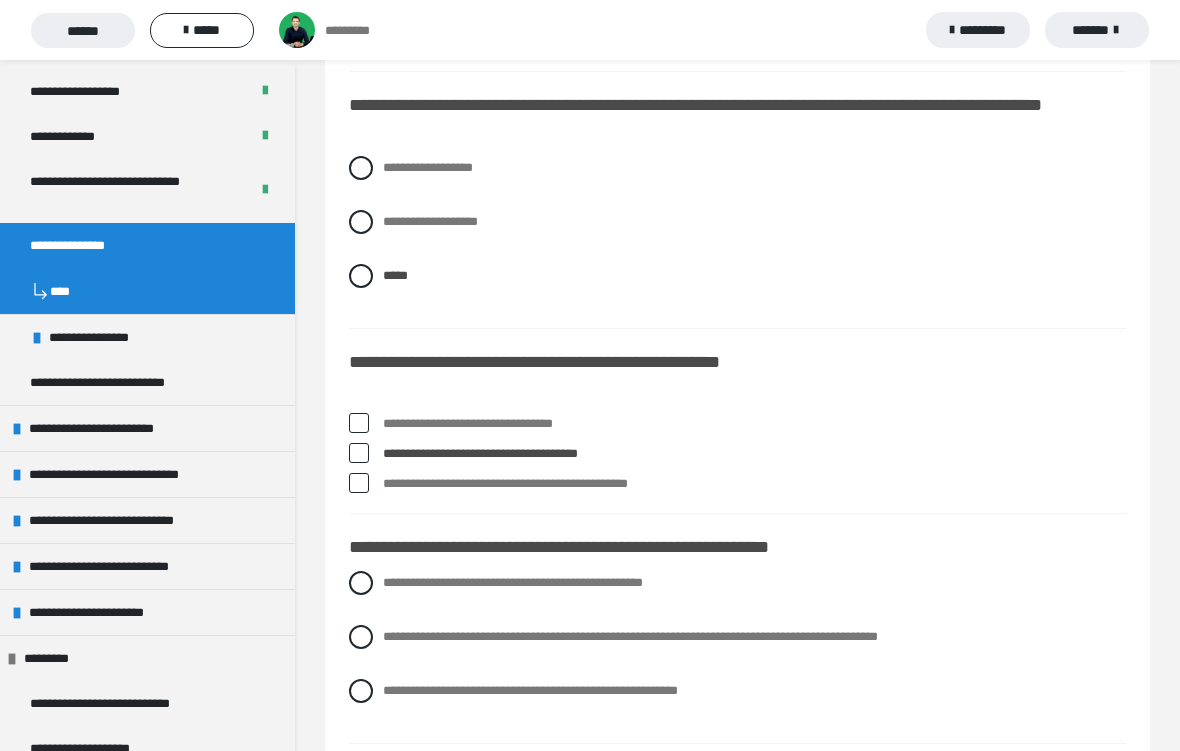 click at bounding box center (359, 483) 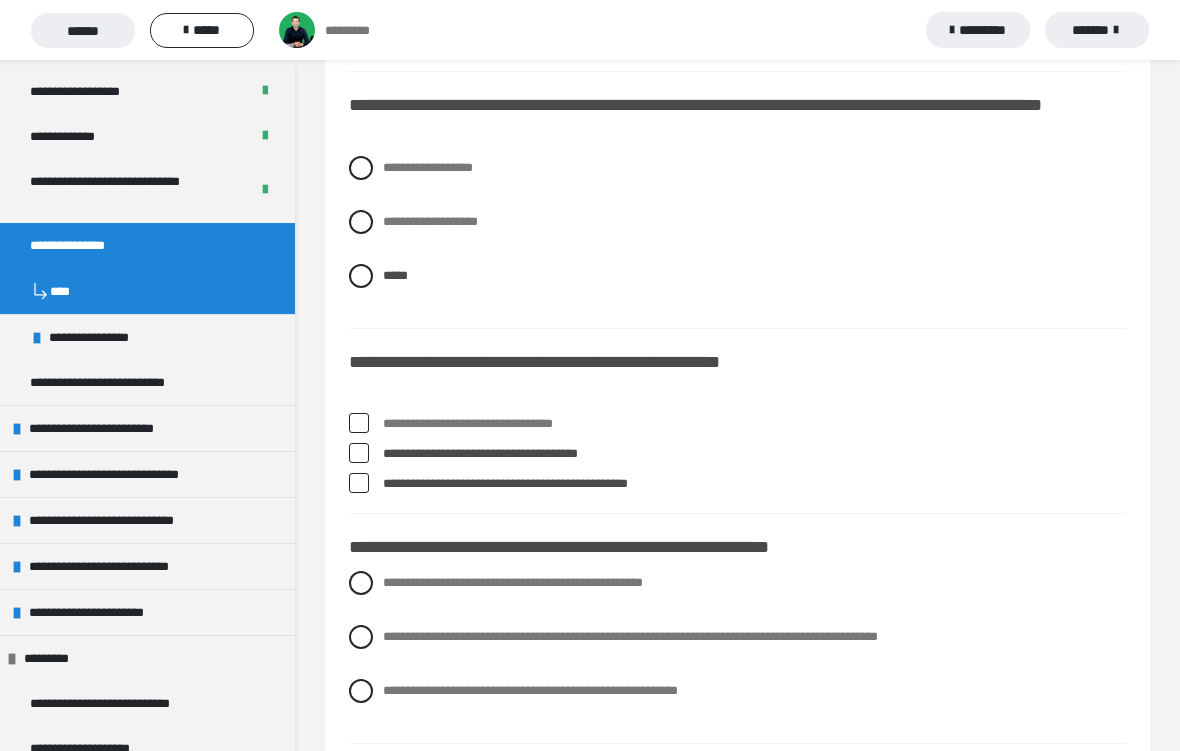 click at bounding box center [359, 483] 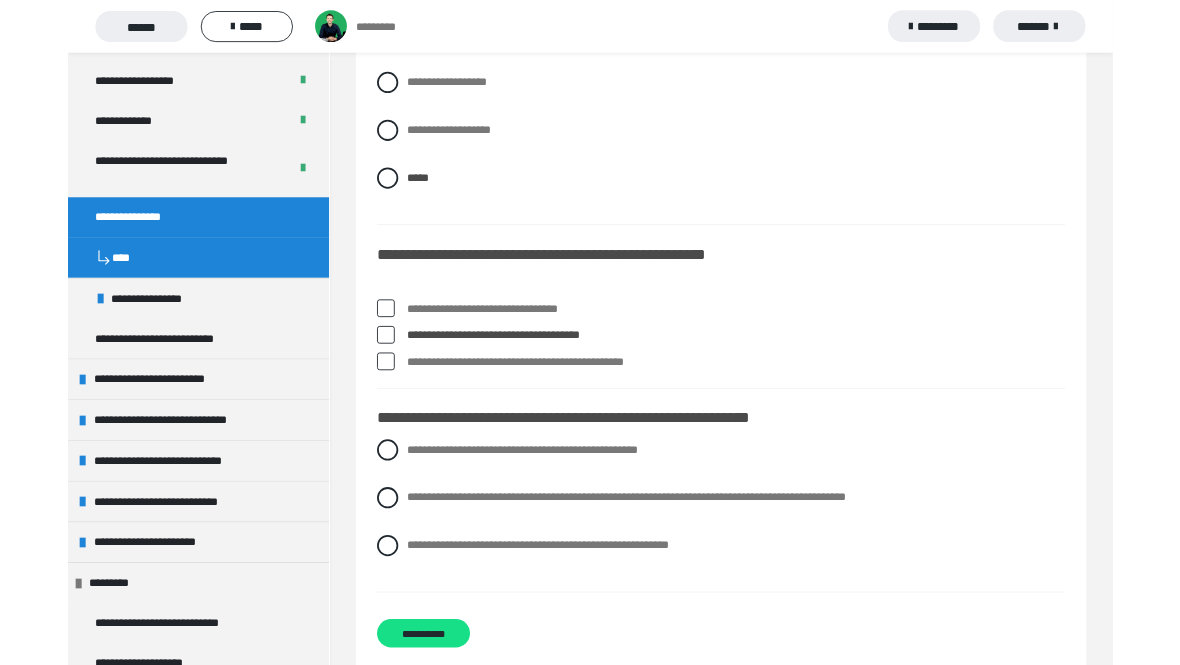 scroll, scrollTop: 1509, scrollLeft: 0, axis: vertical 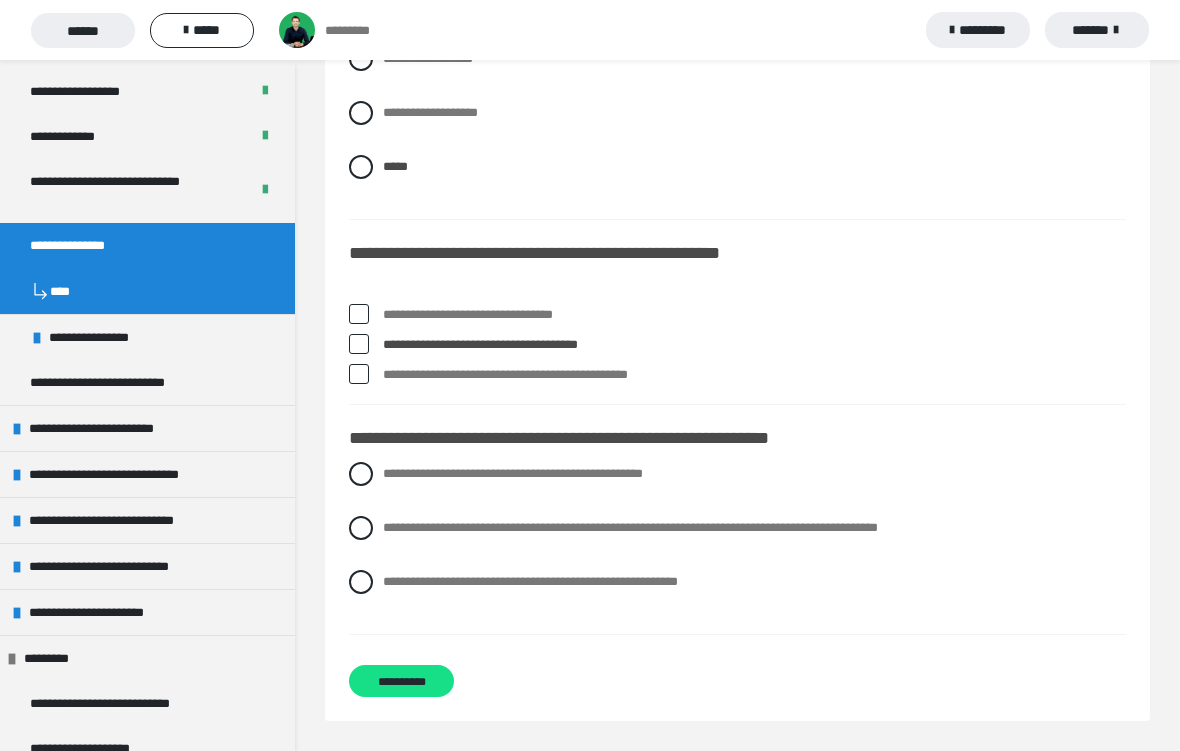 click at bounding box center (361, 528) 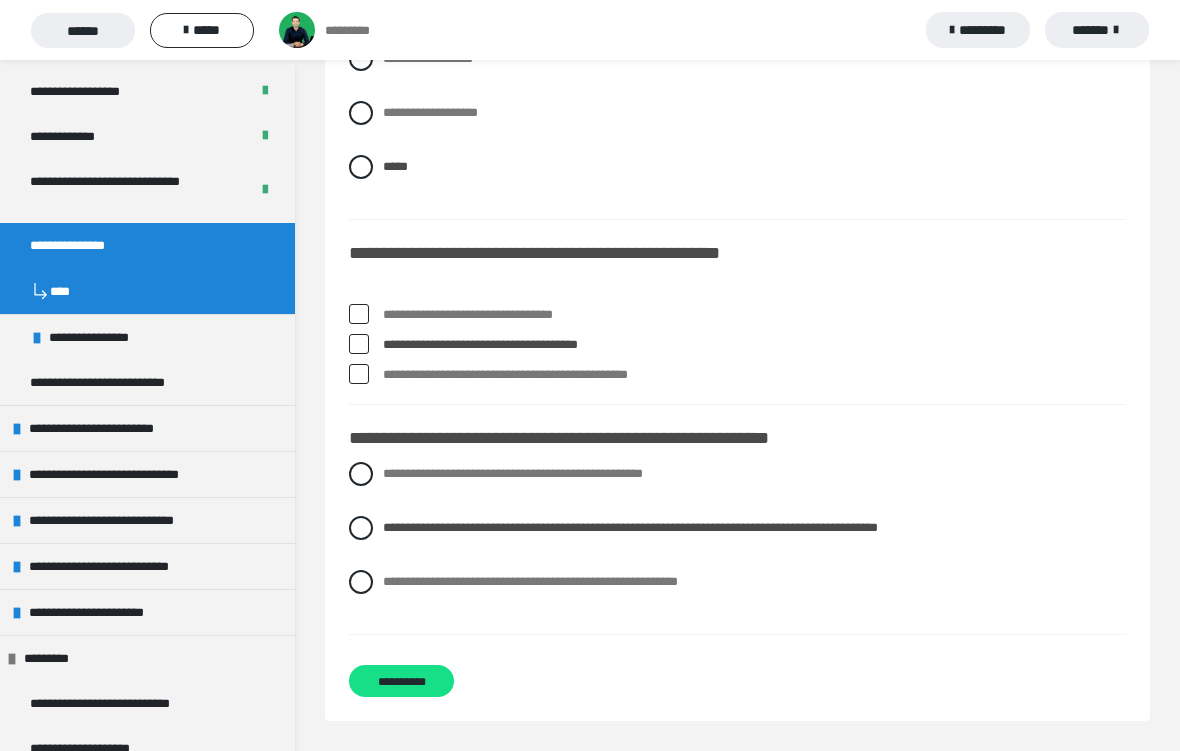 click at bounding box center [361, 582] 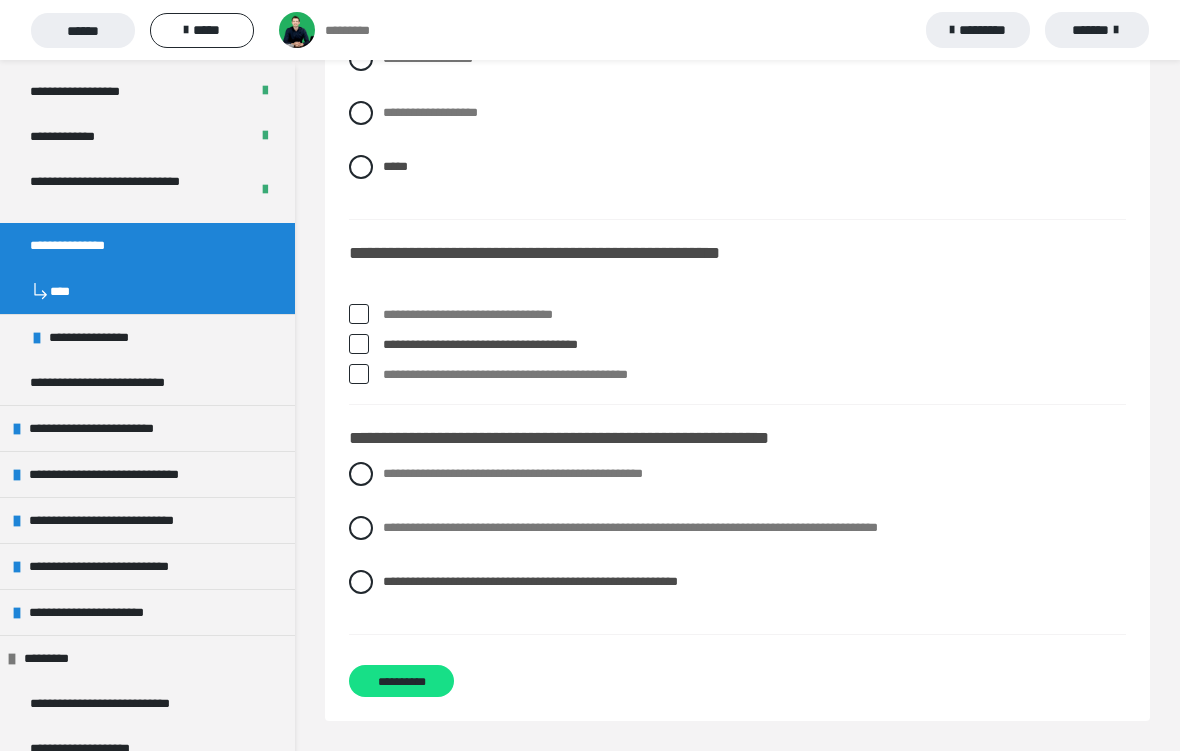 click at bounding box center [361, 528] 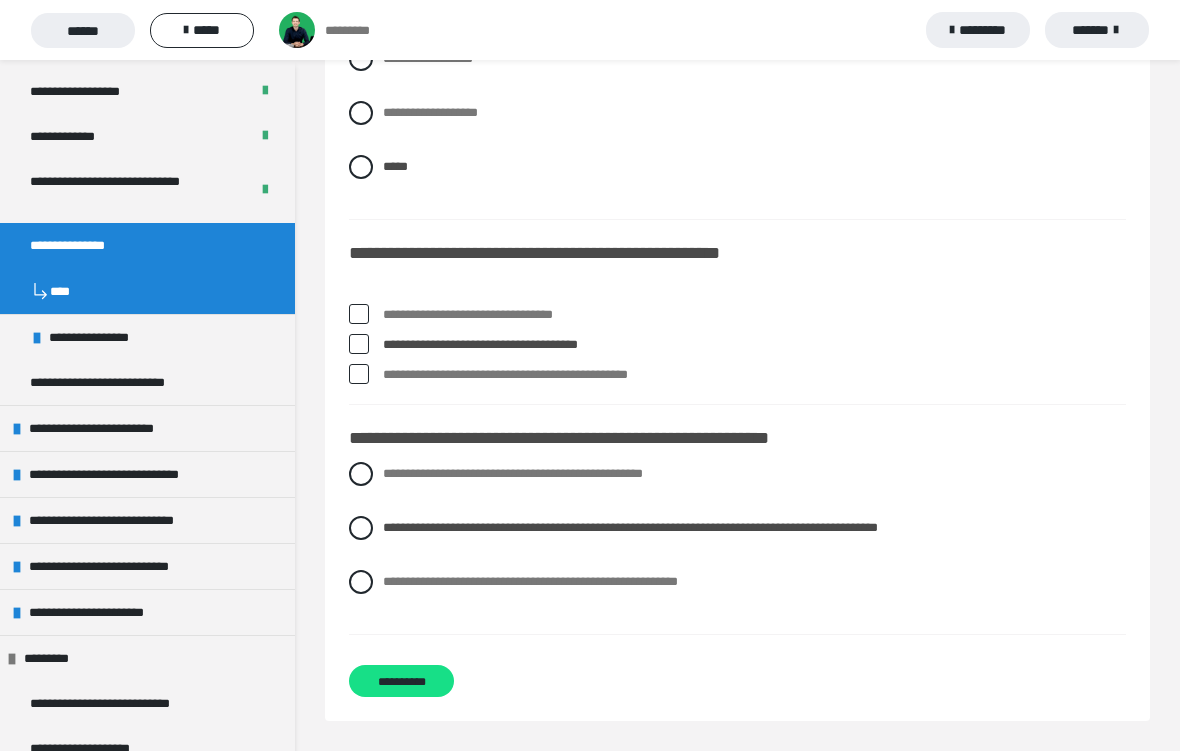 click on "**********" at bounding box center [737, 345] 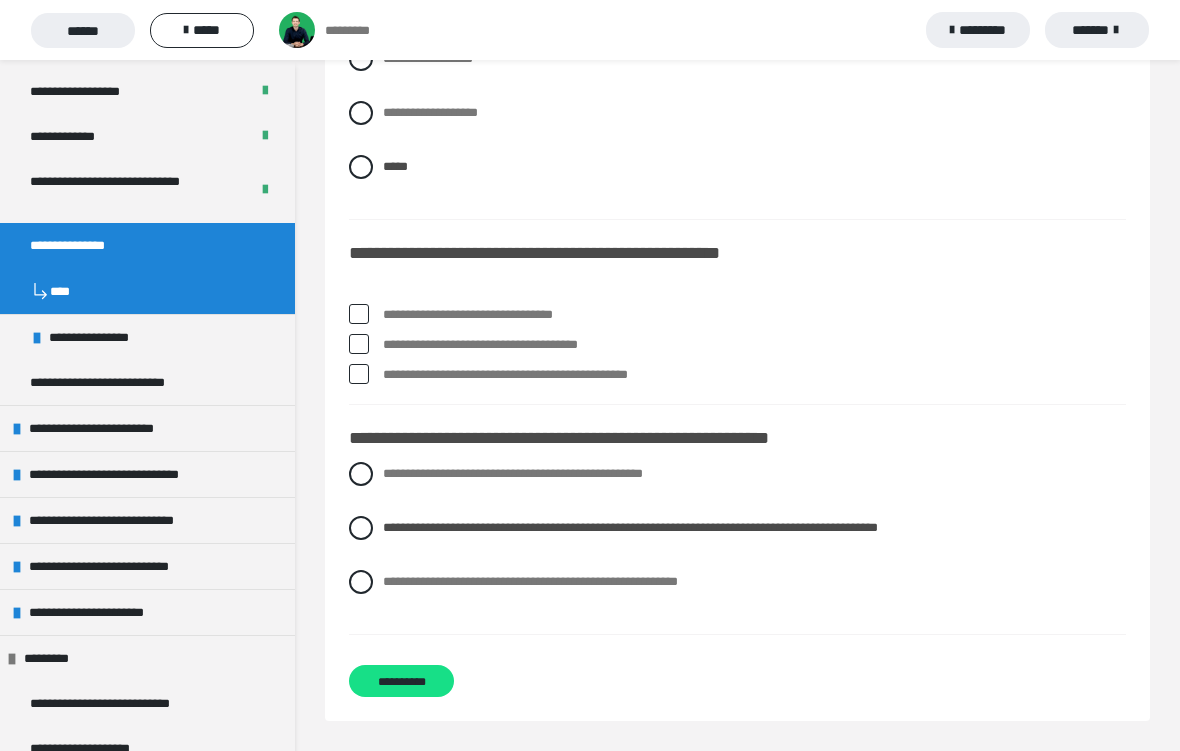click on "**********" at bounding box center (737, 345) 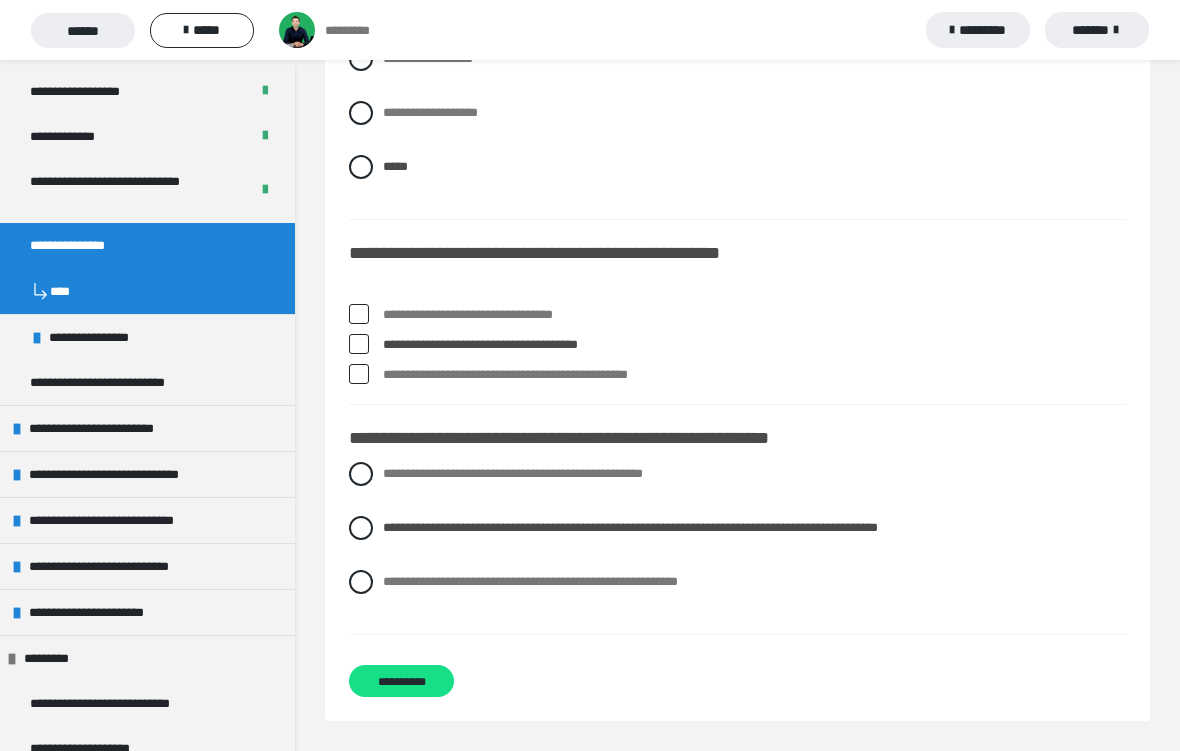 click on "**********" at bounding box center (737, 345) 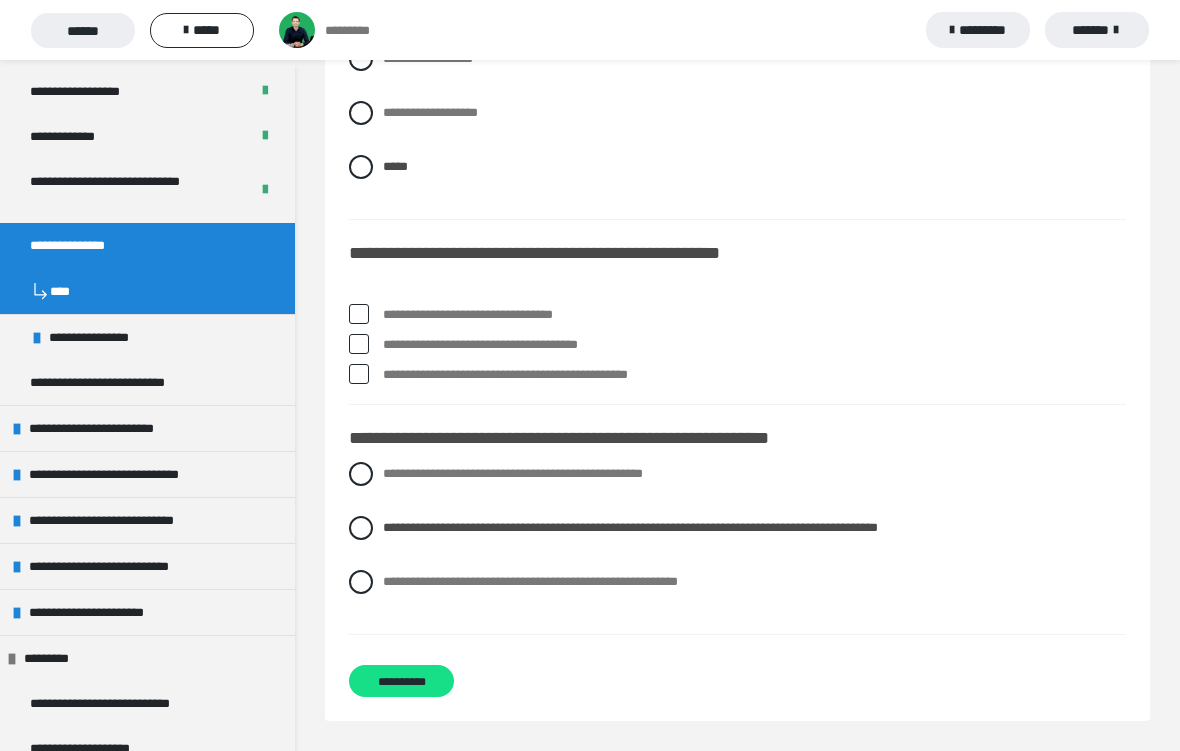 click at bounding box center [359, 344] 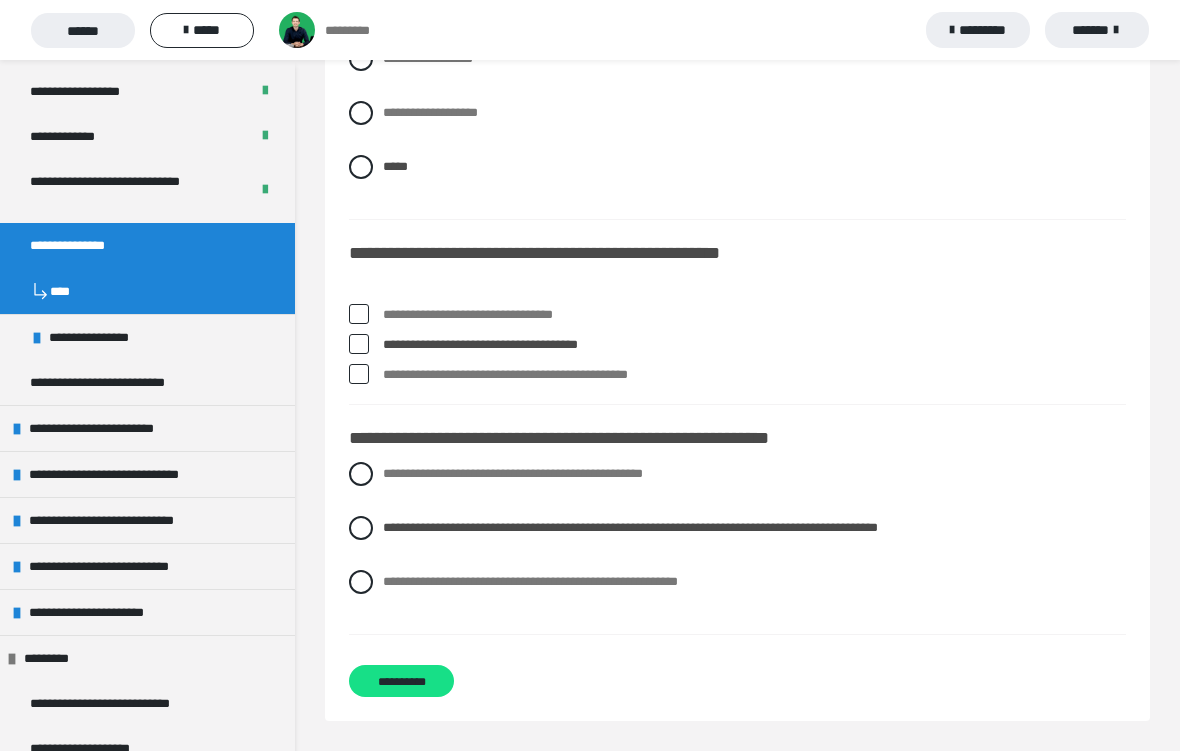 click at bounding box center [359, 374] 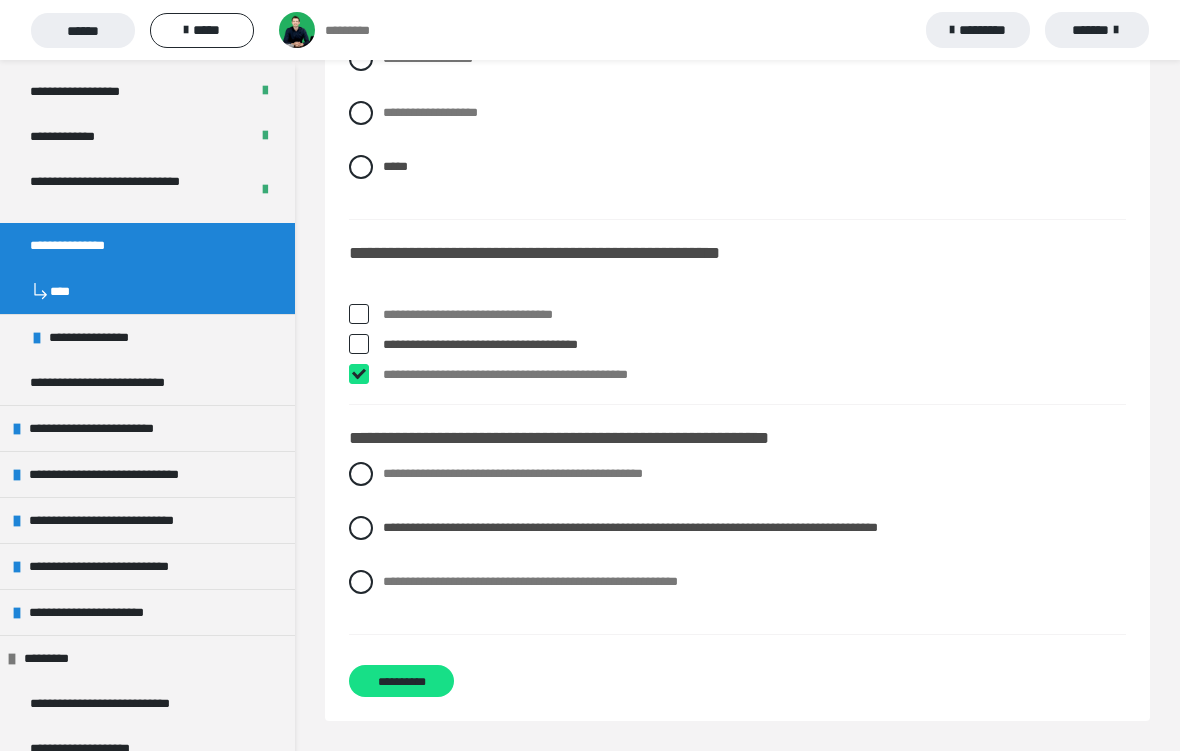 checkbox on "****" 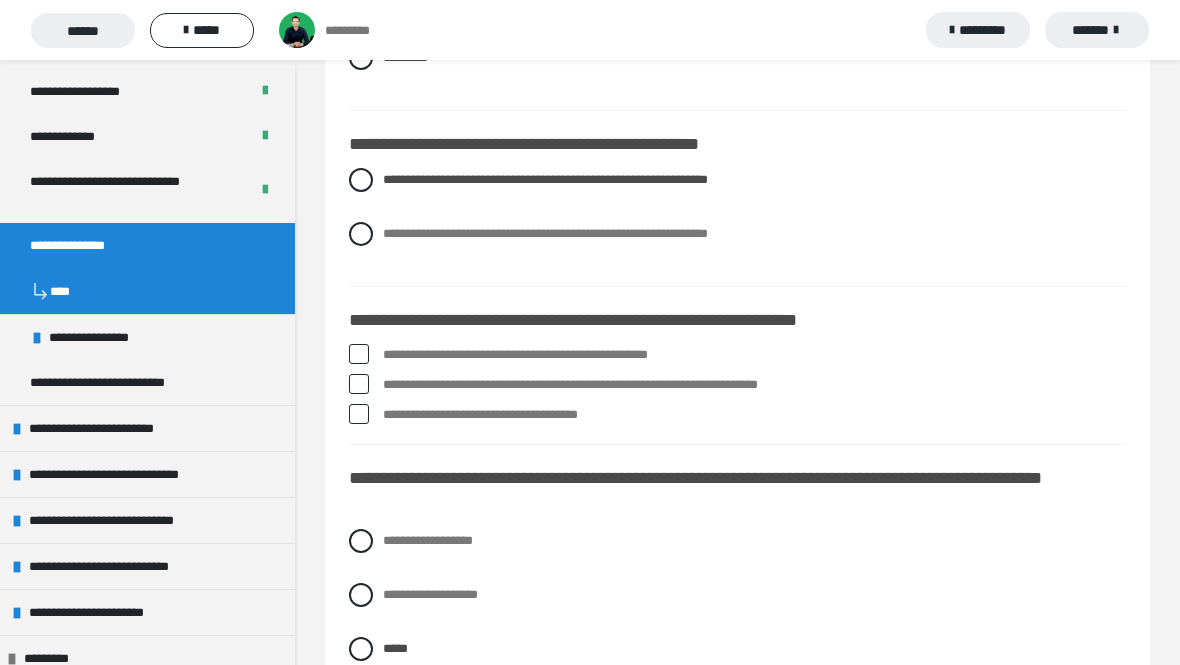 scroll, scrollTop: 1025, scrollLeft: 0, axis: vertical 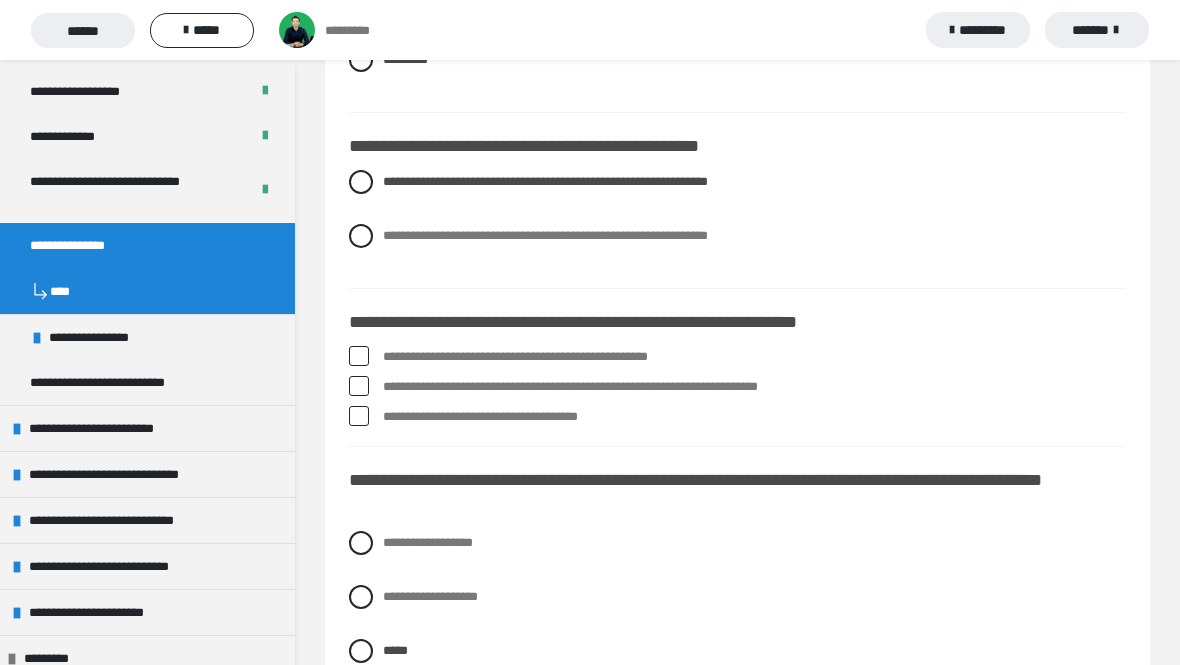 click at bounding box center [359, 386] 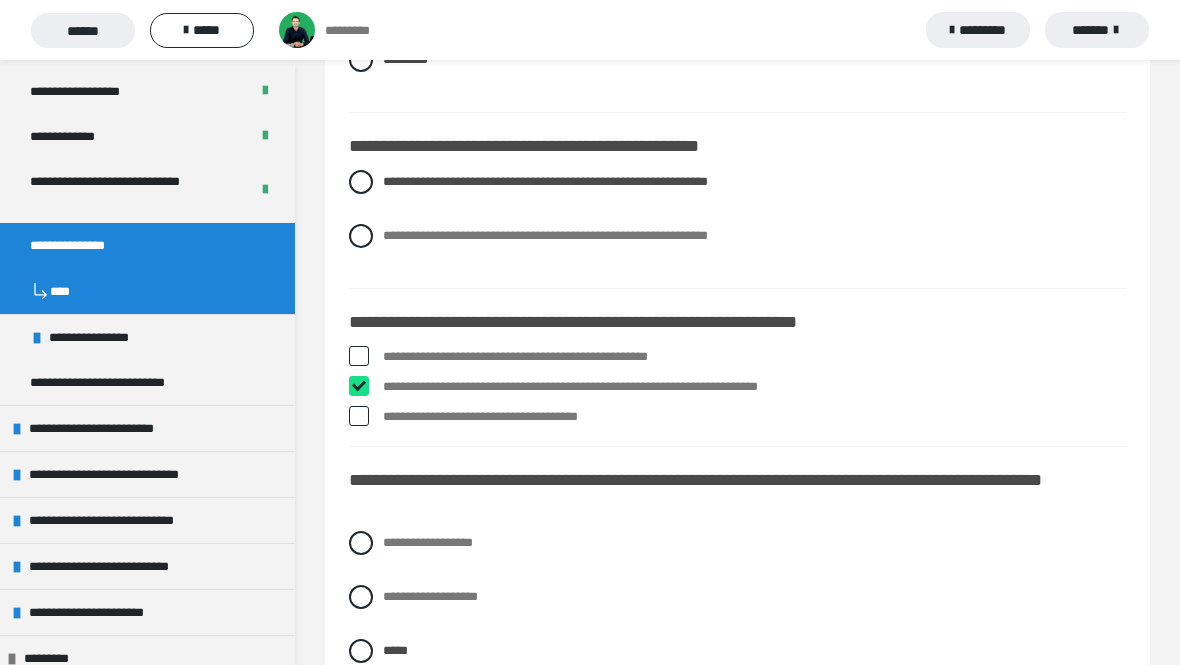checkbox on "****" 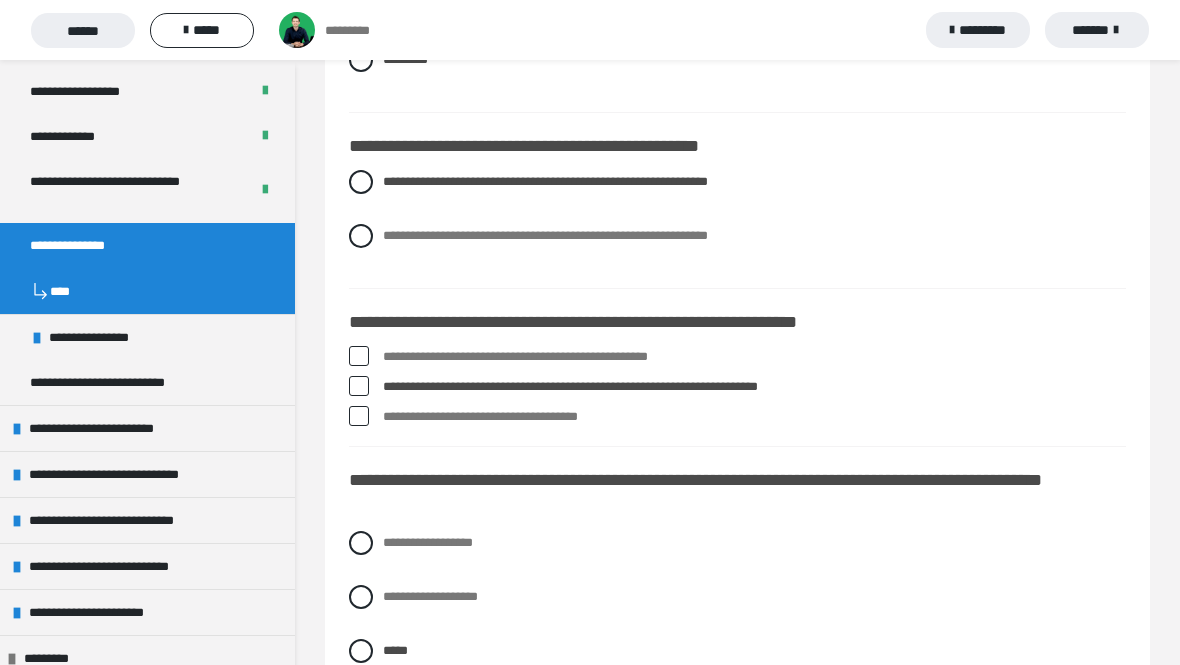click at bounding box center (359, 416) 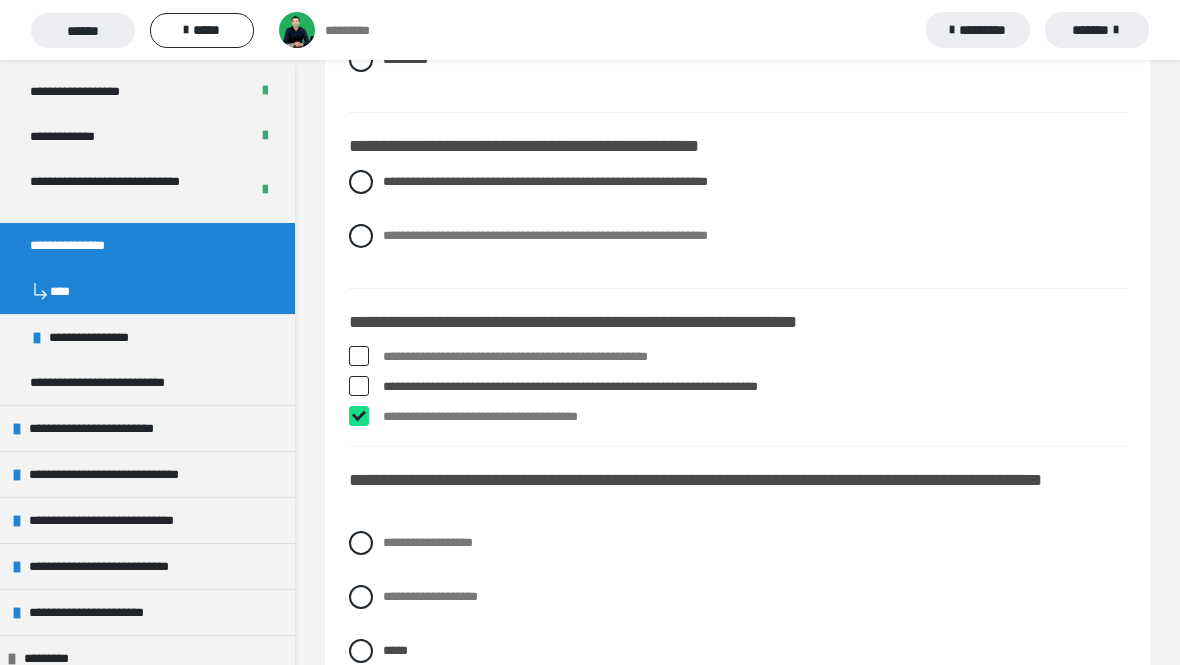 checkbox on "****" 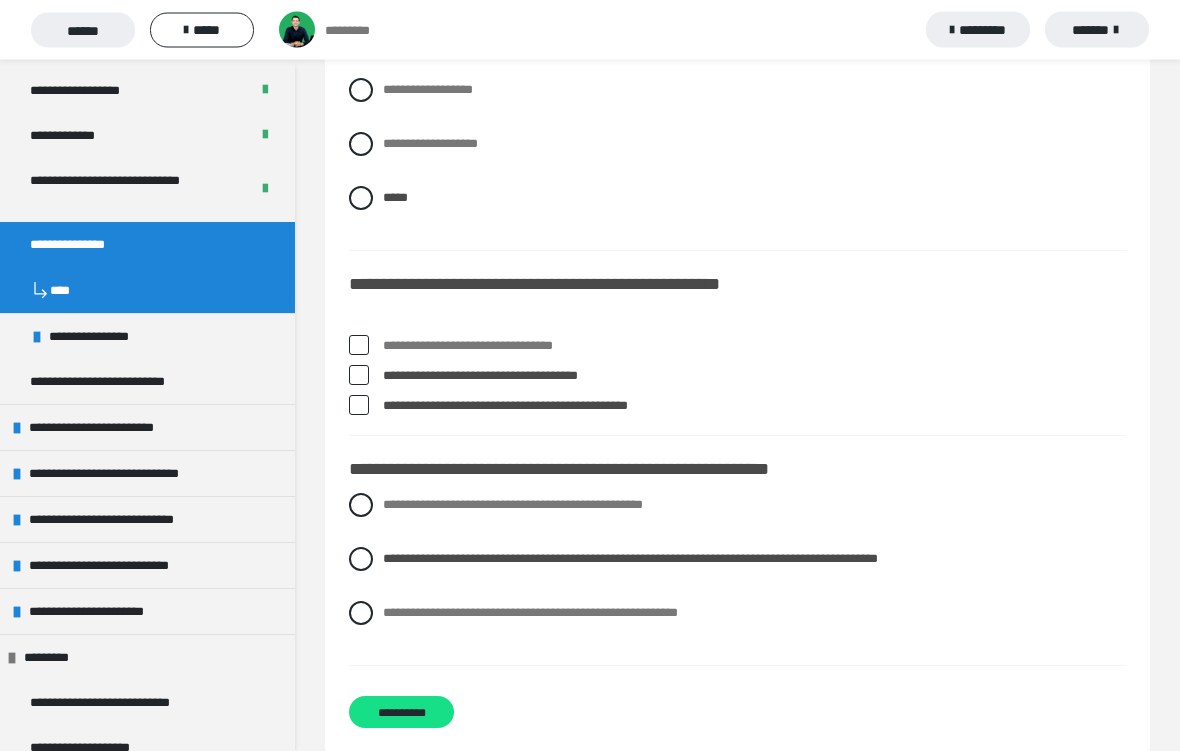 scroll, scrollTop: 1509, scrollLeft: 0, axis: vertical 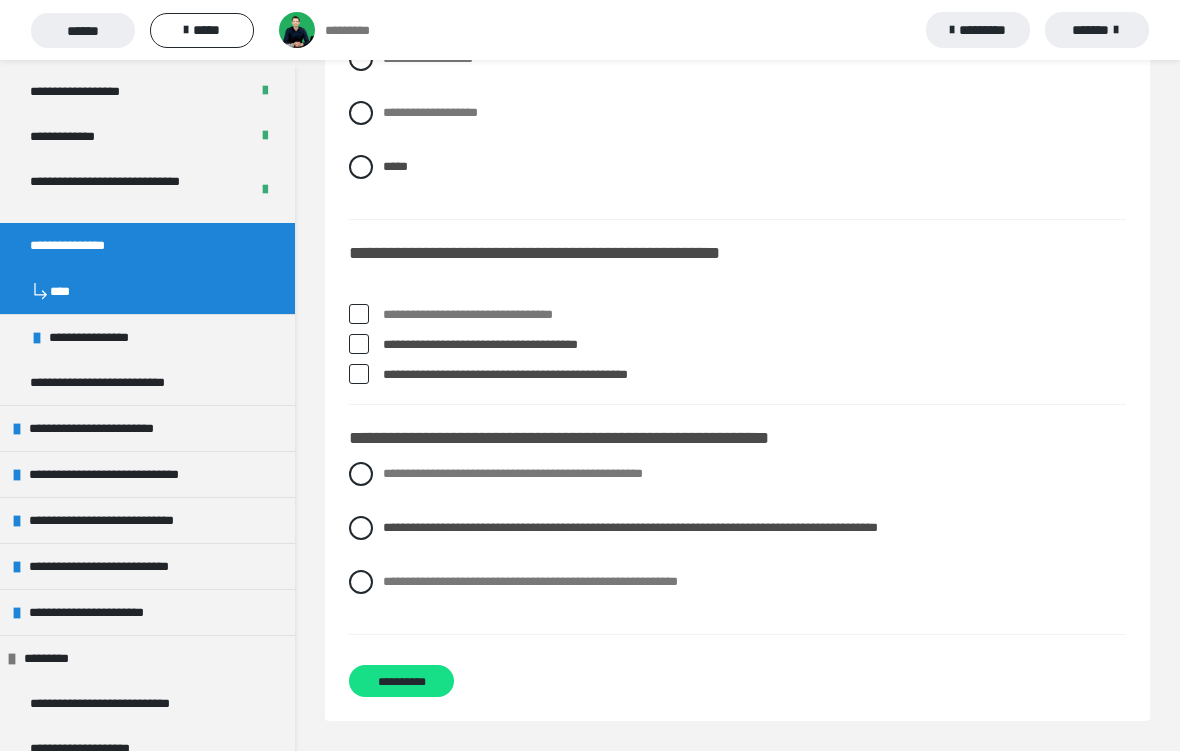 click on "**********" at bounding box center (401, 681) 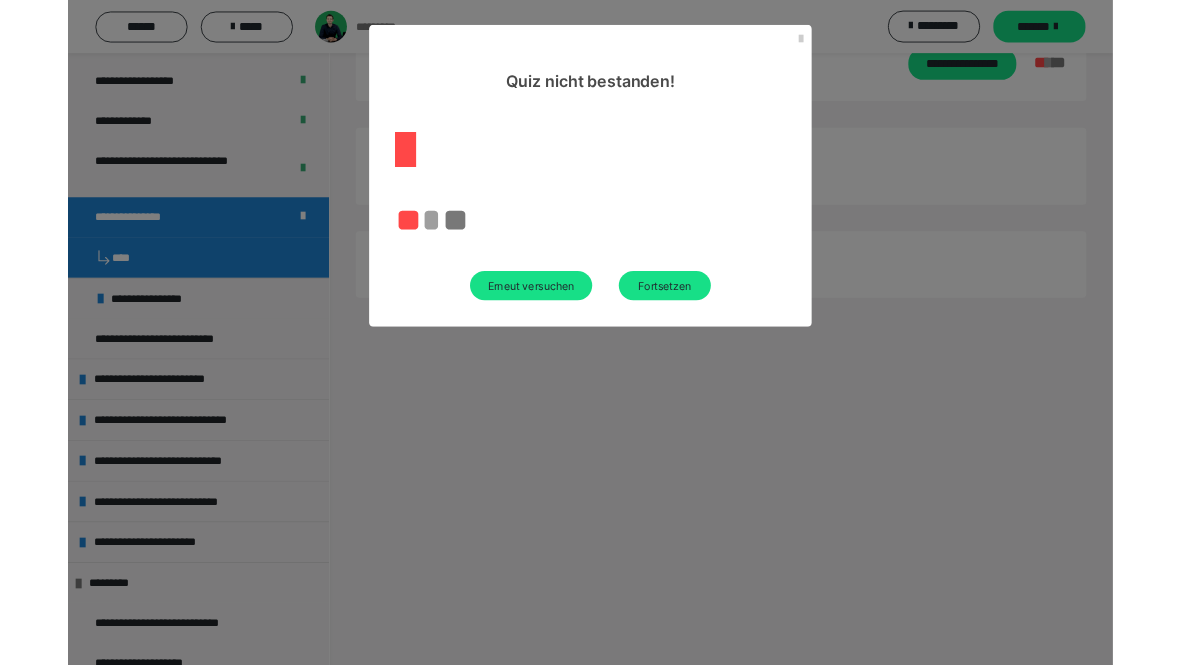scroll, scrollTop: 0, scrollLeft: 0, axis: both 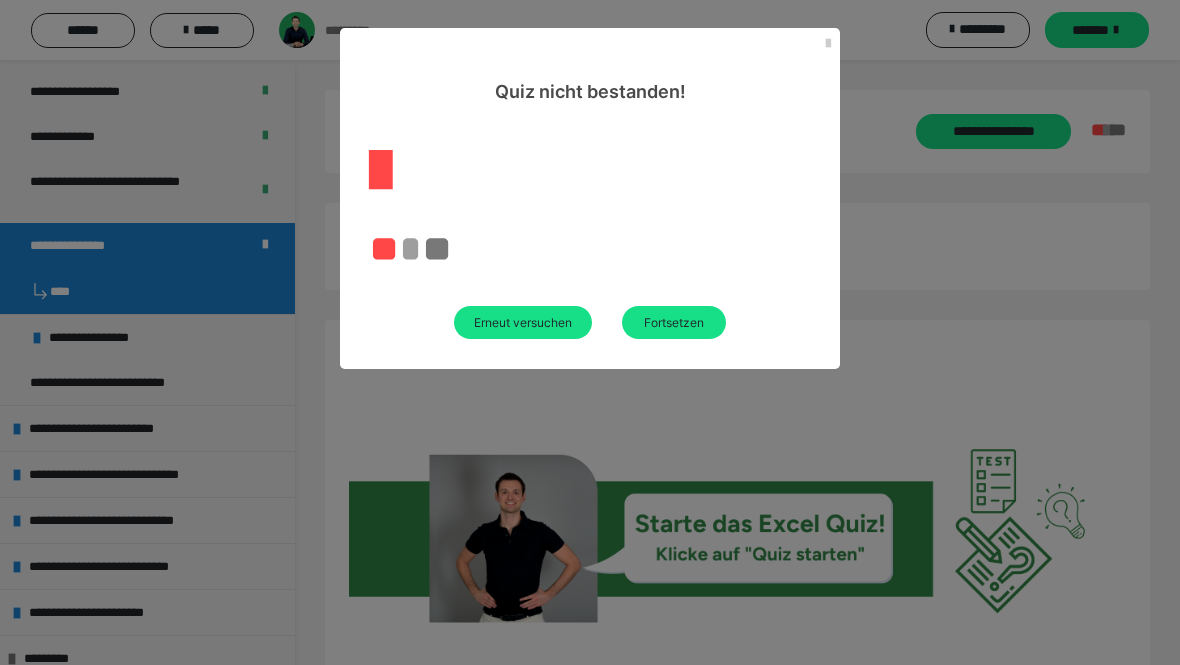 click on "Erneut versuchen" at bounding box center (523, 322) 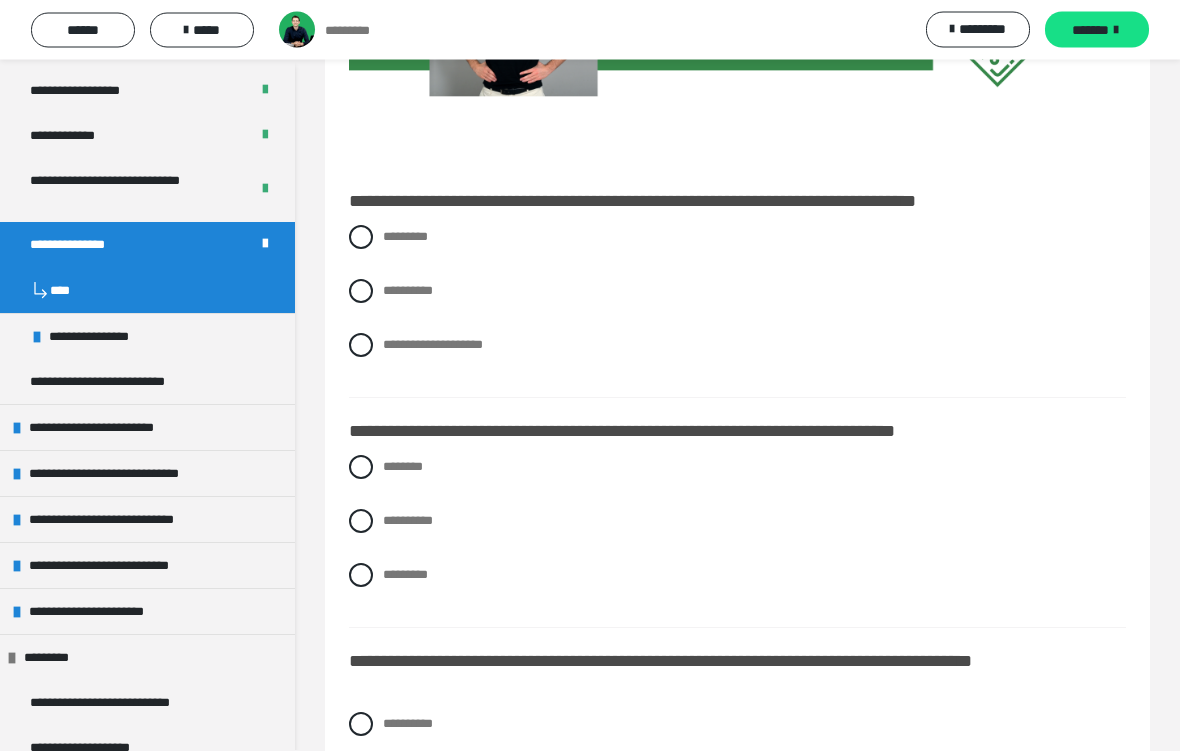 scroll, scrollTop: 254, scrollLeft: 0, axis: vertical 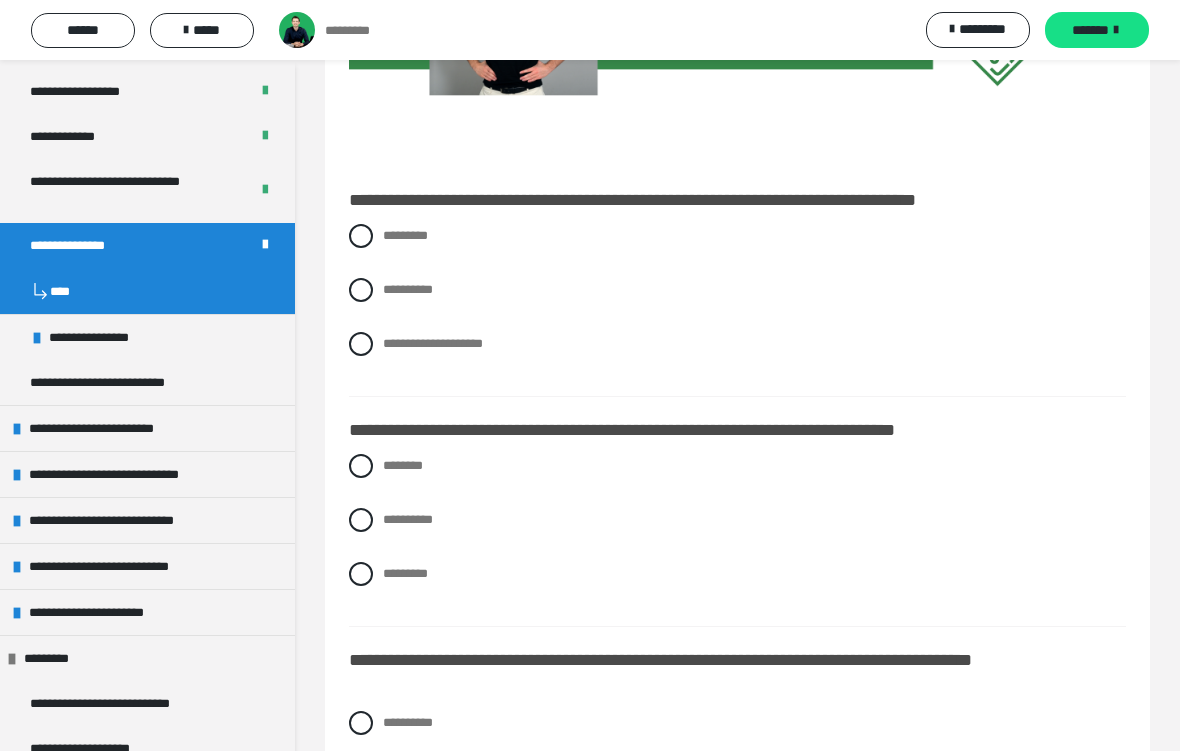 click at bounding box center [361, 290] 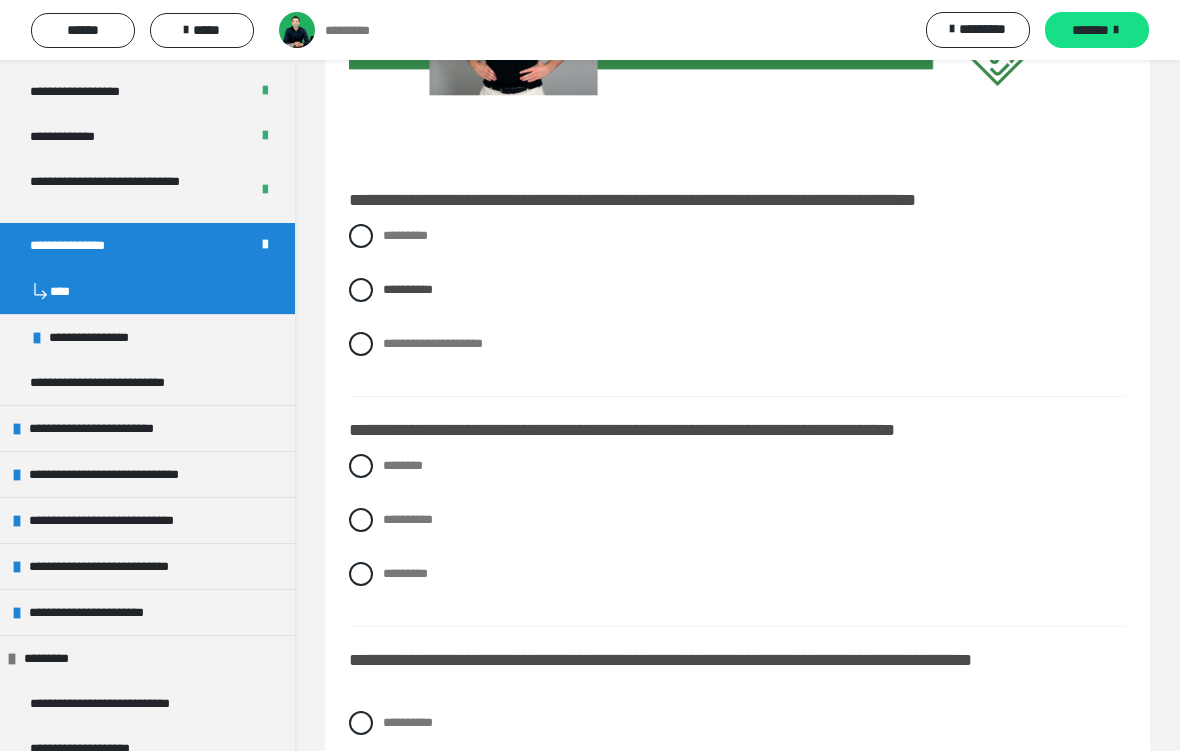 click at bounding box center [361, 520] 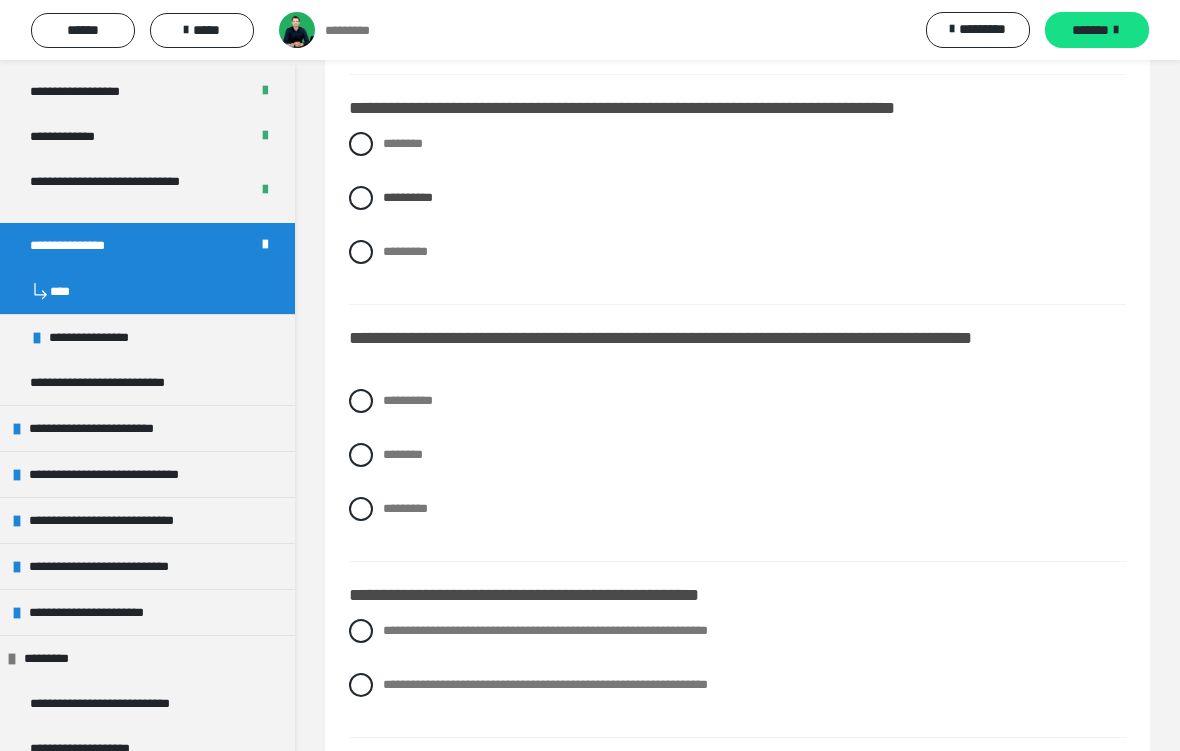 scroll, scrollTop: 588, scrollLeft: 0, axis: vertical 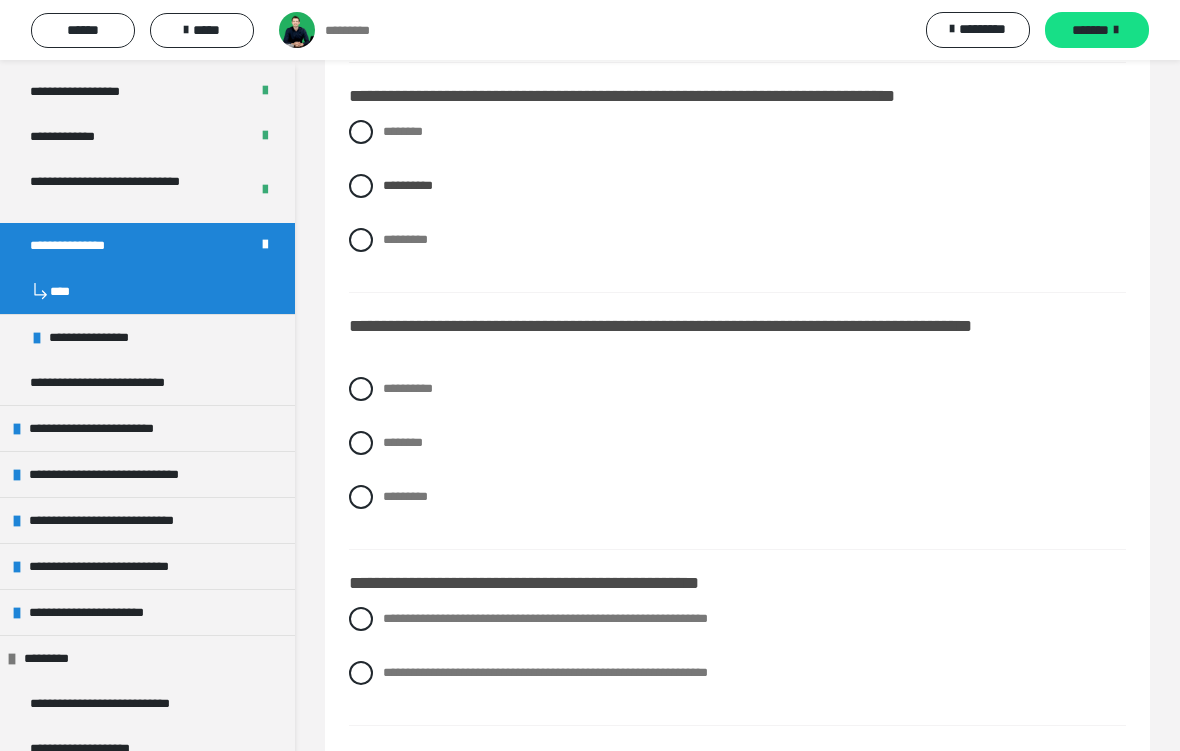 click on "*********" at bounding box center [389, 491] 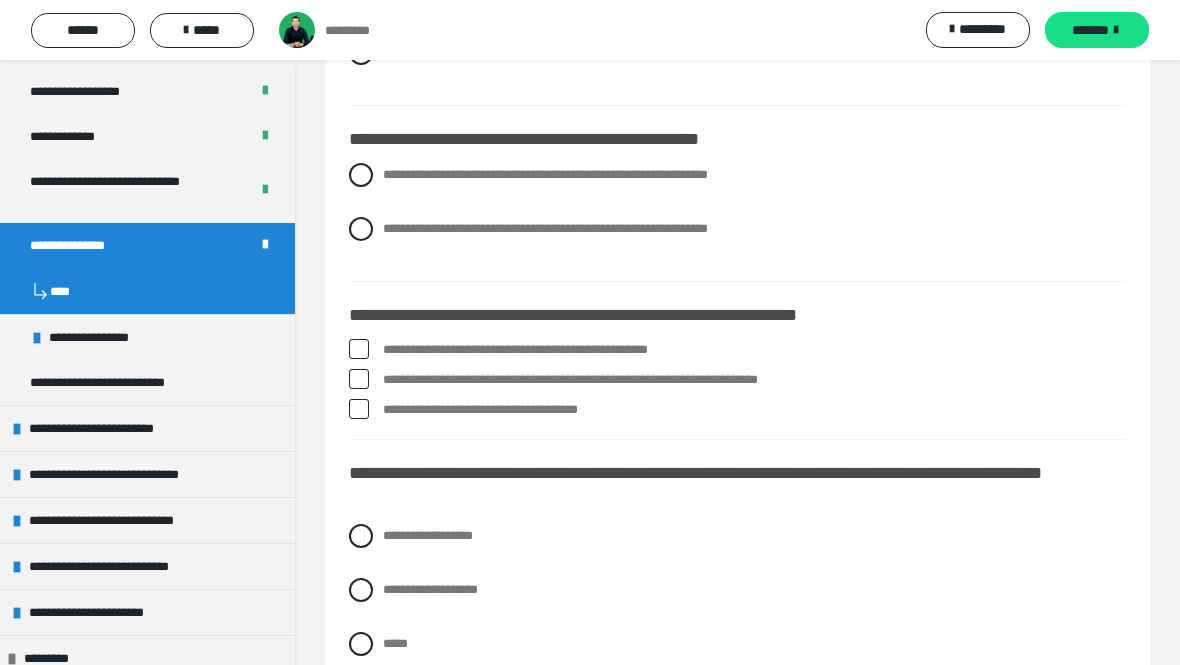 scroll, scrollTop: 1030, scrollLeft: 0, axis: vertical 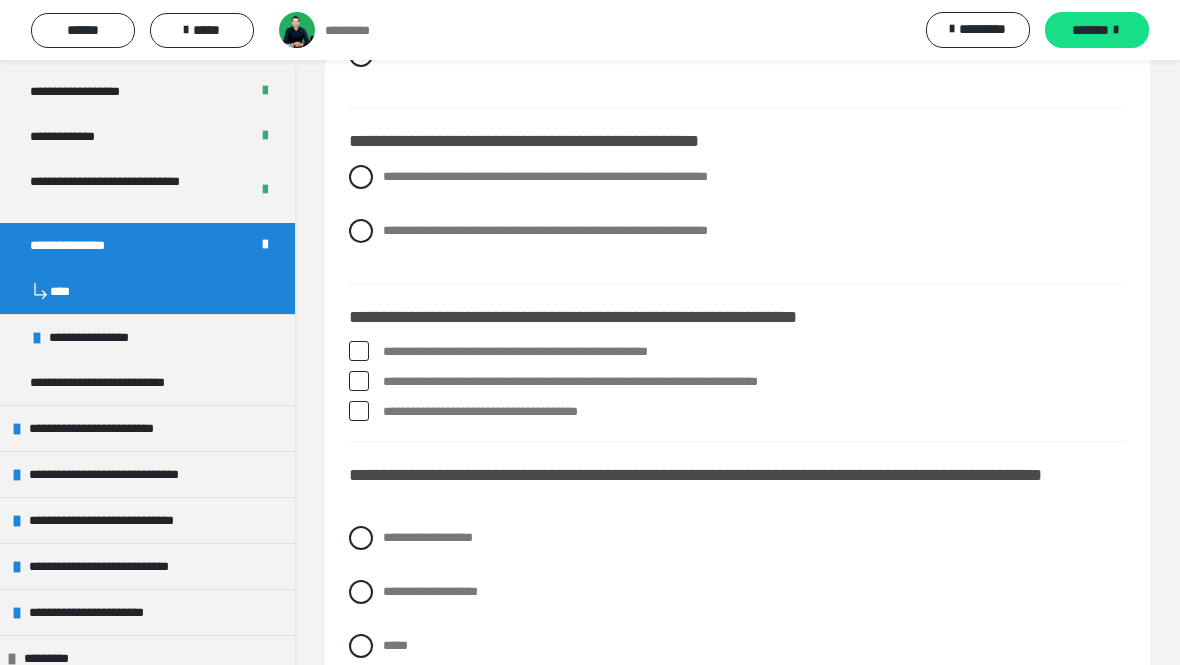 click at bounding box center [359, 381] 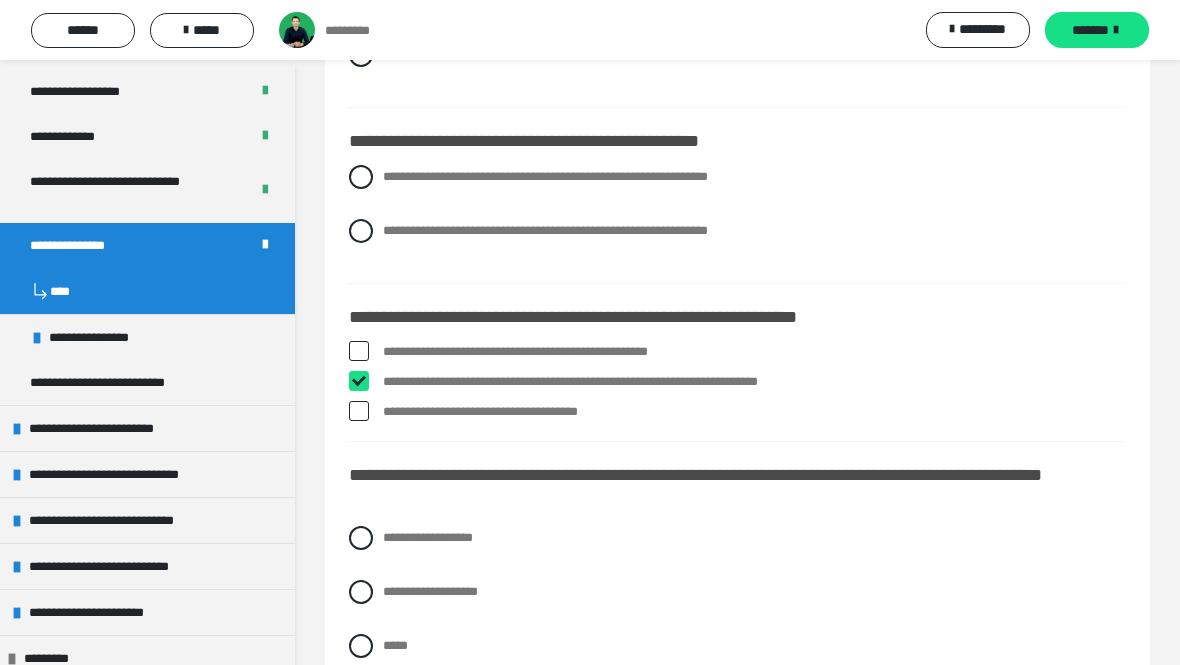 checkbox on "****" 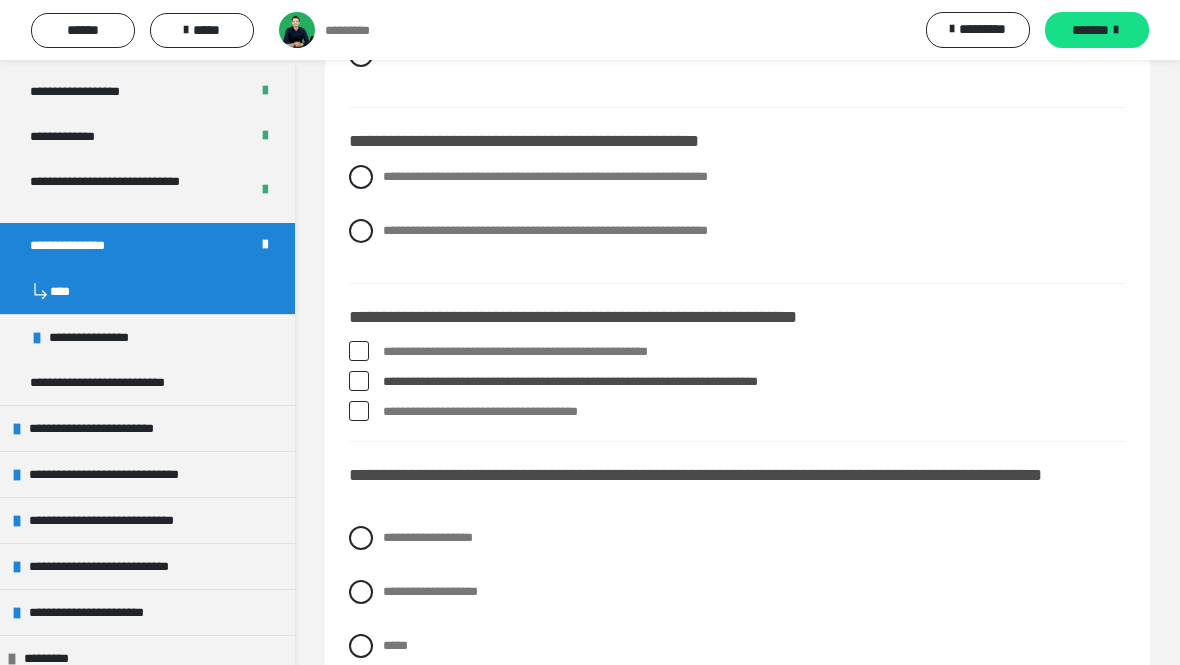 click at bounding box center [359, 351] 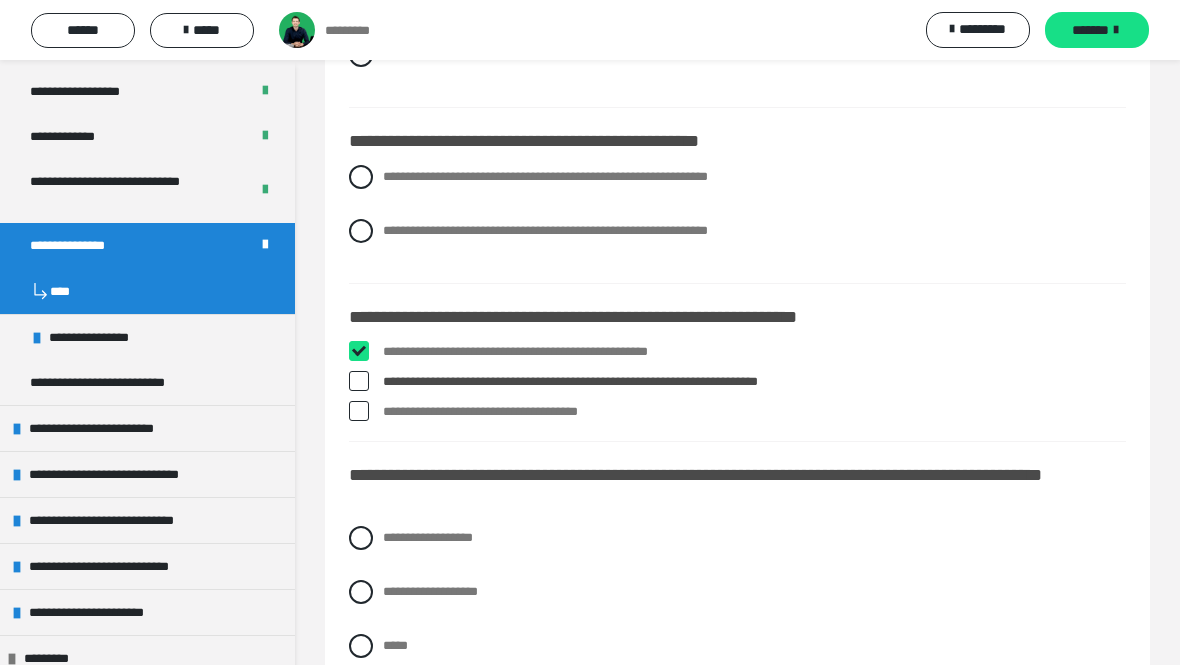 checkbox on "****" 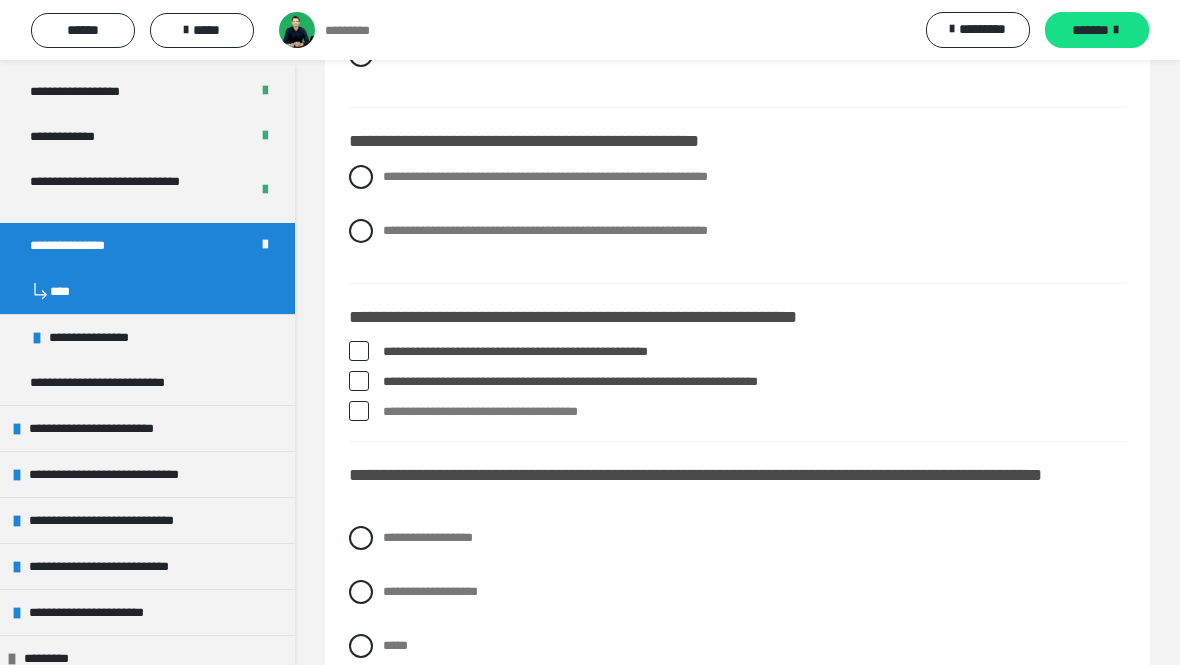 click at bounding box center [359, 411] 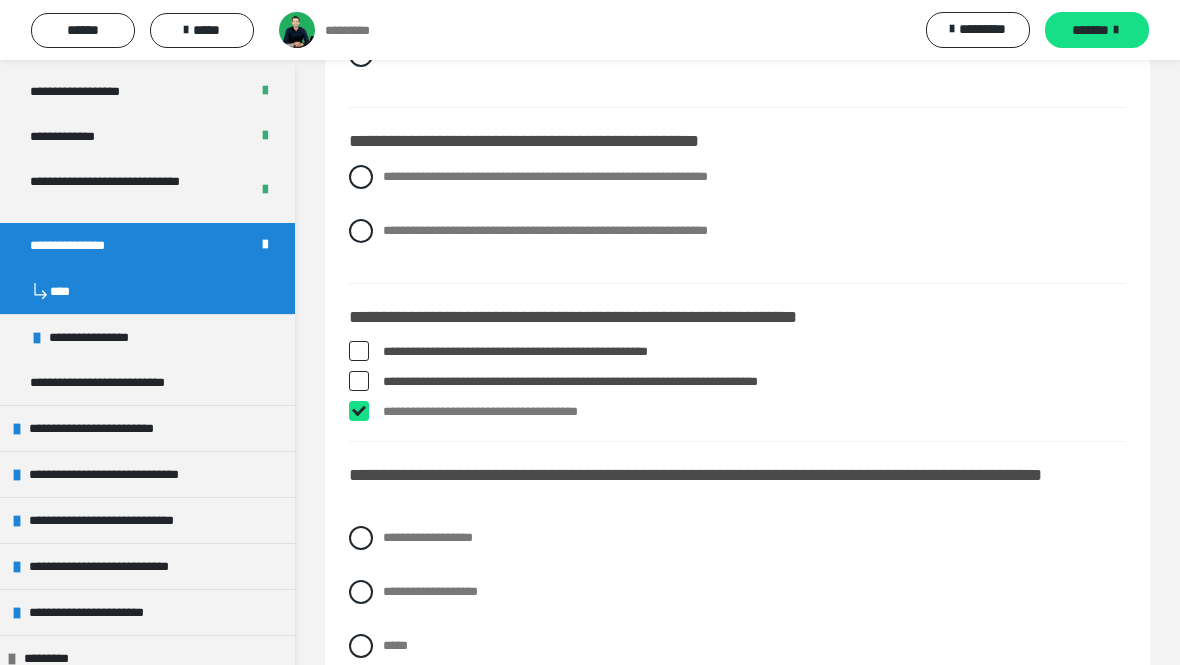 checkbox on "****" 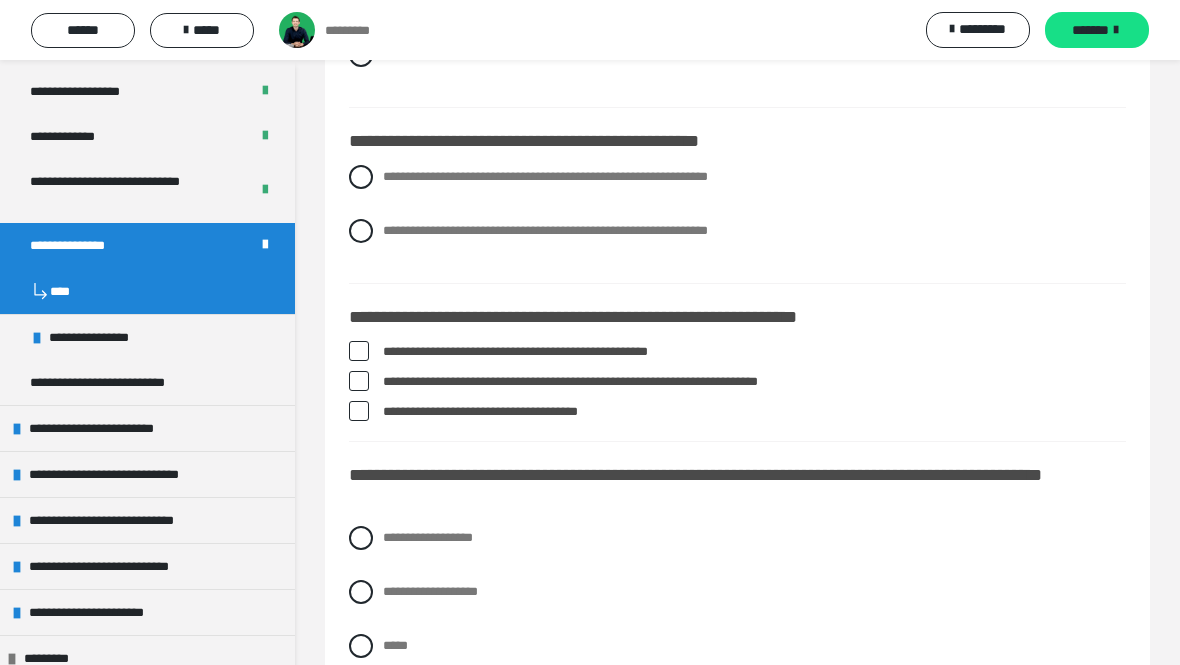 click at bounding box center (361, 538) 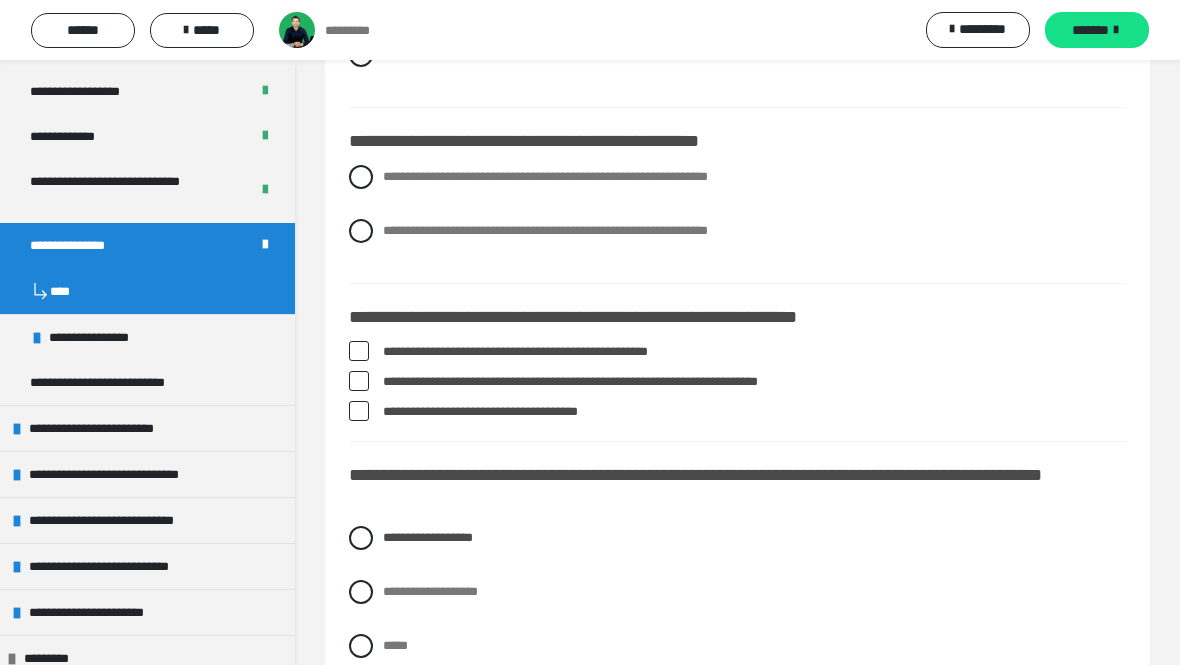 click at bounding box center (361, 592) 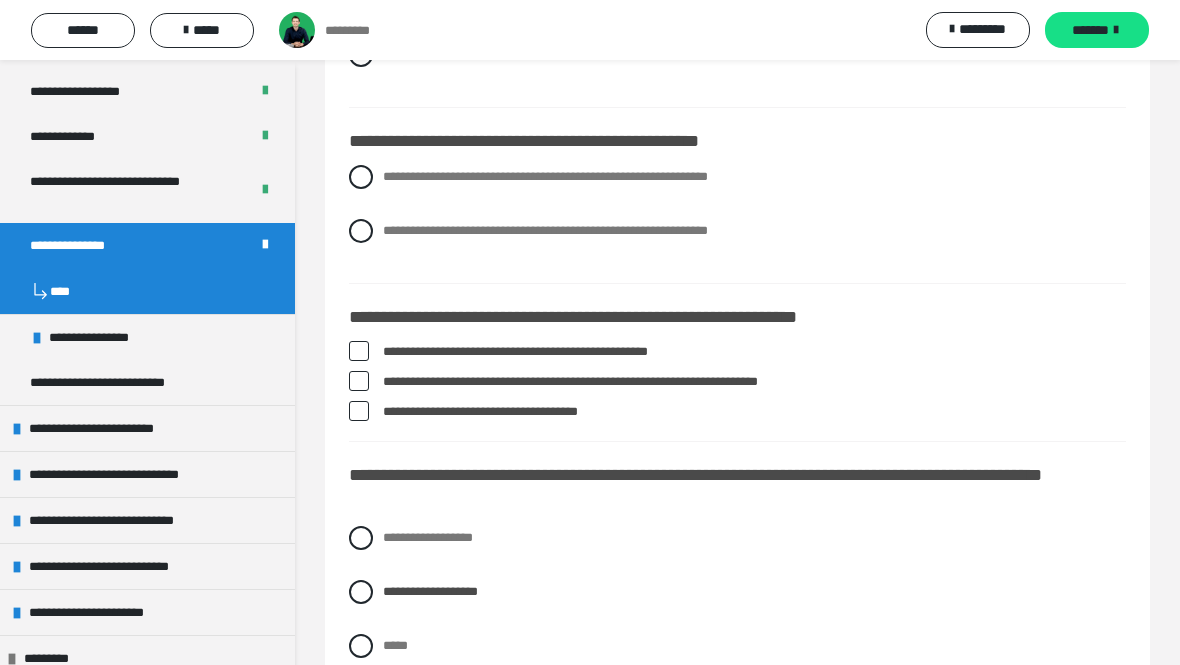 click at bounding box center (361, 538) 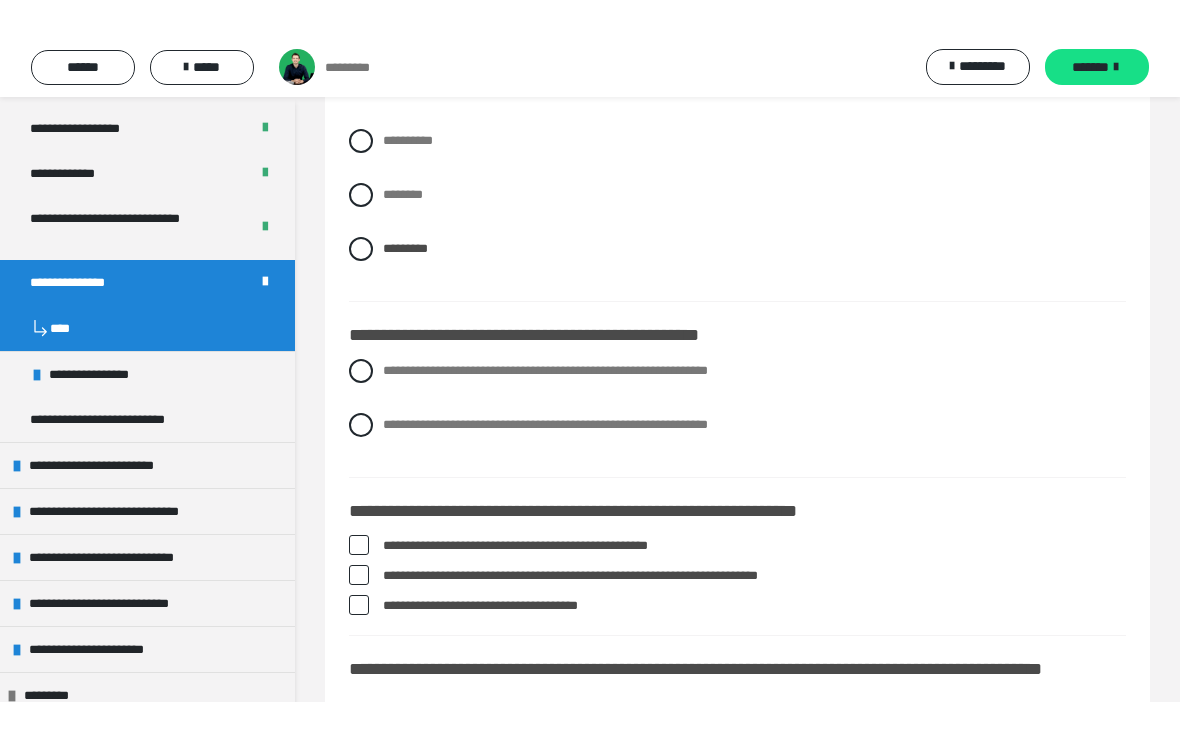 scroll, scrollTop: 872, scrollLeft: 0, axis: vertical 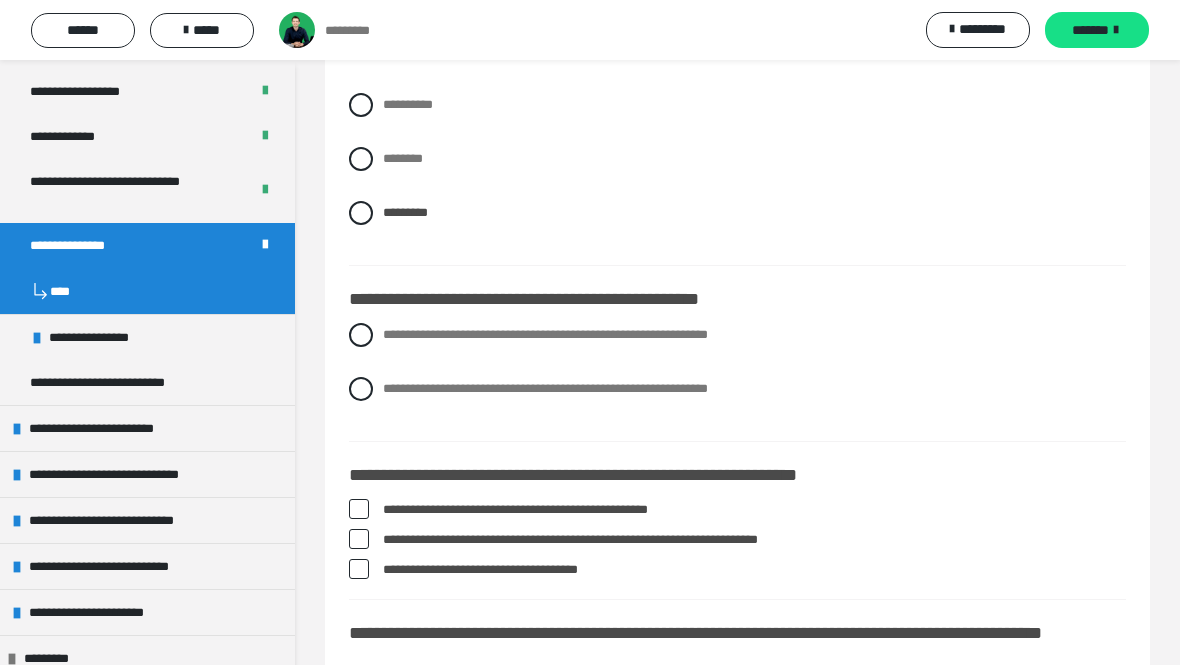 click at bounding box center (361, 335) 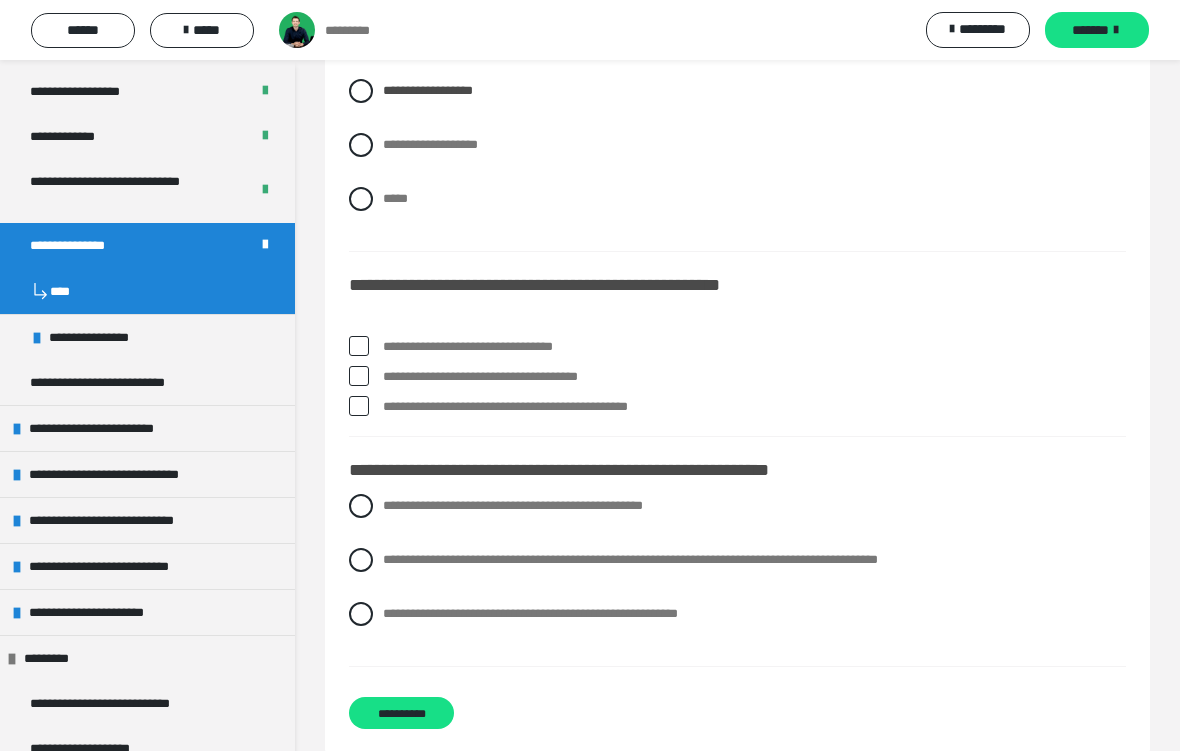 scroll, scrollTop: 1484, scrollLeft: 0, axis: vertical 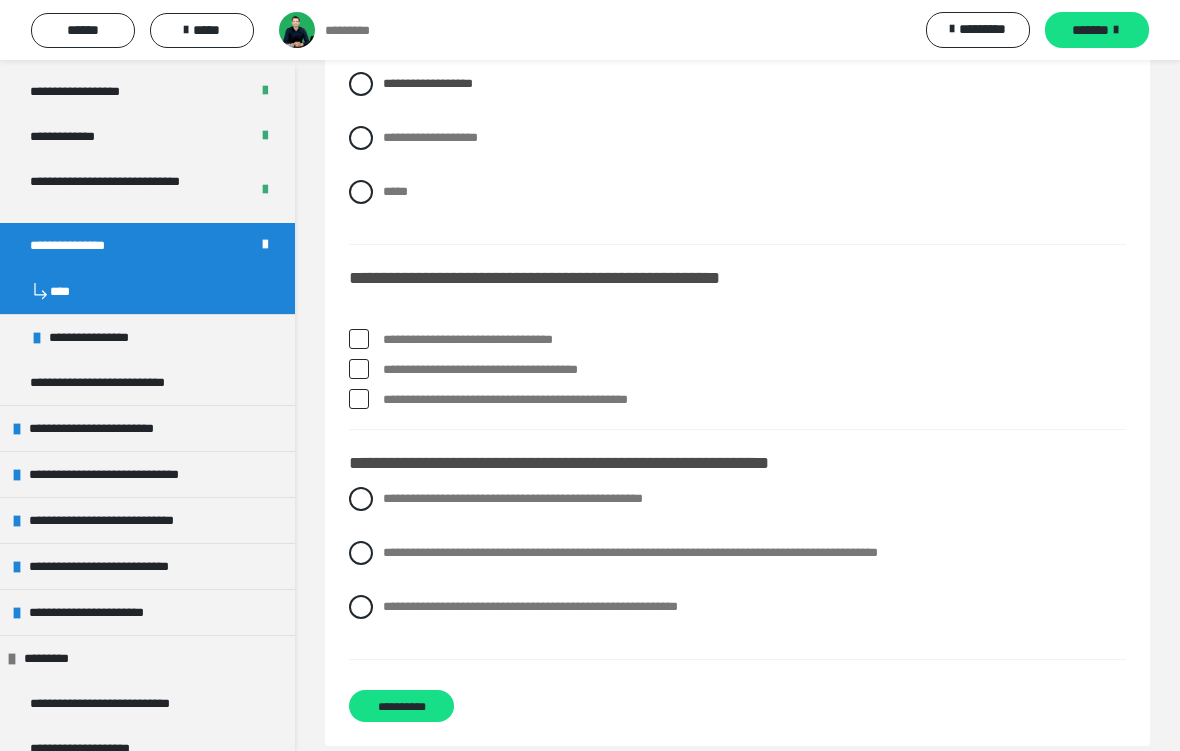 click at bounding box center (361, 553) 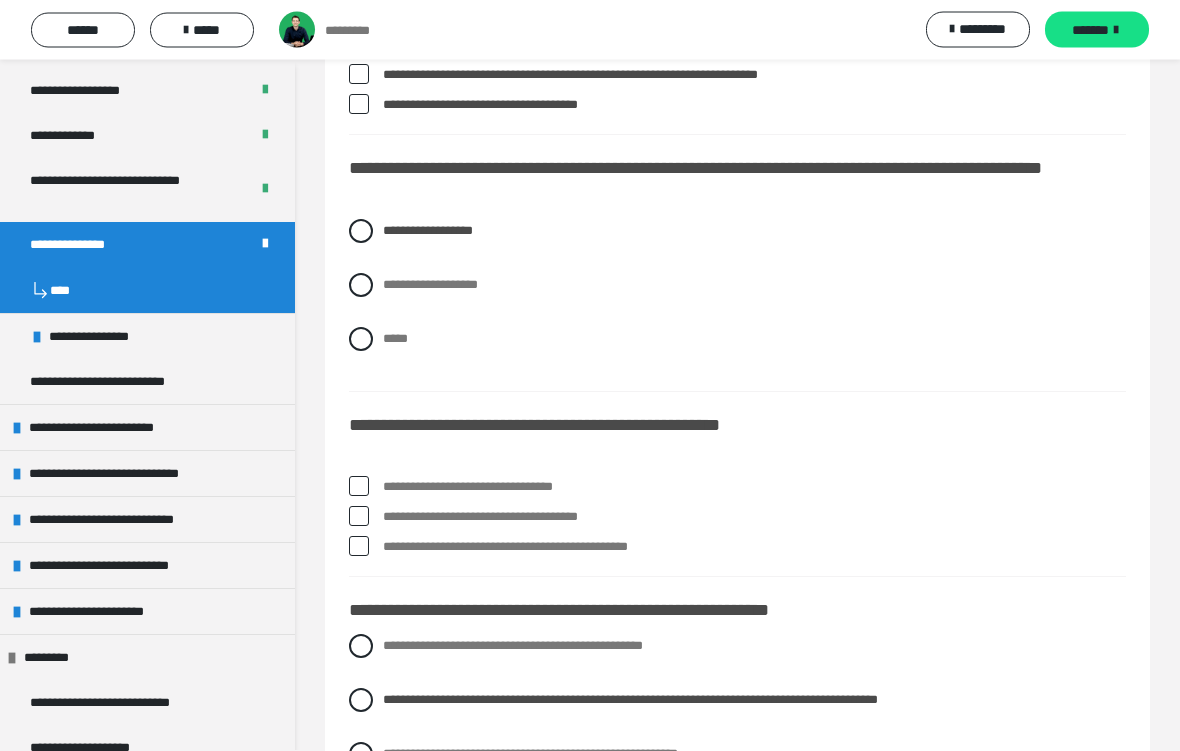 scroll, scrollTop: 1352, scrollLeft: 0, axis: vertical 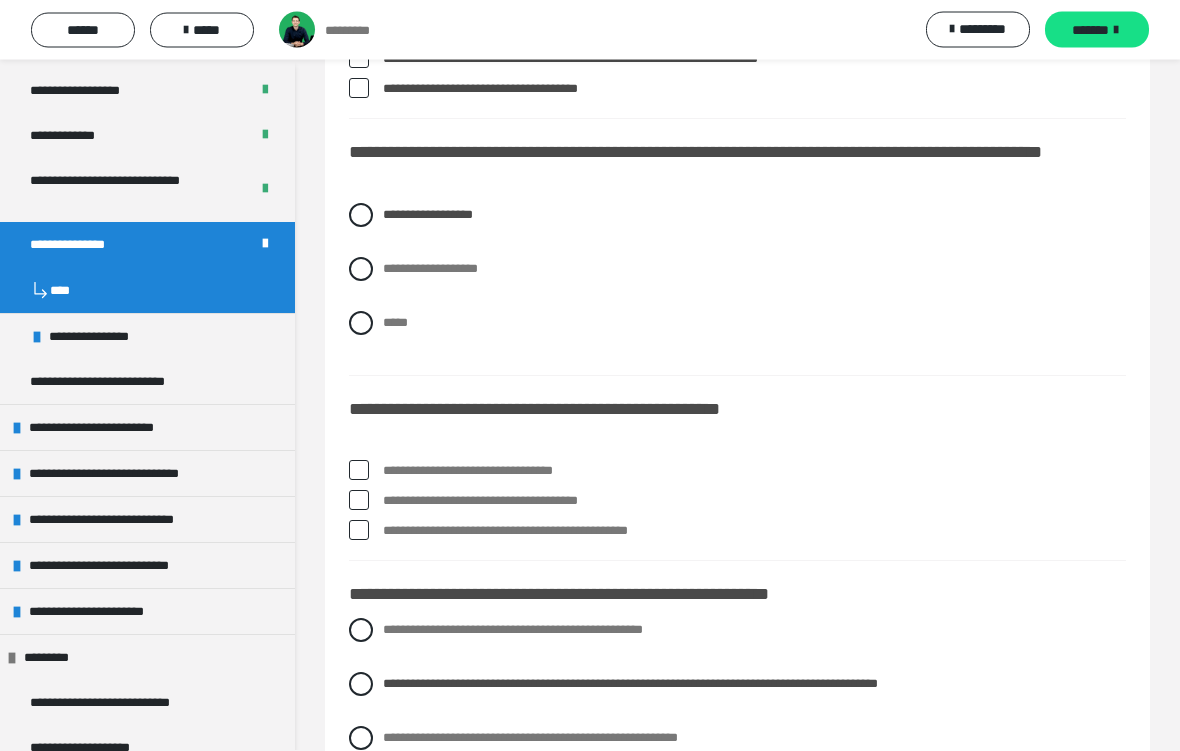 click at bounding box center [359, 471] 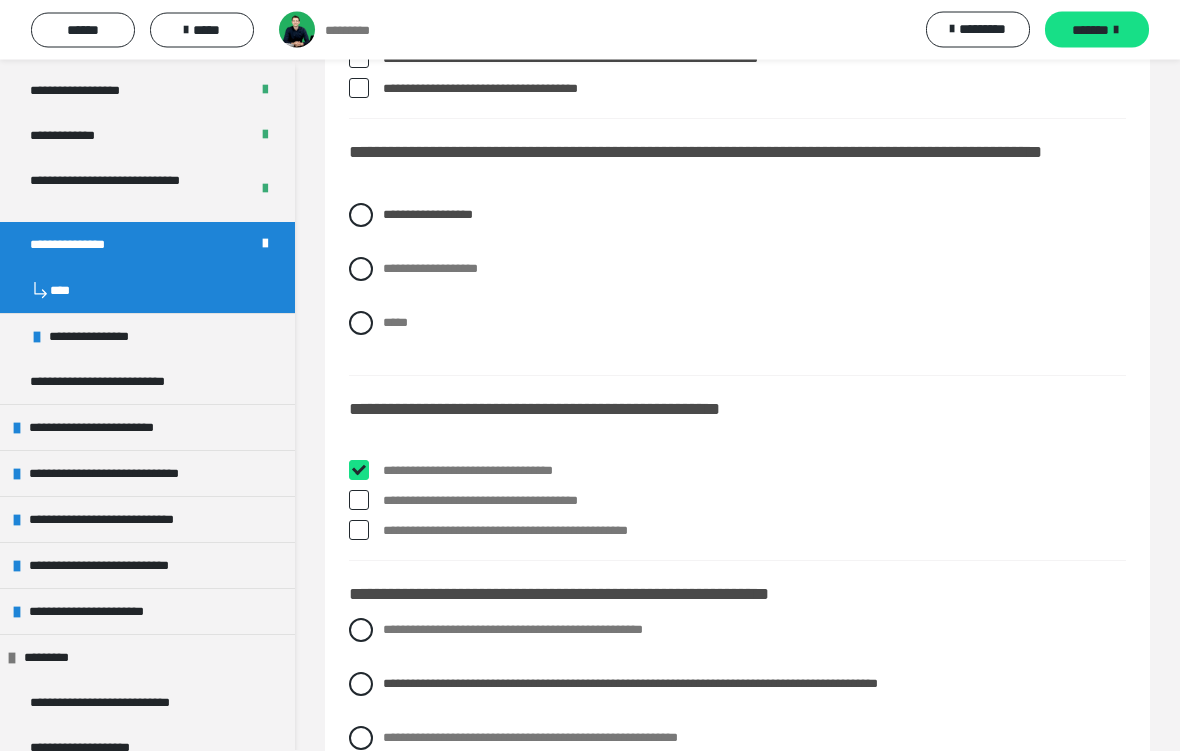 checkbox on "****" 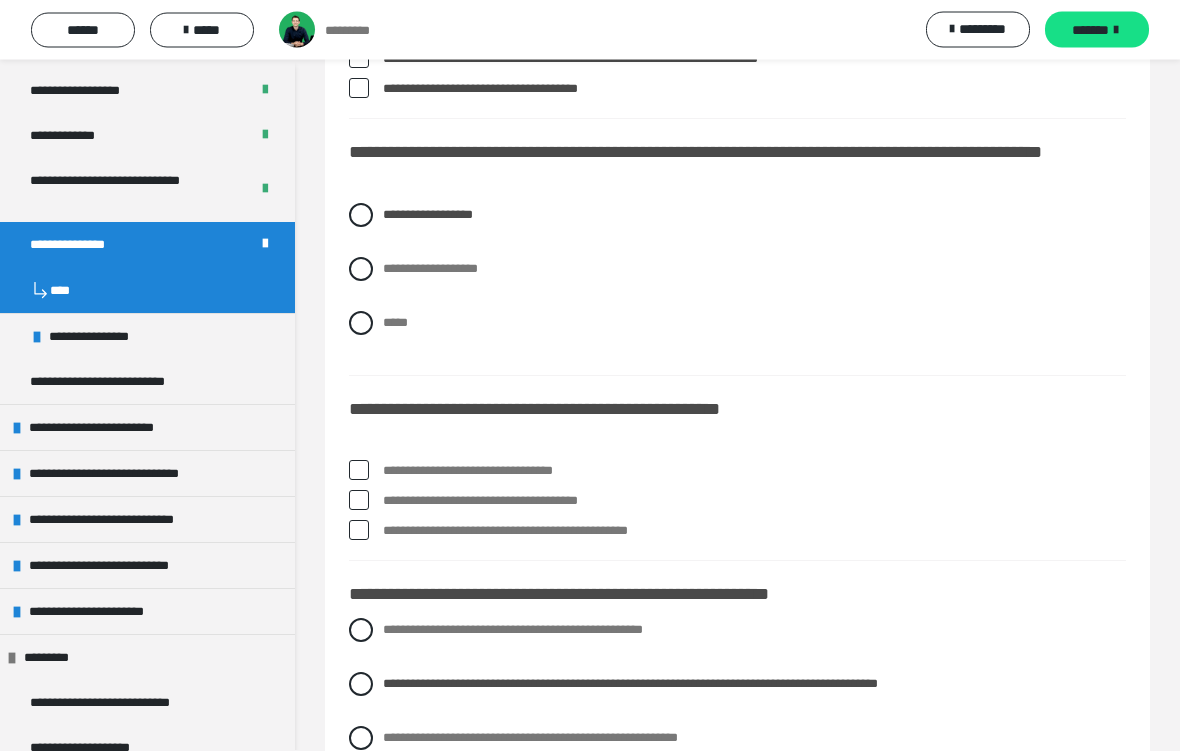 scroll, scrollTop: 1353, scrollLeft: 0, axis: vertical 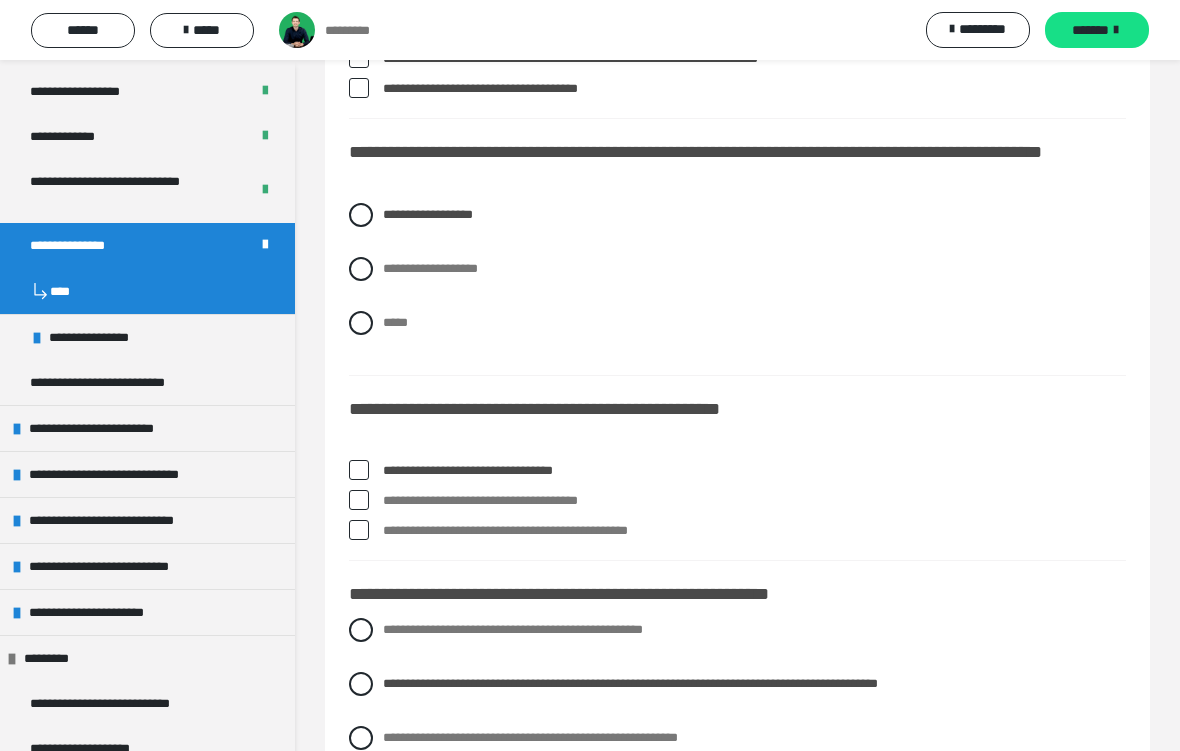 click at bounding box center (359, 500) 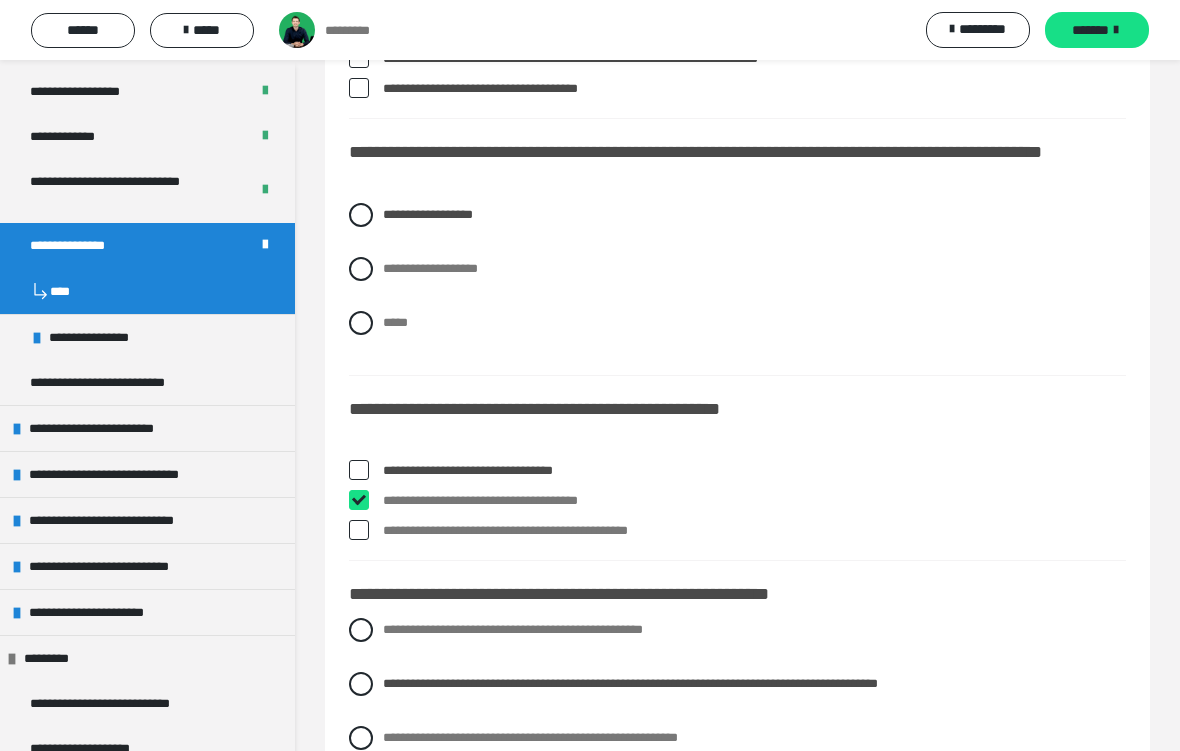 checkbox on "****" 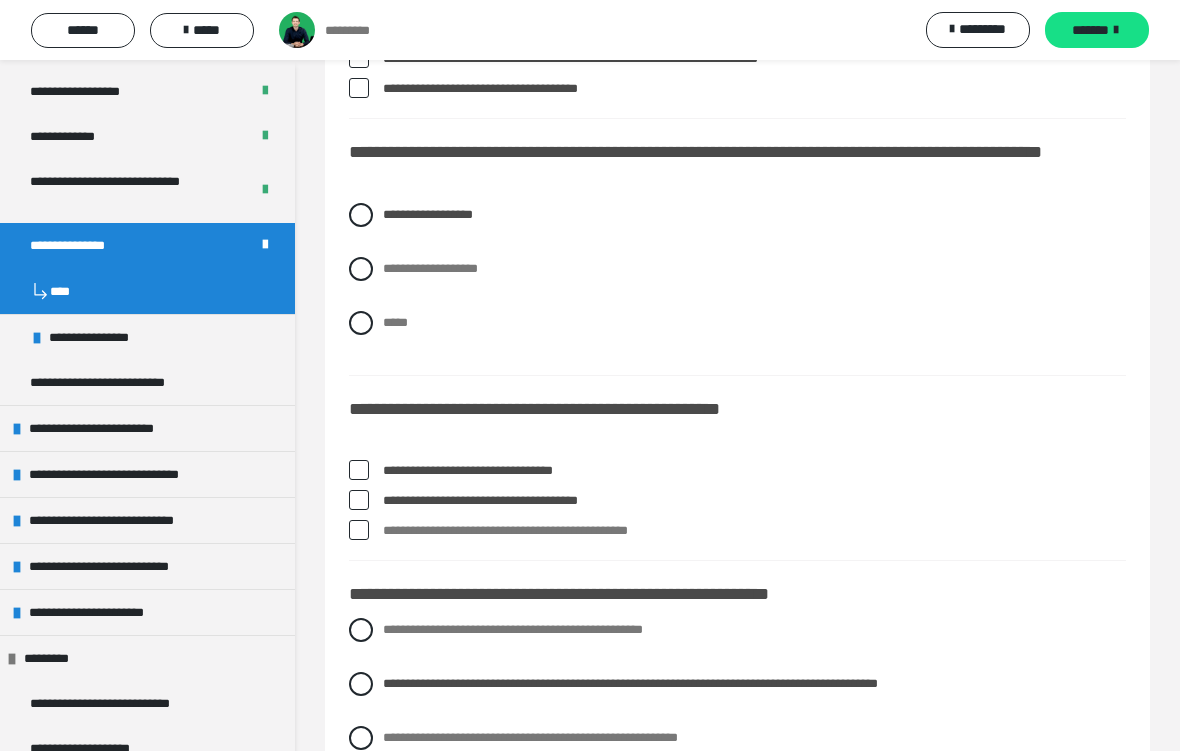 click at bounding box center (359, 530) 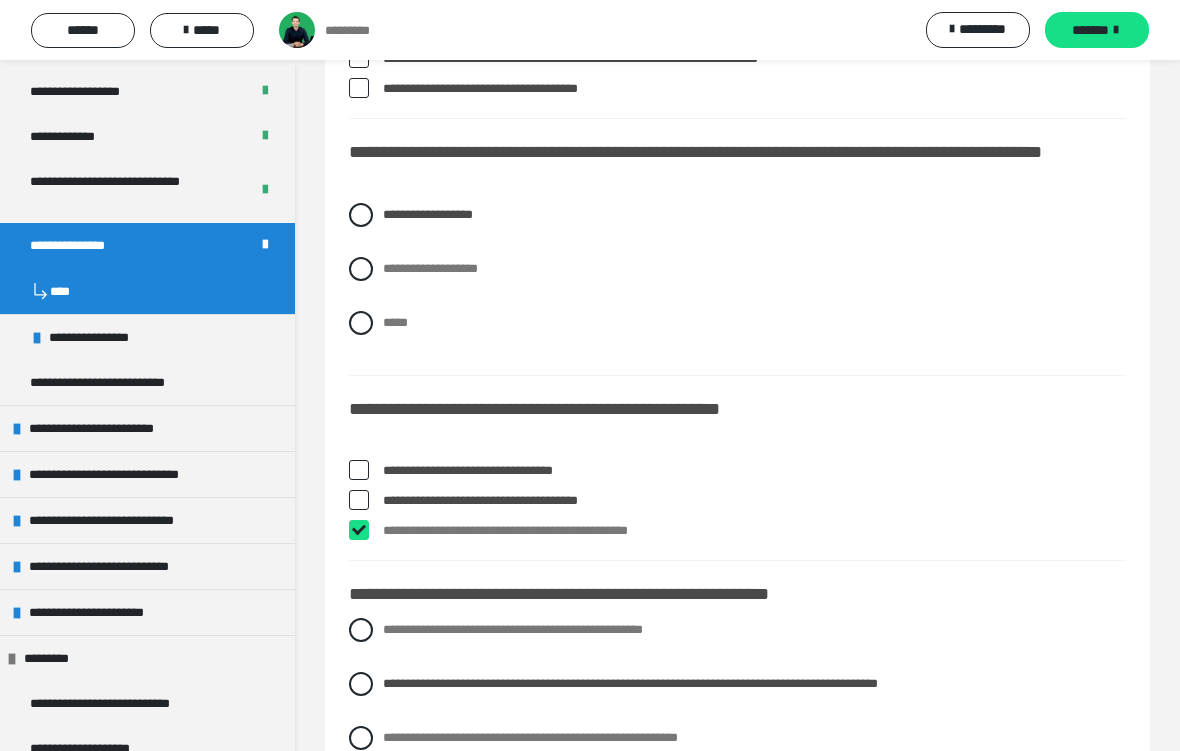 checkbox on "****" 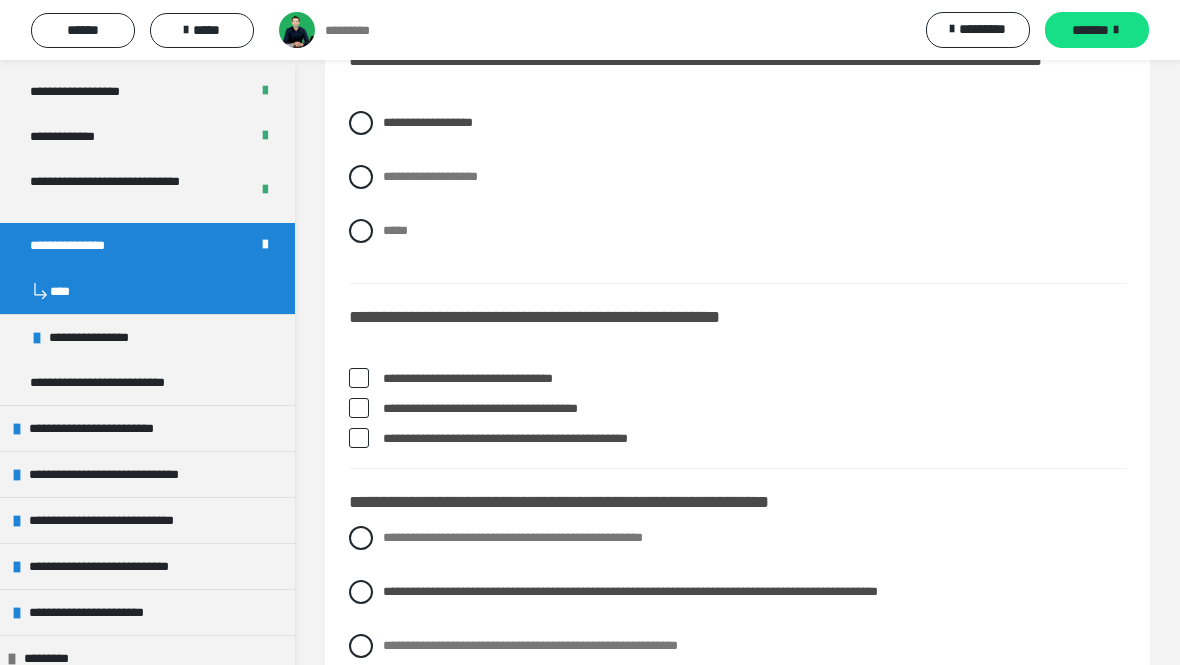 scroll, scrollTop: 1444, scrollLeft: 0, axis: vertical 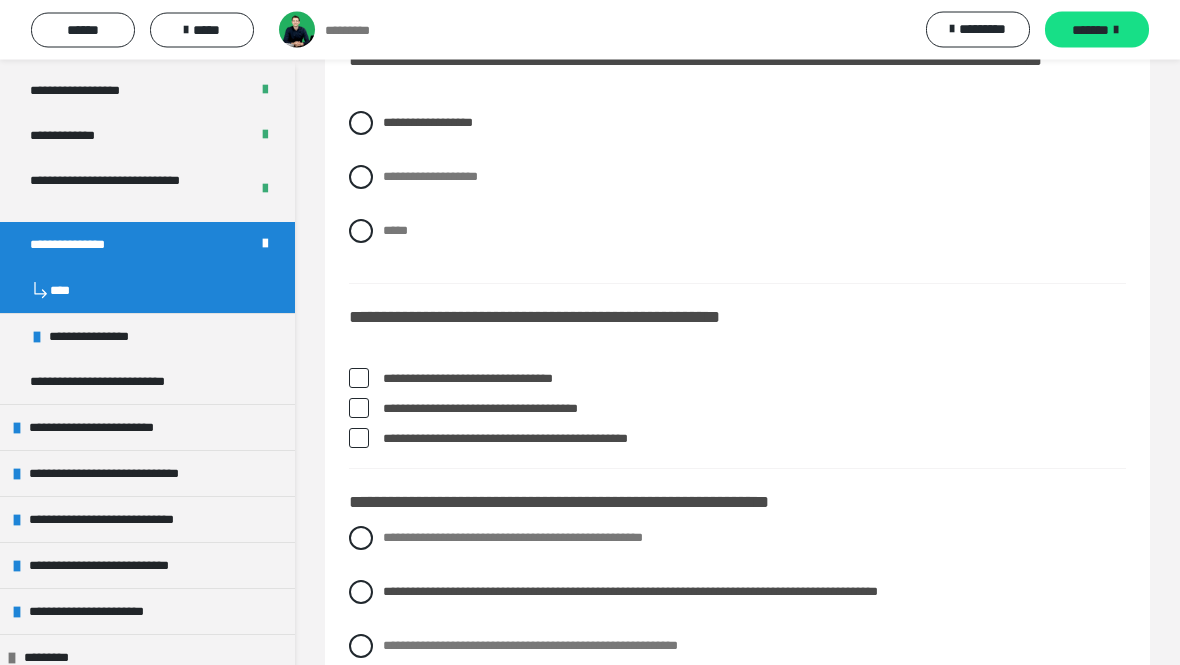 click at bounding box center [359, 379] 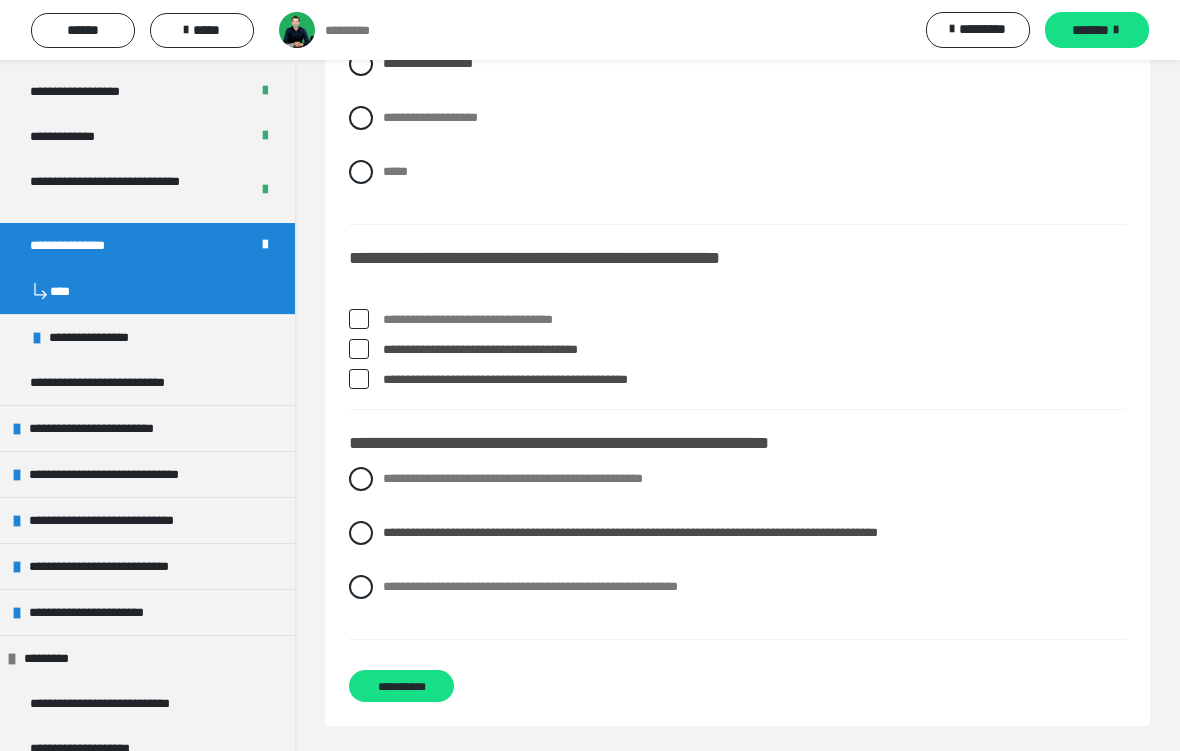 scroll, scrollTop: 1509, scrollLeft: 0, axis: vertical 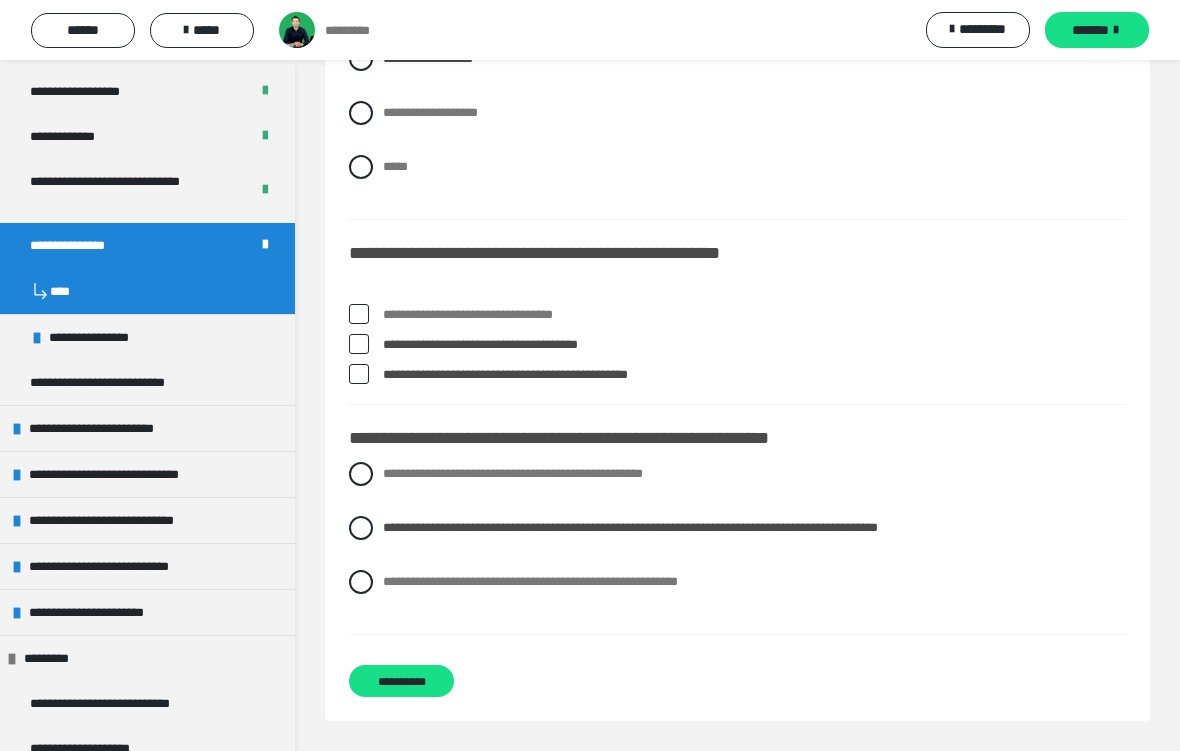 click on "**********" at bounding box center [401, 681] 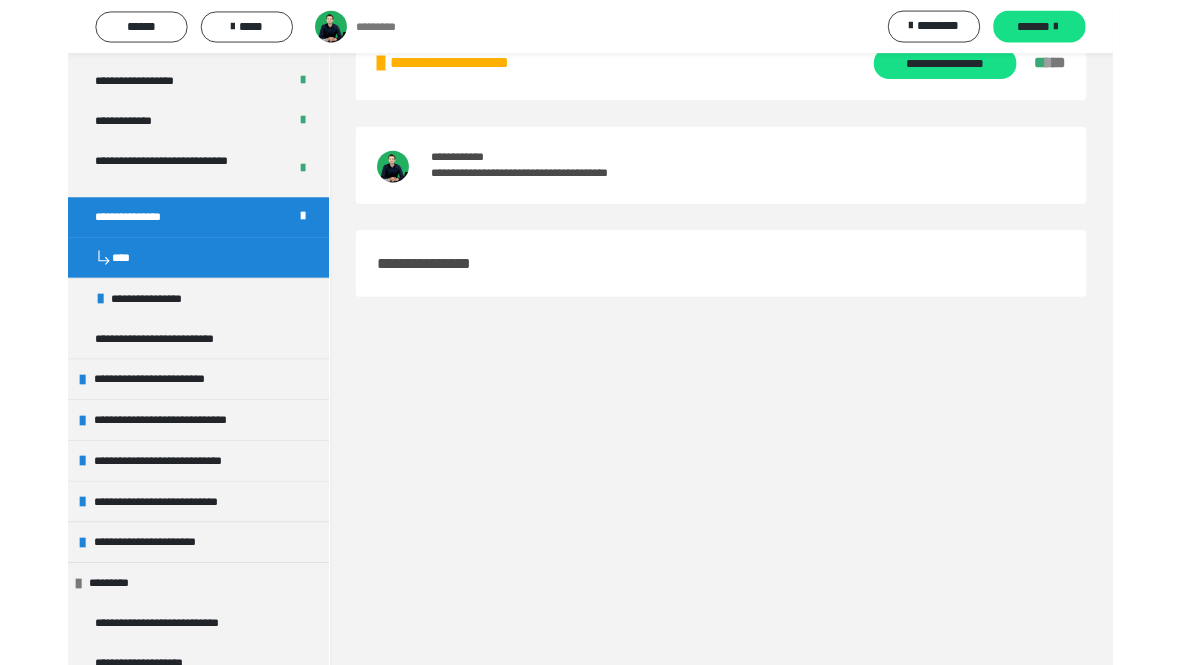 scroll, scrollTop: 0, scrollLeft: 0, axis: both 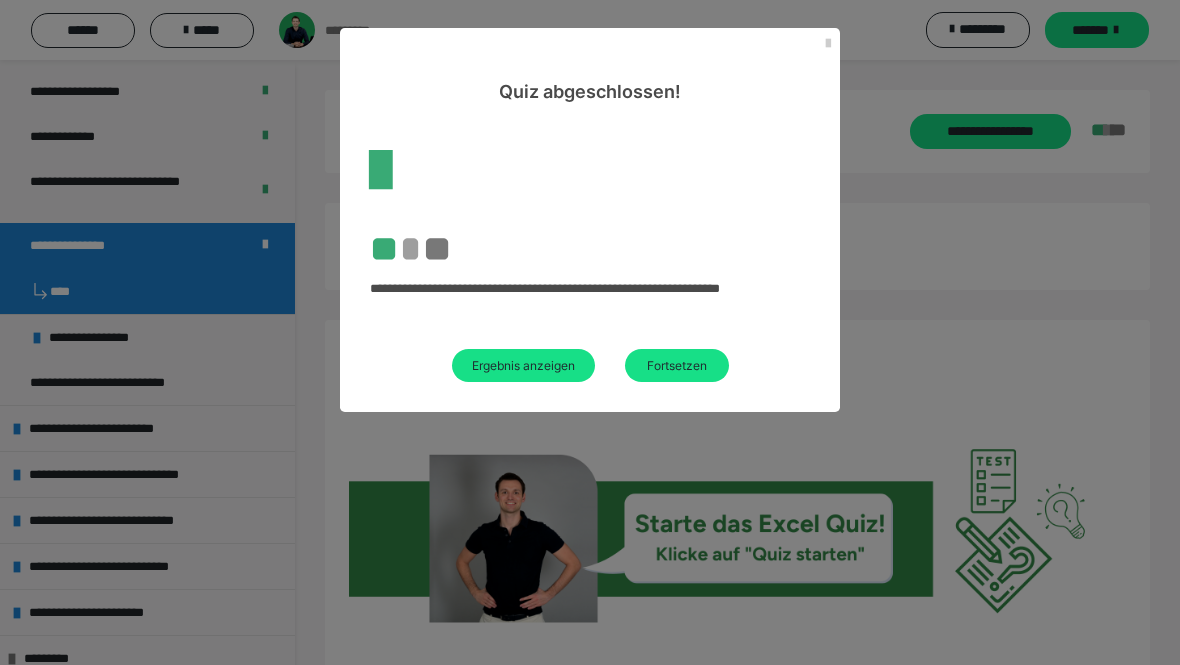 click on "Ergebnis anzeigen" at bounding box center [523, 365] 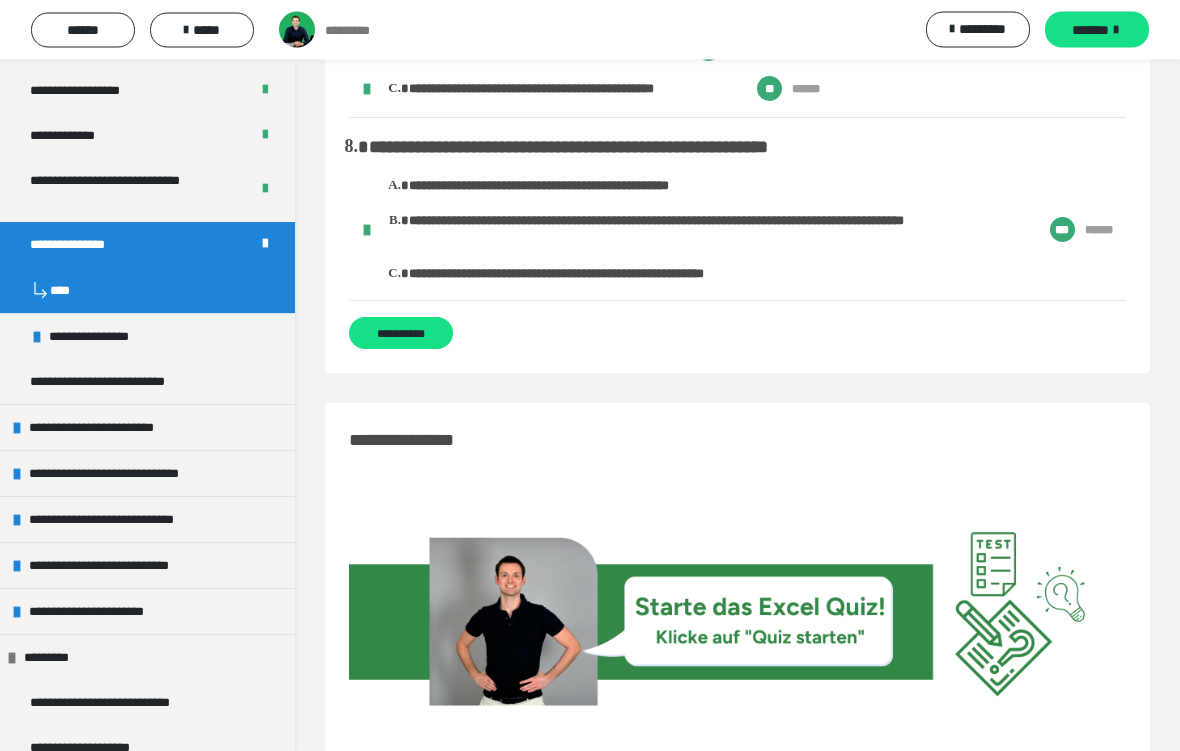 scroll, scrollTop: 1210, scrollLeft: 0, axis: vertical 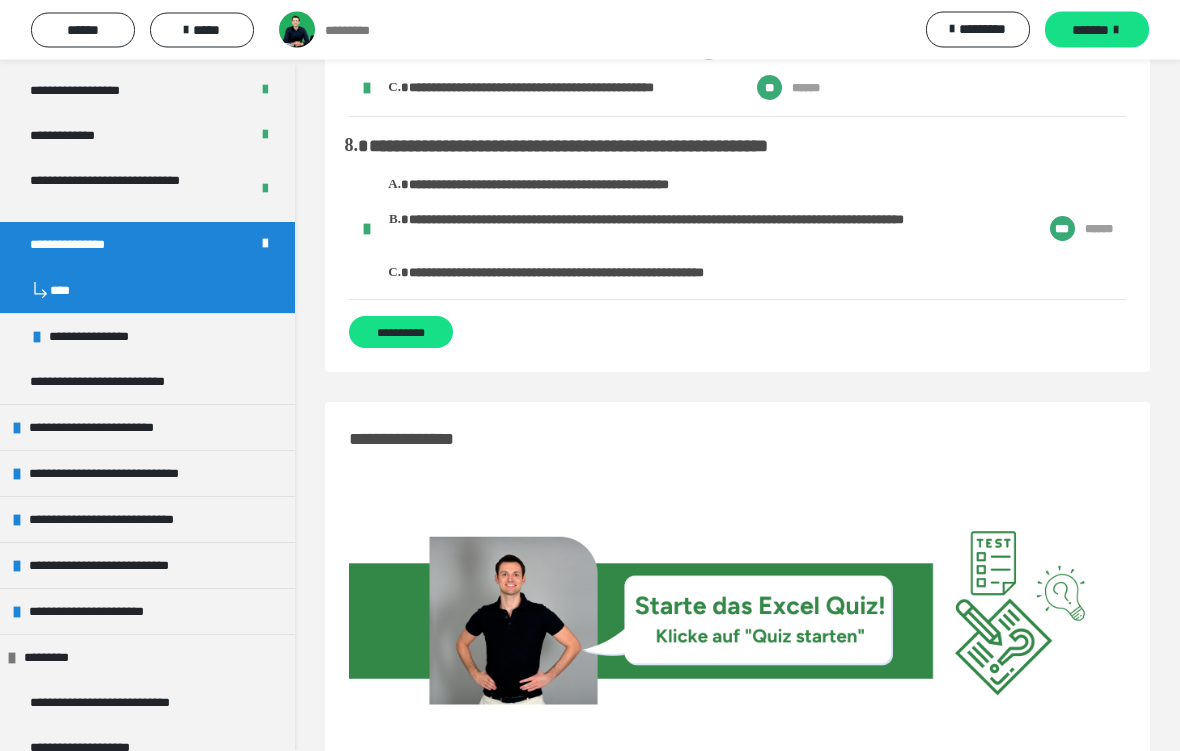 click on "*******" at bounding box center (1090, 30) 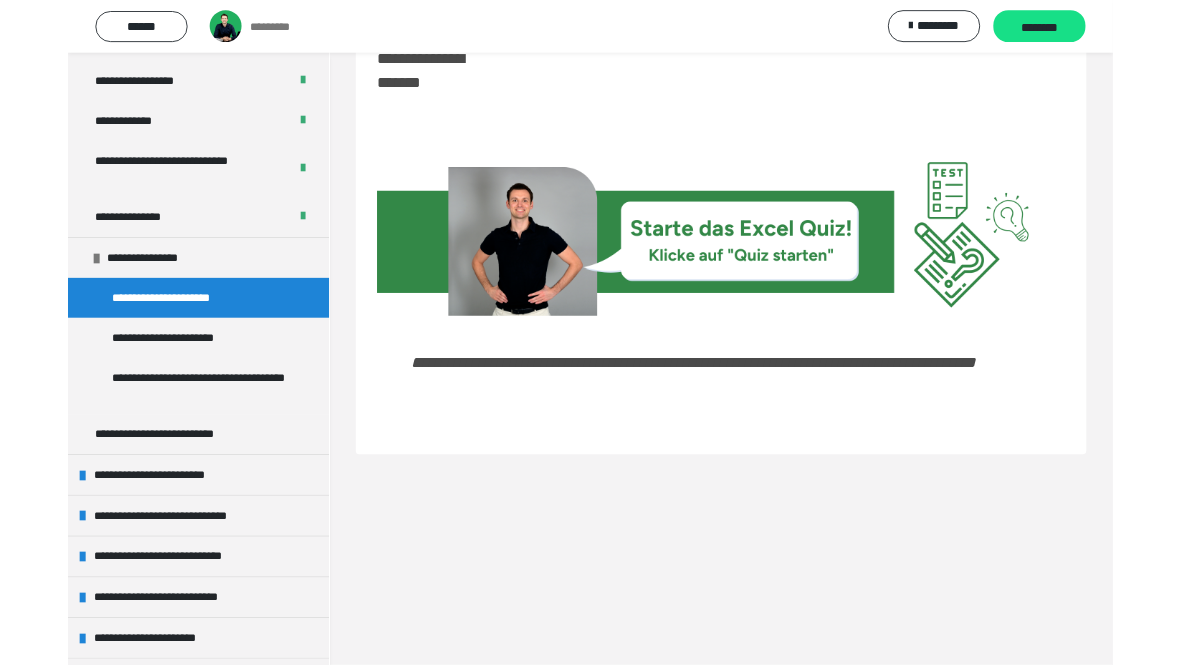 scroll, scrollTop: 0, scrollLeft: 0, axis: both 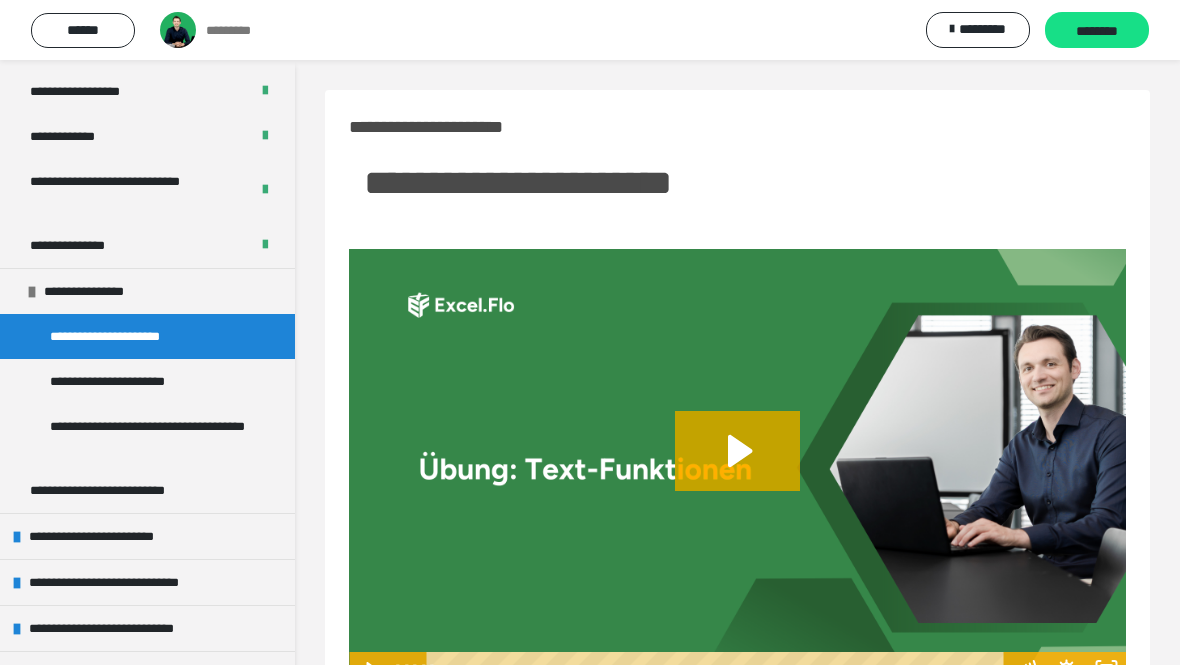 click 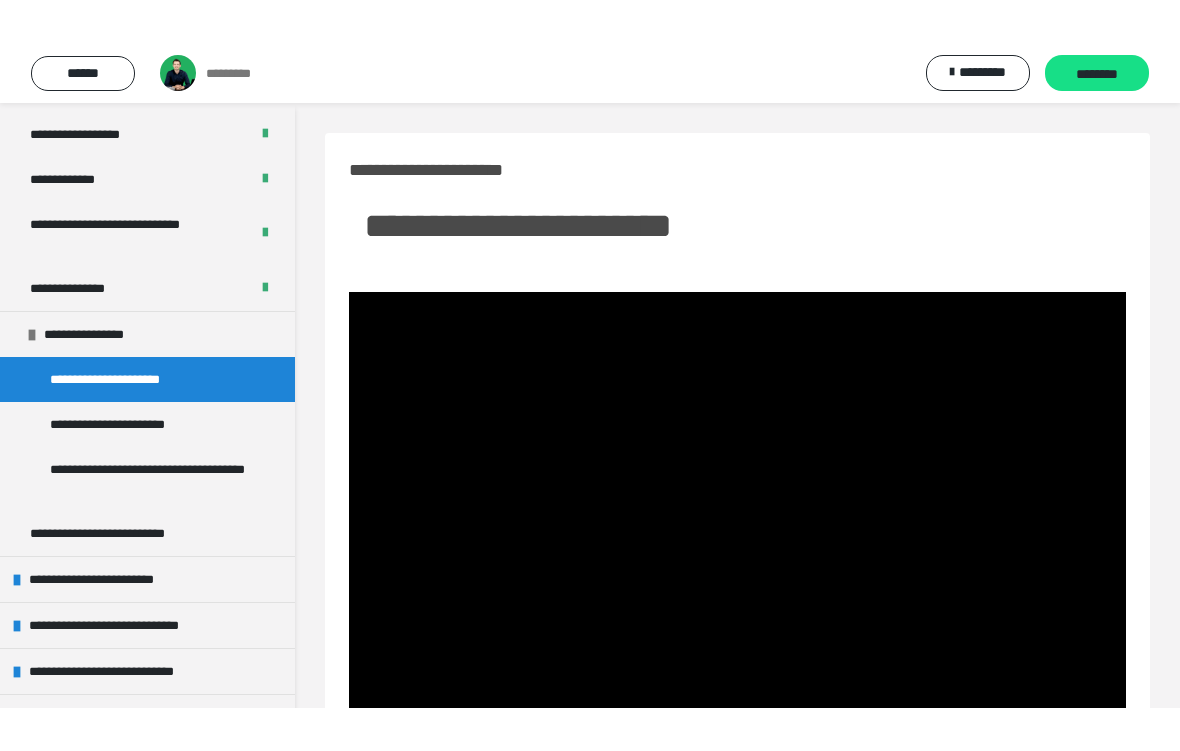 scroll, scrollTop: 2, scrollLeft: 0, axis: vertical 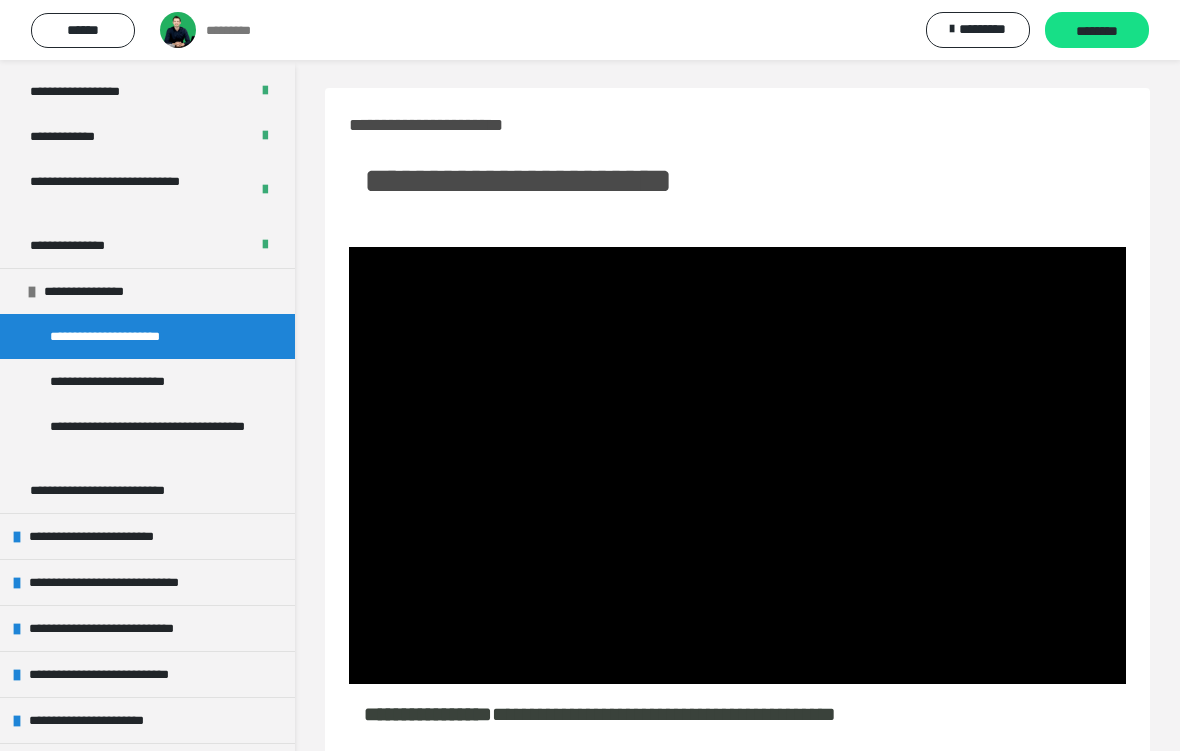 click at bounding box center (737, 465) 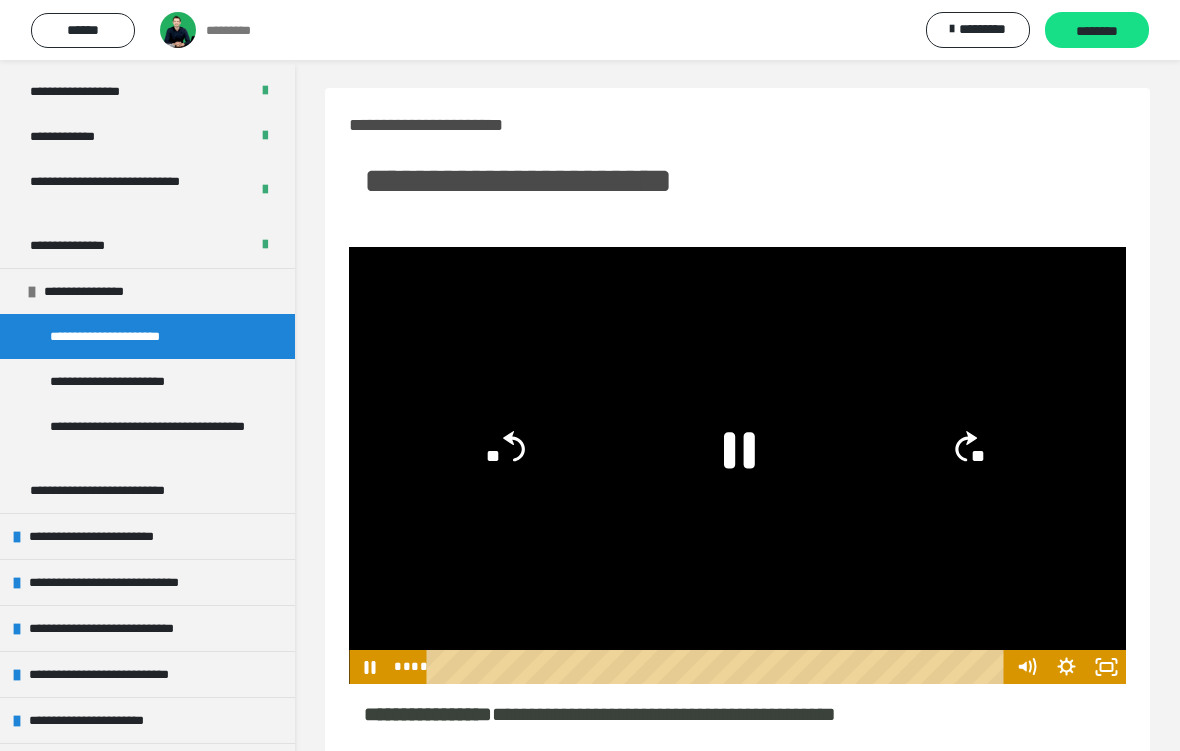 click 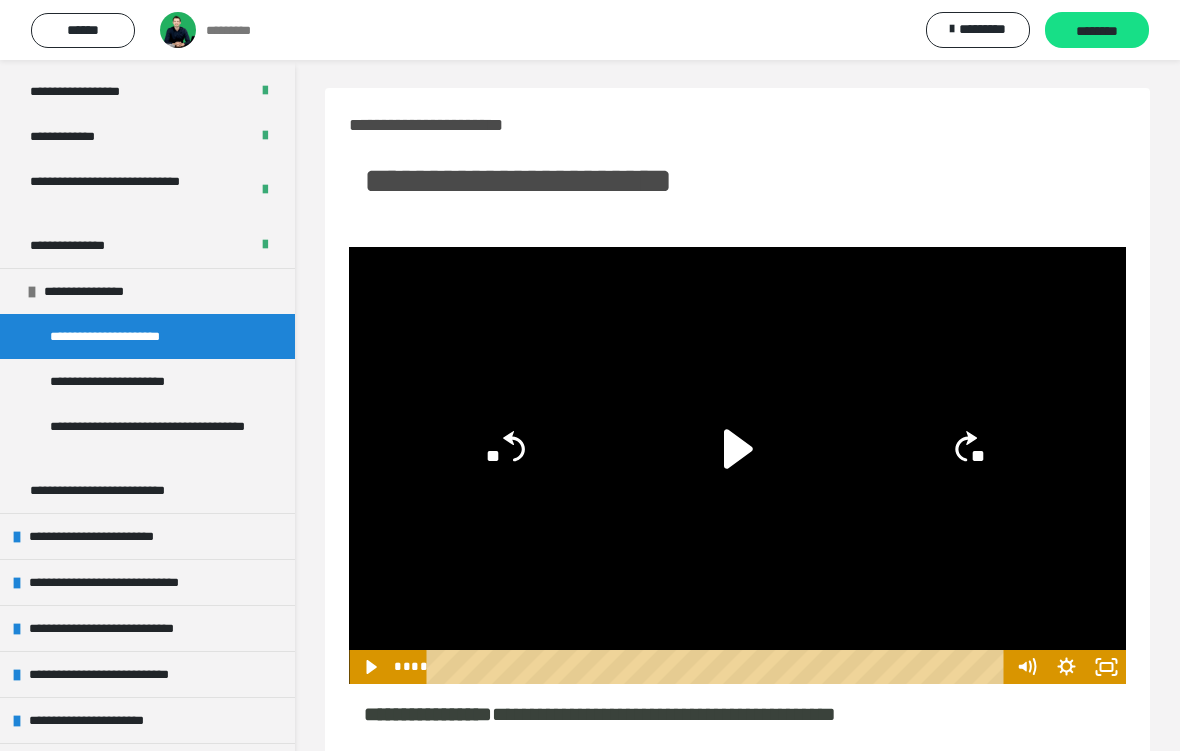 click 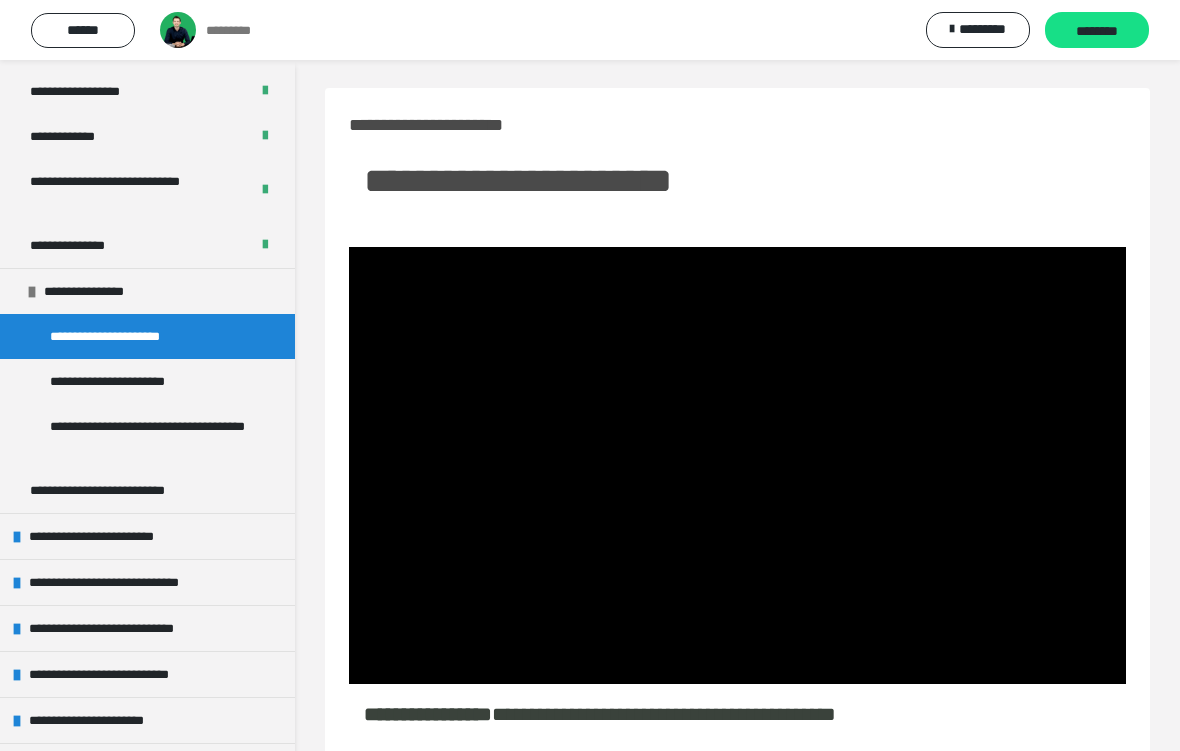 click at bounding box center (737, 465) 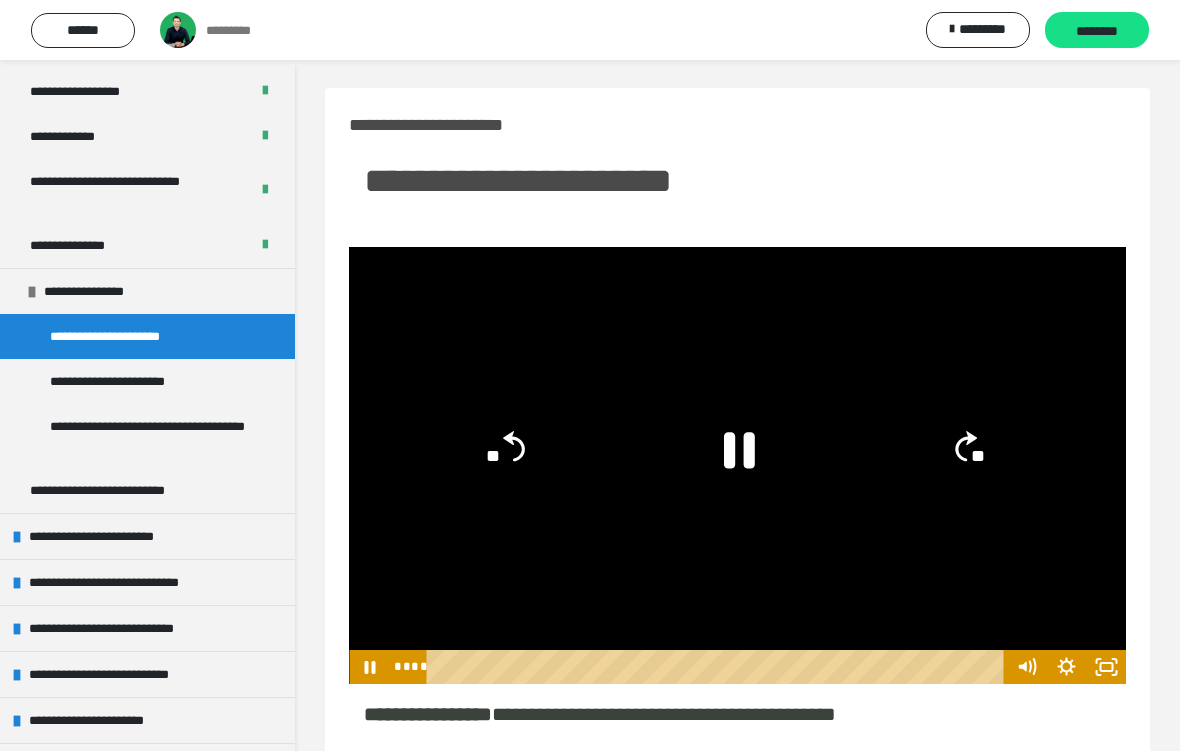 click on "**" 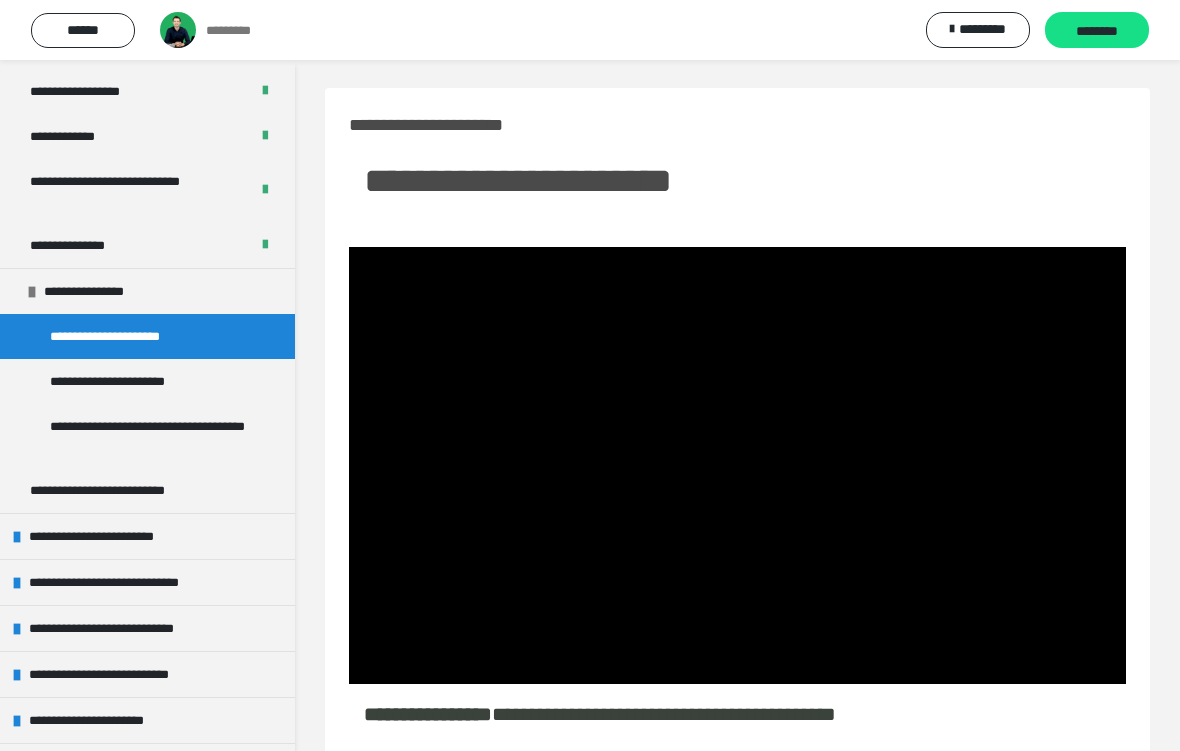 click at bounding box center [737, 465] 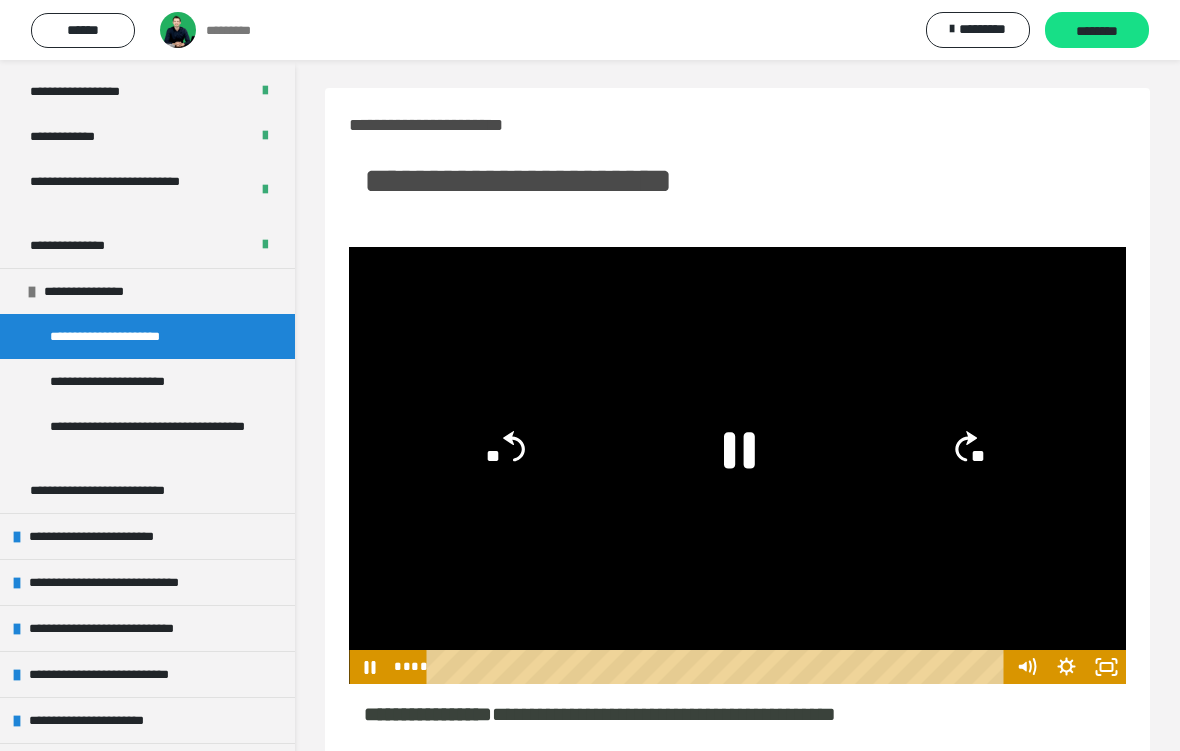 click on "**" 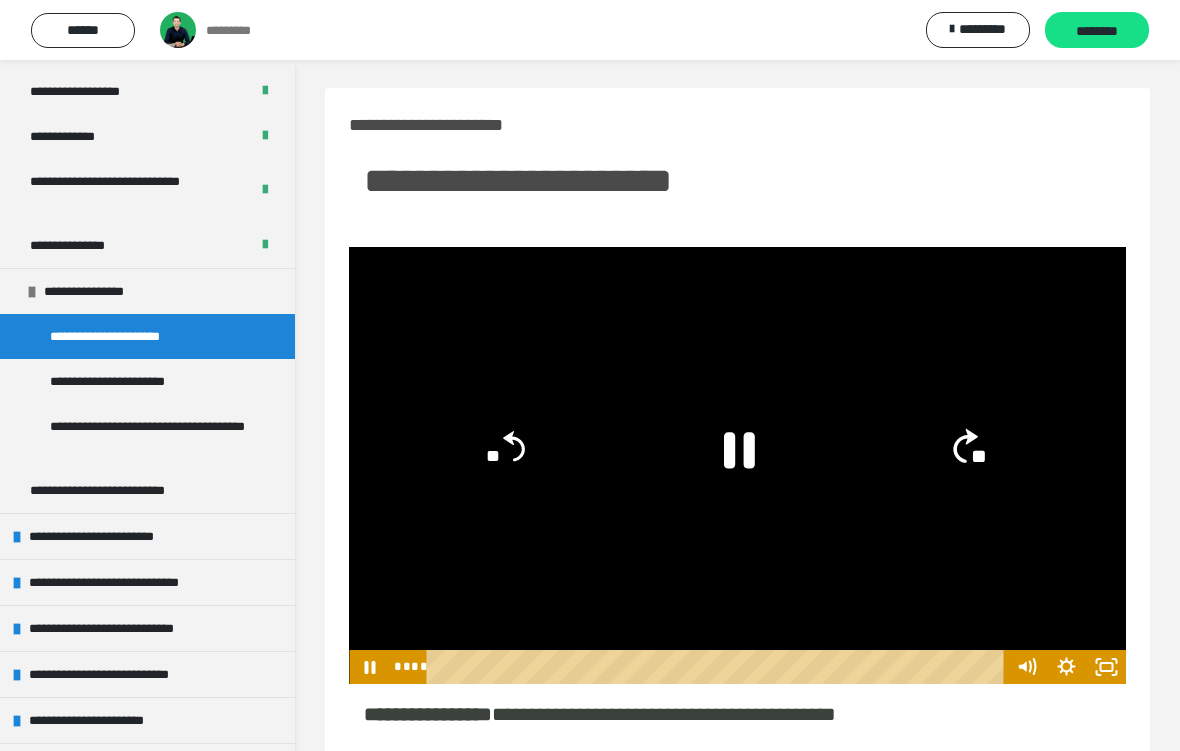 click on "**" 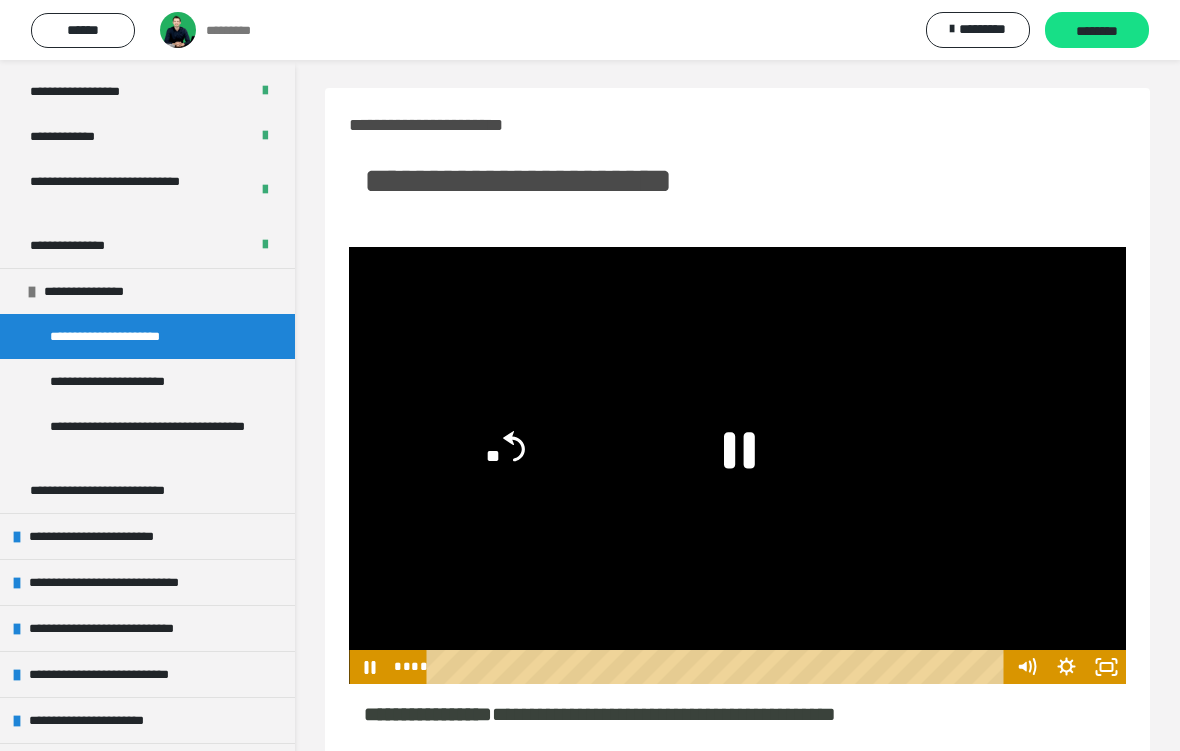 click on "**" 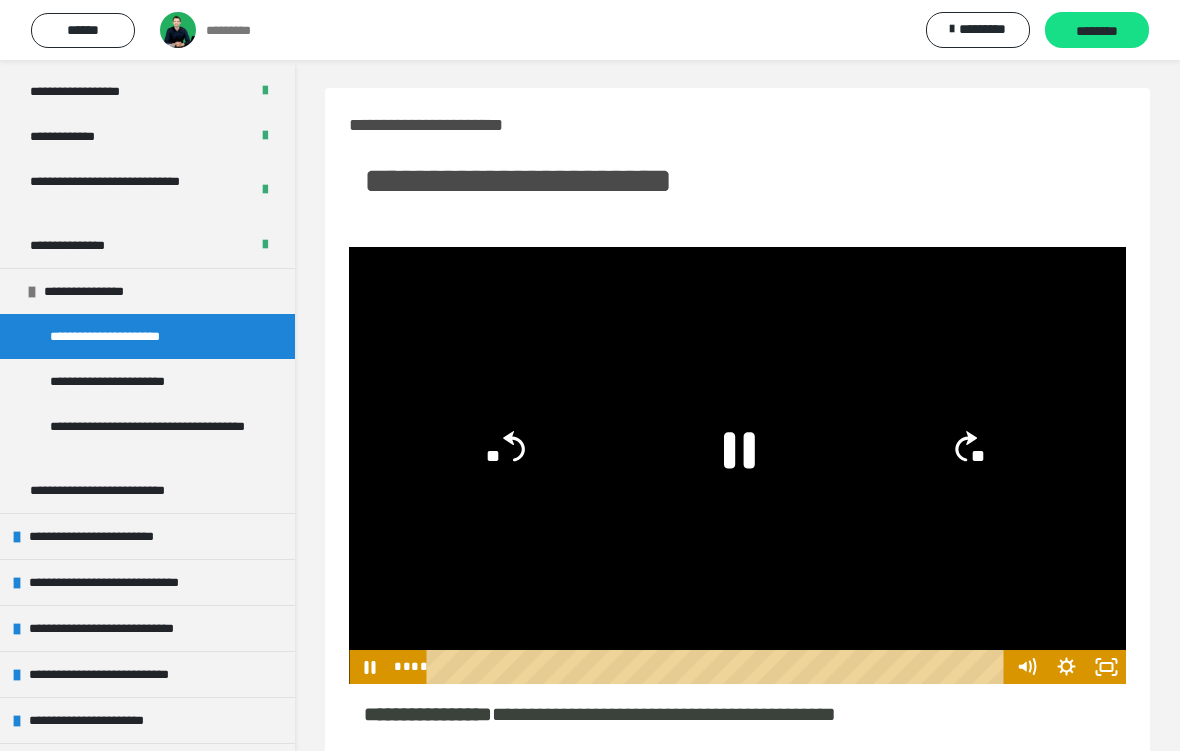 click on "**" 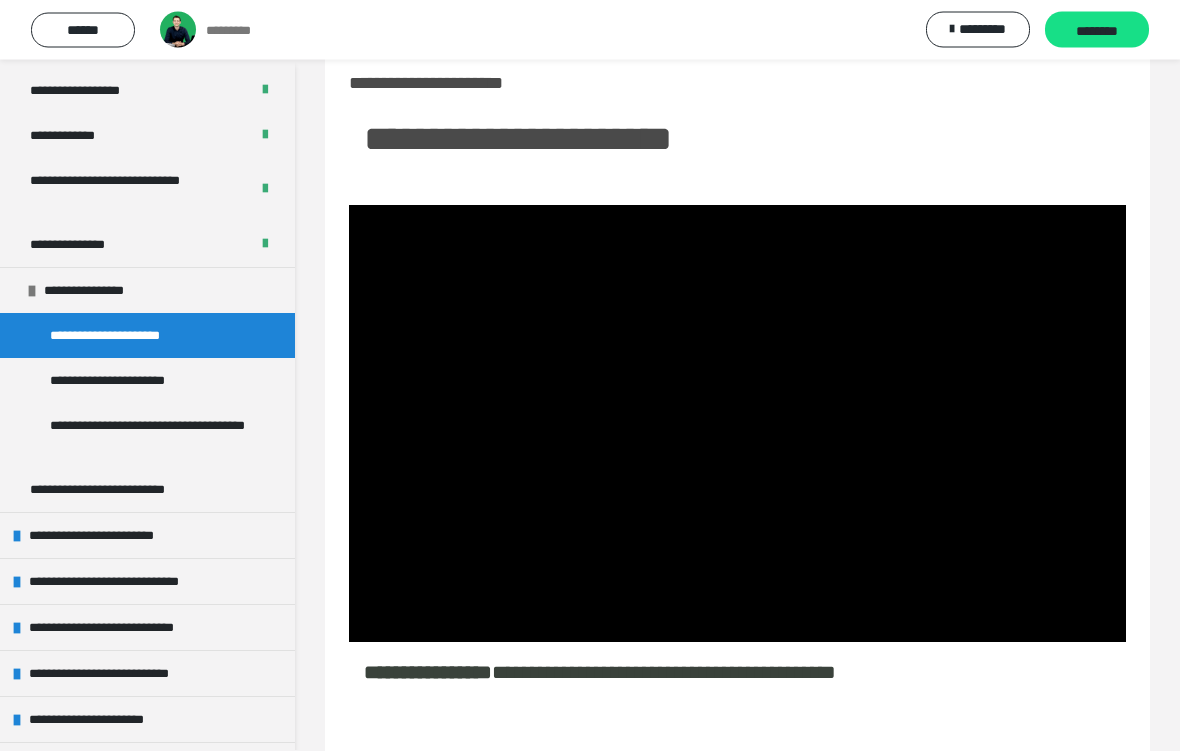 scroll, scrollTop: 44, scrollLeft: 0, axis: vertical 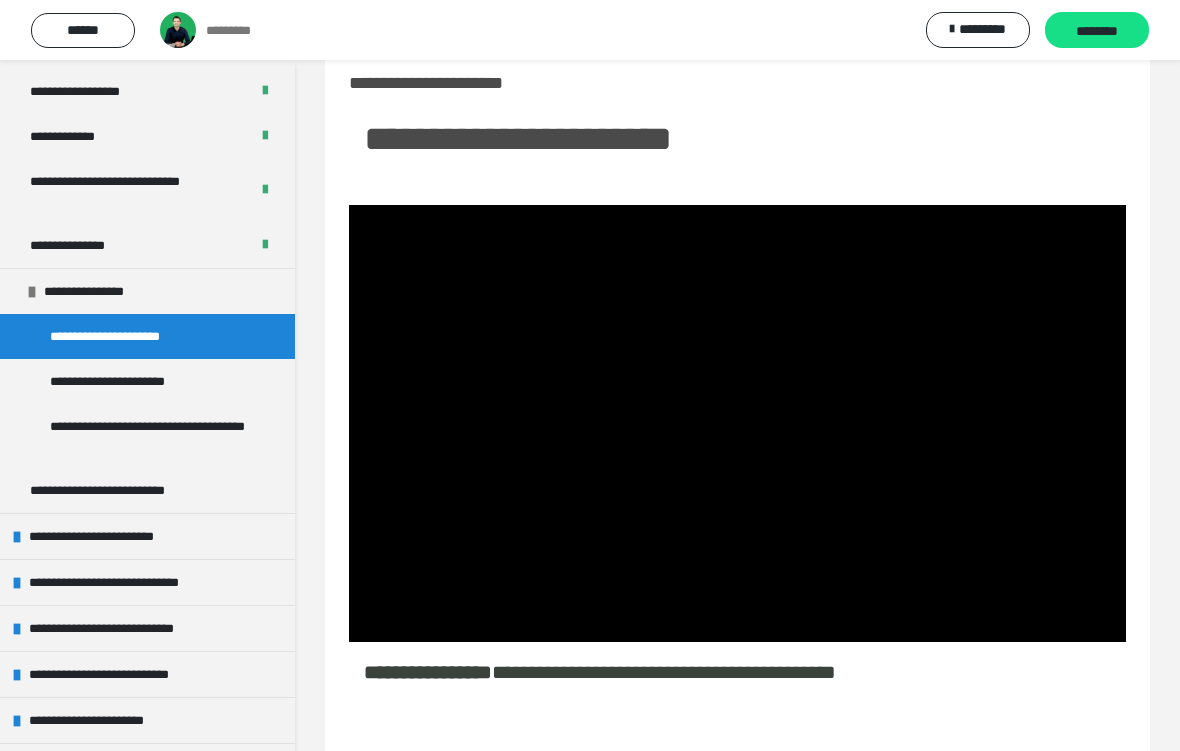 click at bounding box center (737, 423) 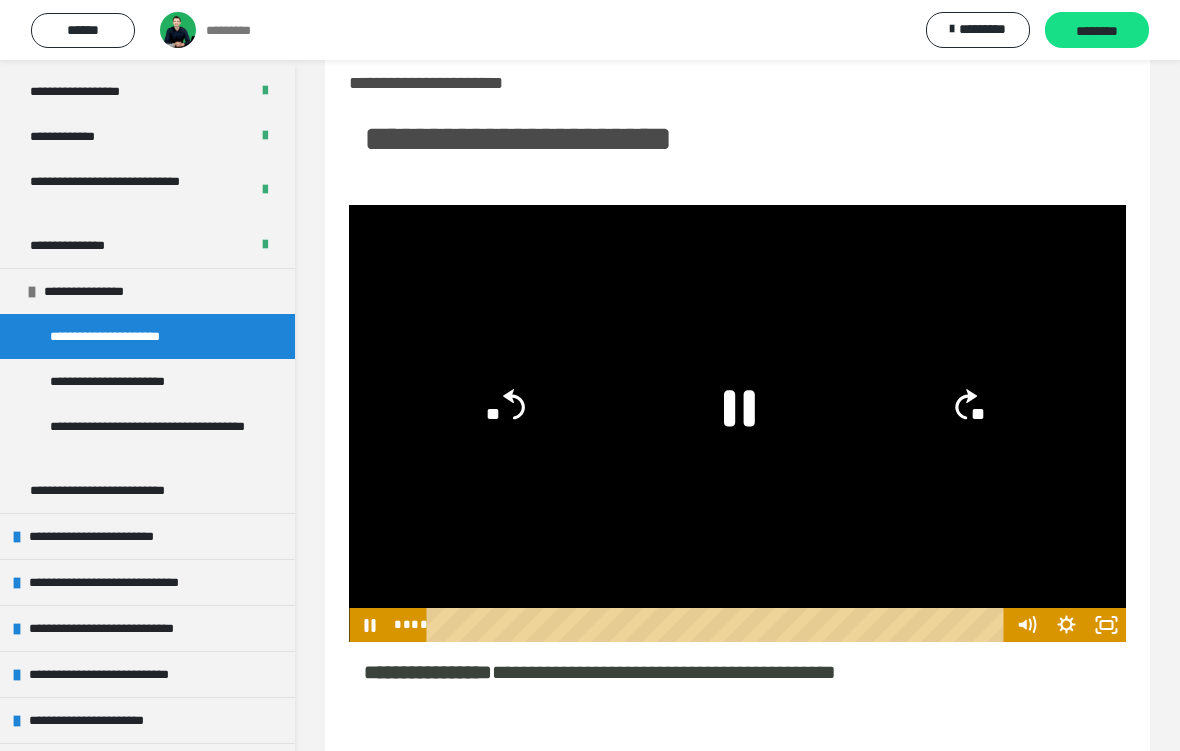 click on "**" 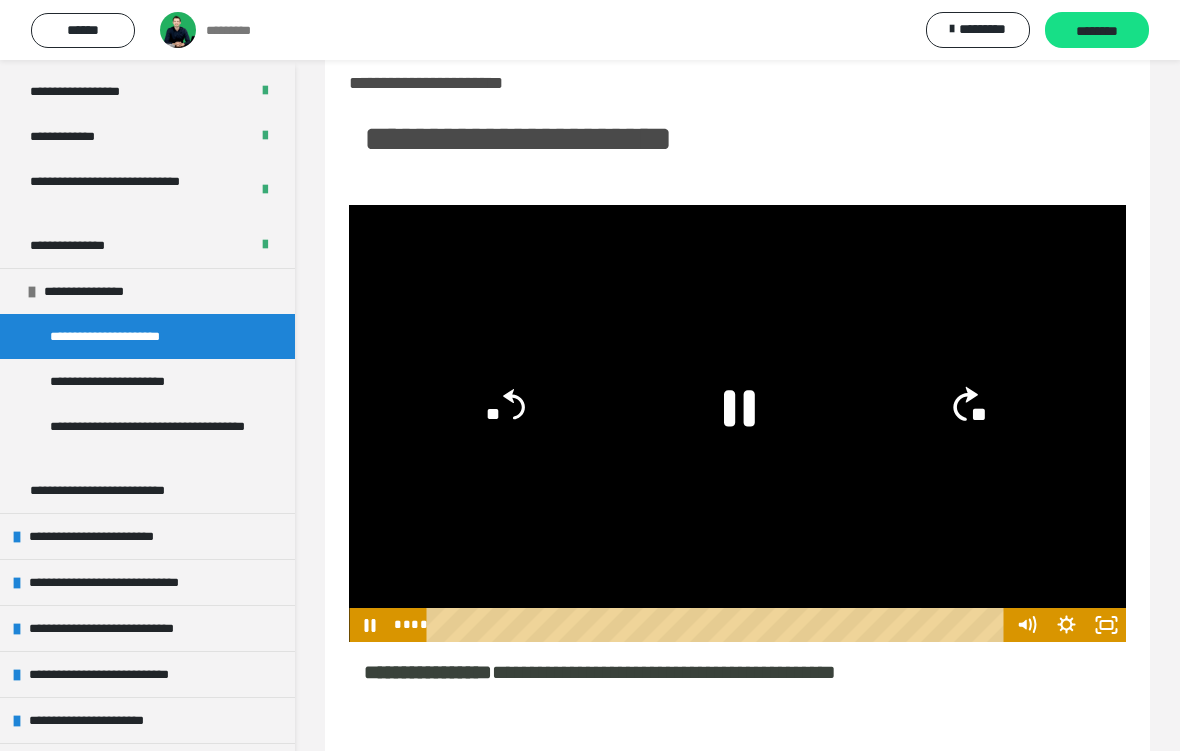 click on "**" 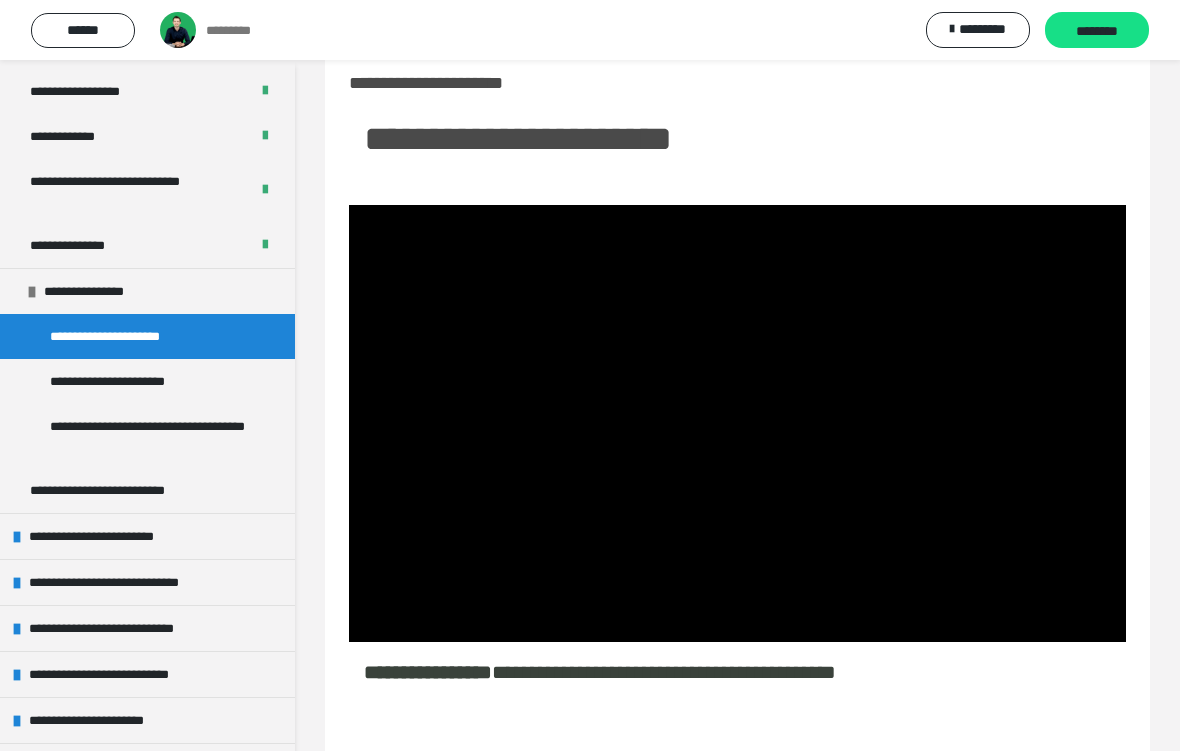 click at bounding box center [737, 423] 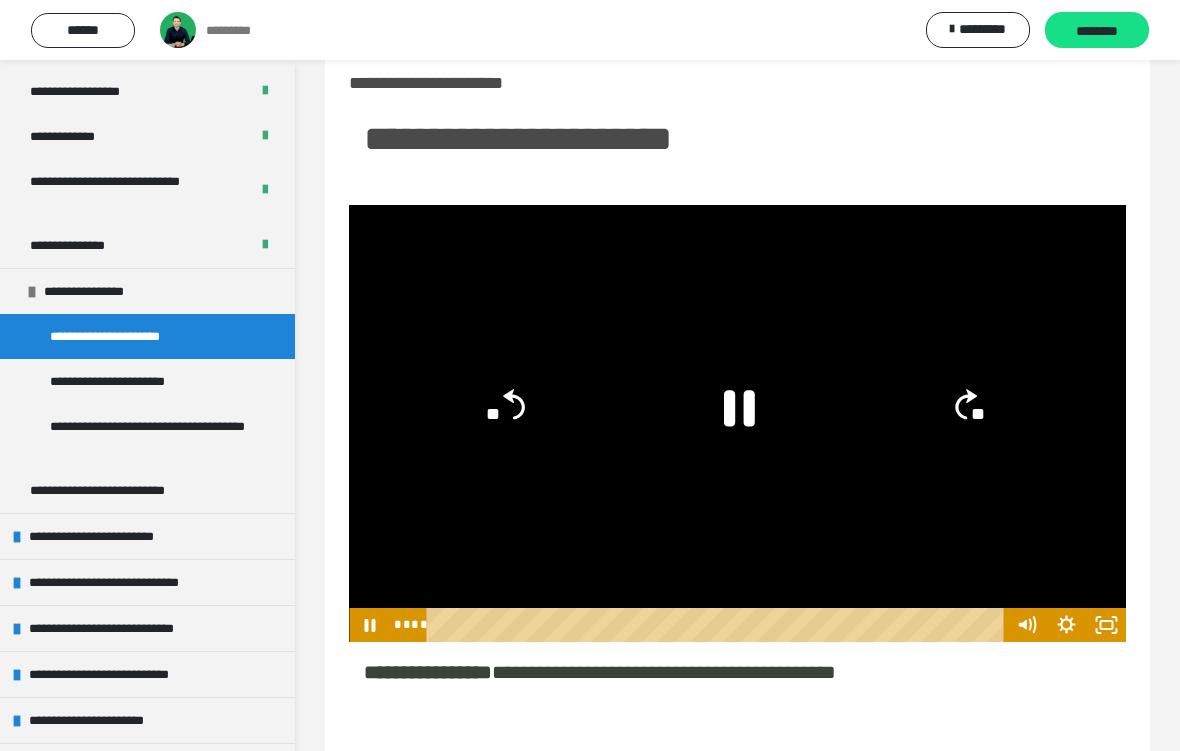 click on "**" 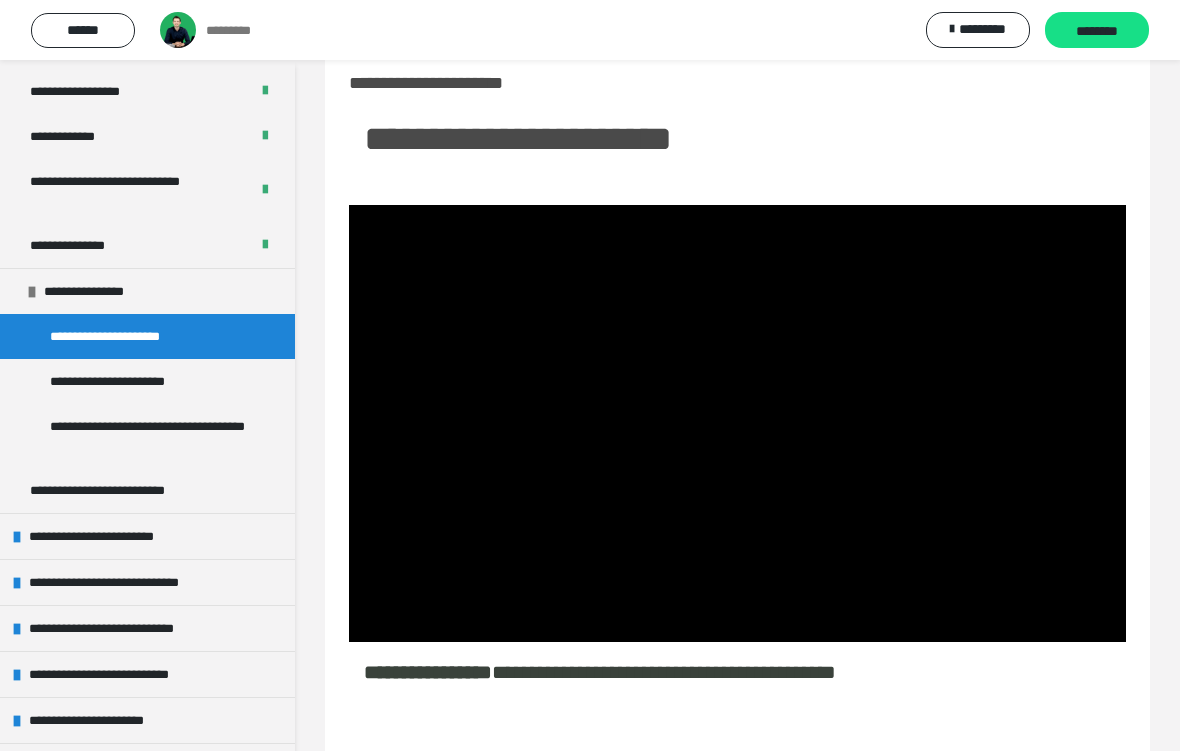 click at bounding box center [737, 423] 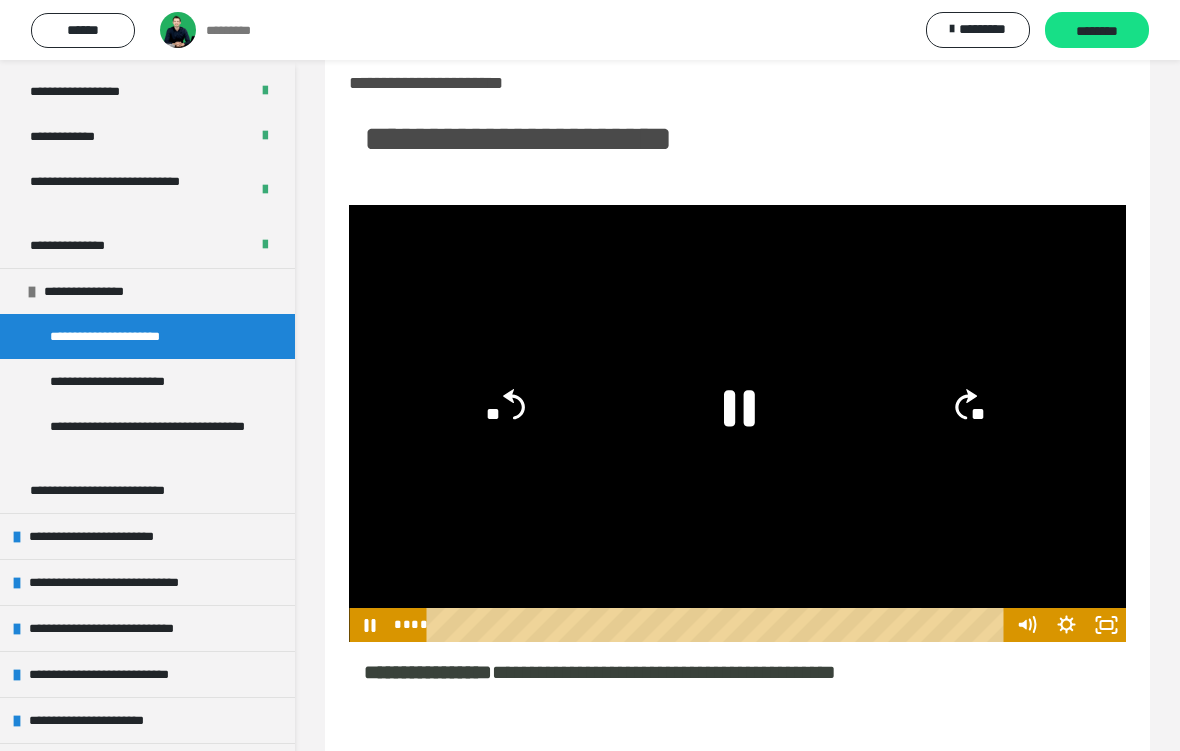click on "**" 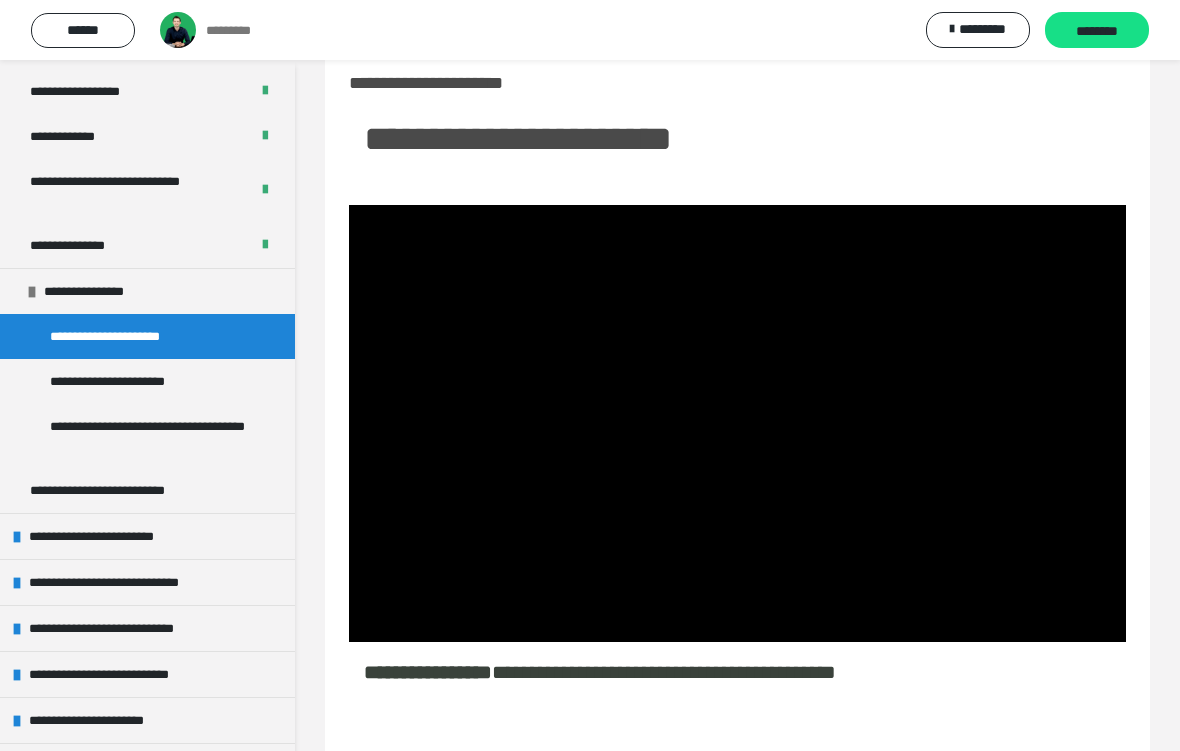 click at bounding box center (737, 423) 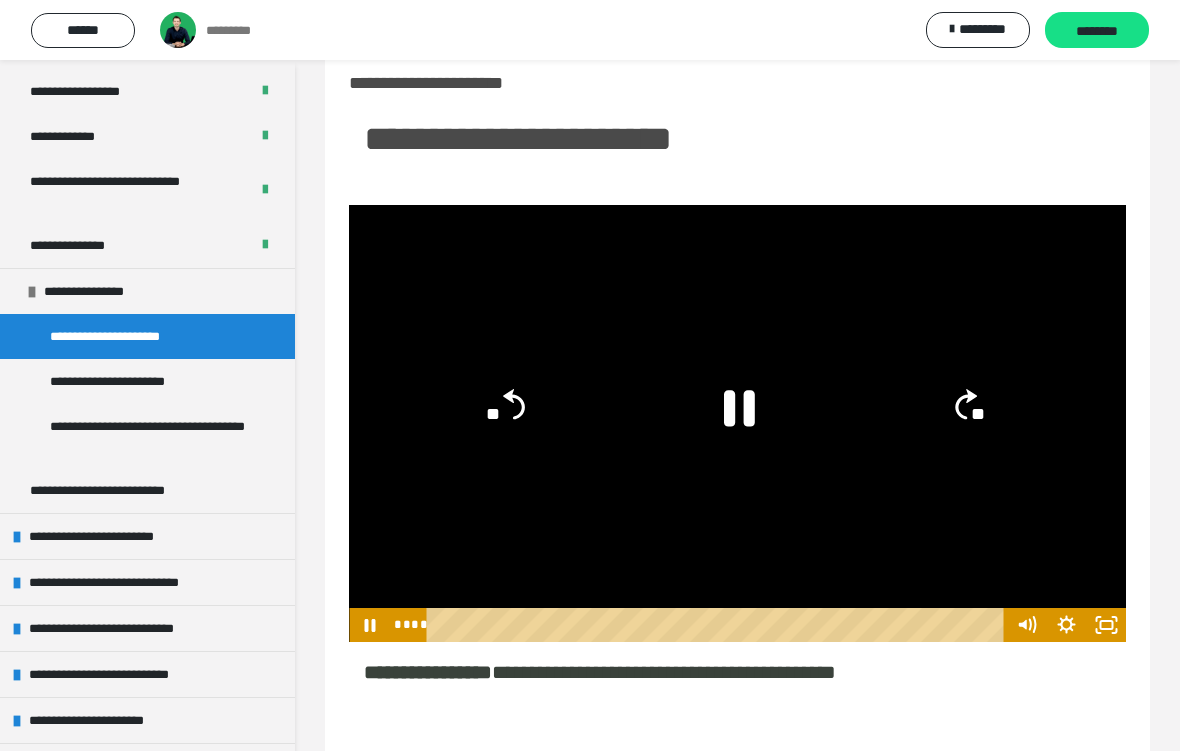 click on "**" 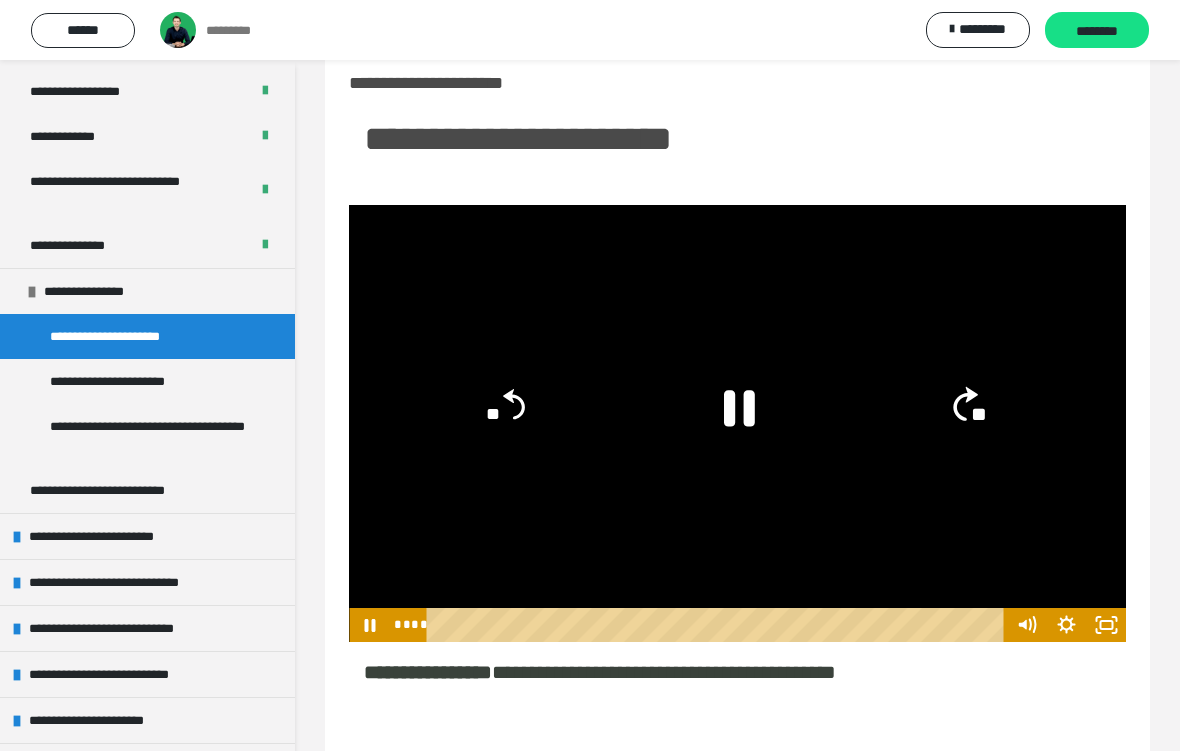 click on "**" 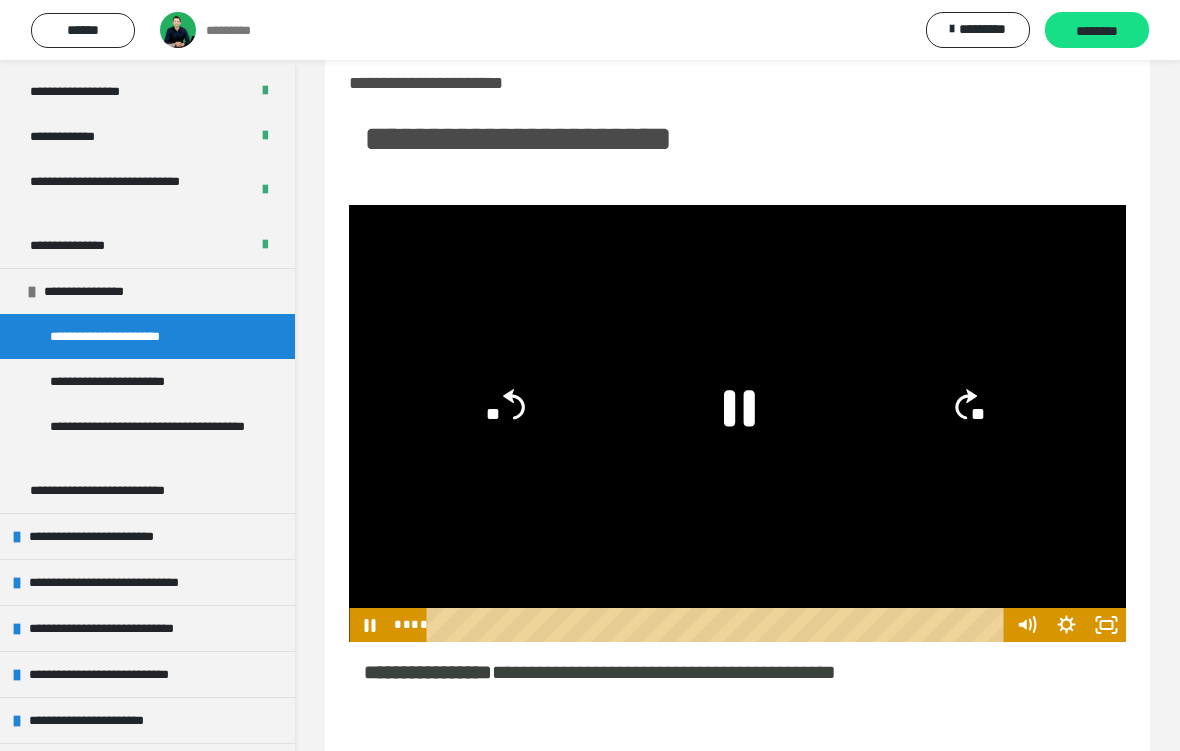 click on "********" at bounding box center (1097, 30) 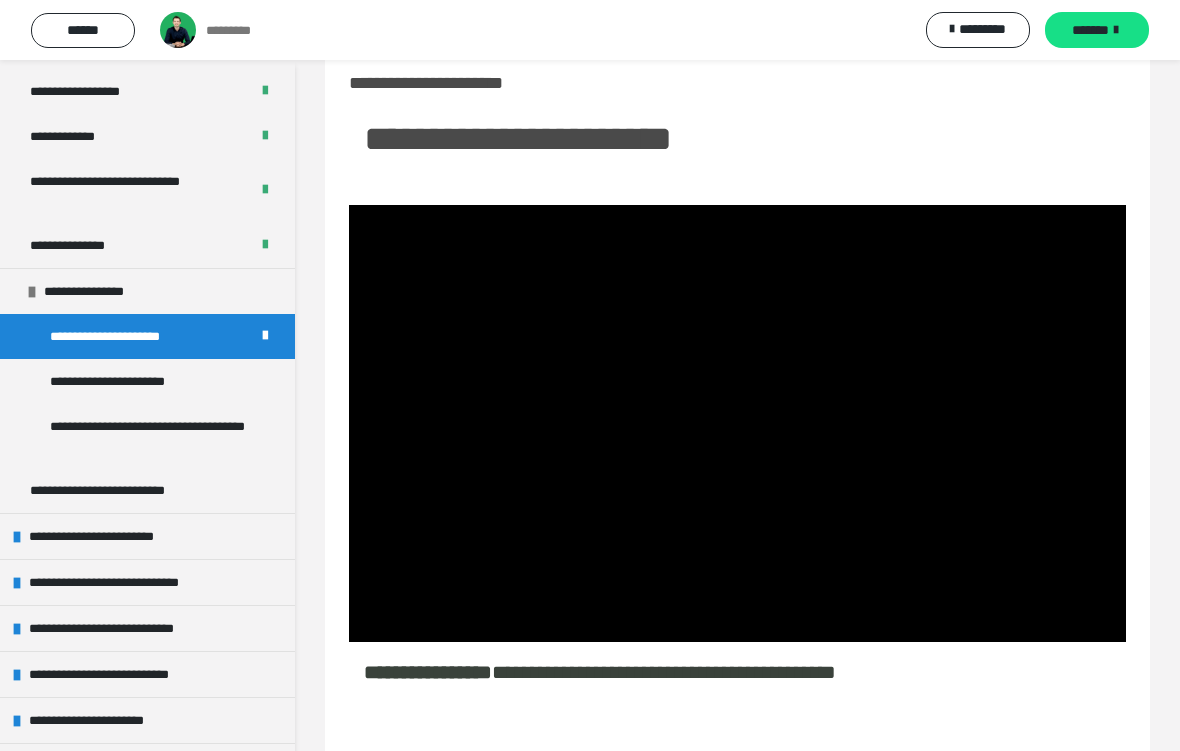 click at bounding box center [1116, 30] 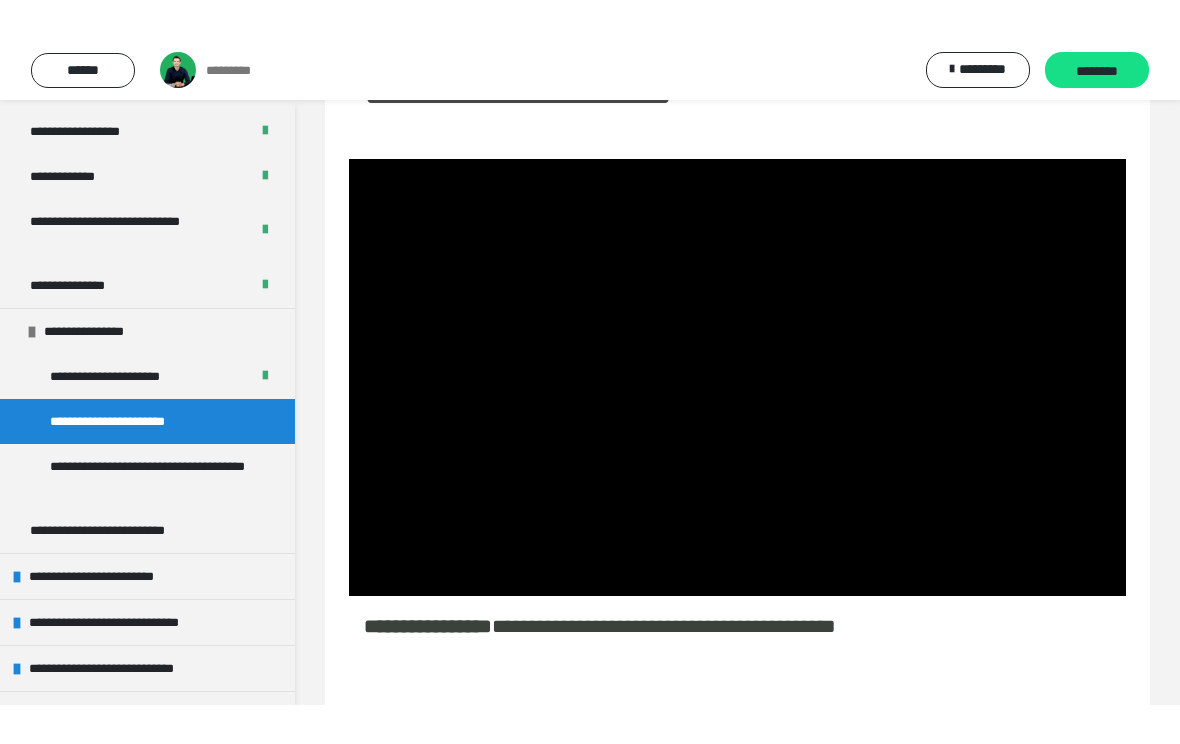 scroll, scrollTop: 60, scrollLeft: 0, axis: vertical 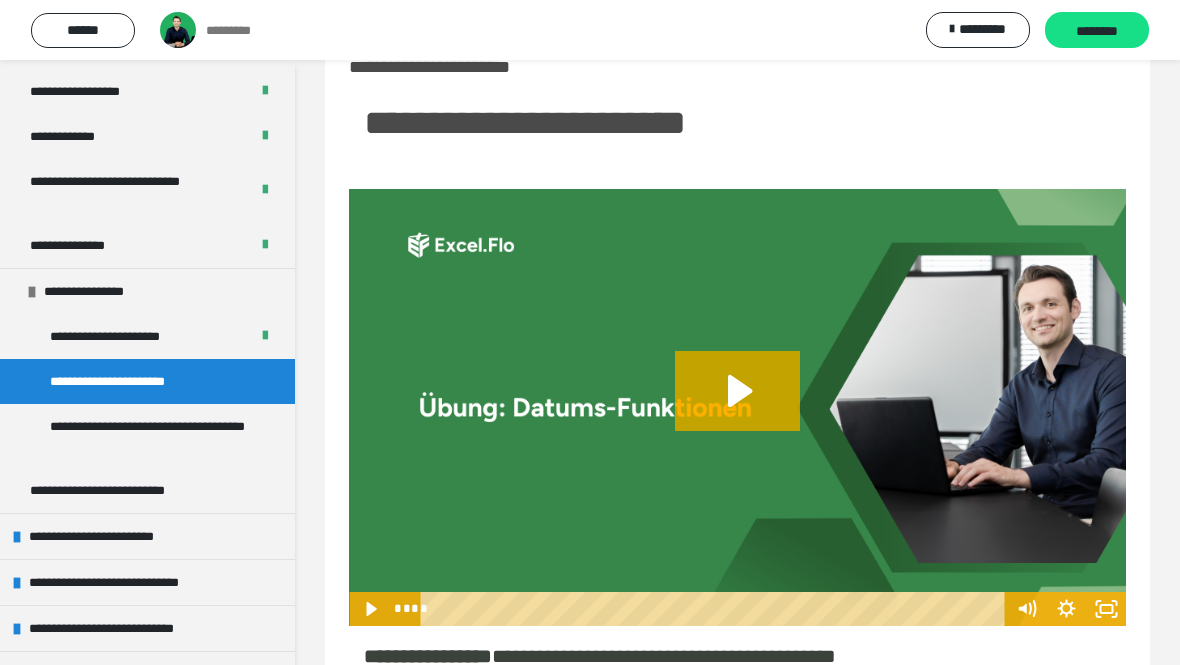 click 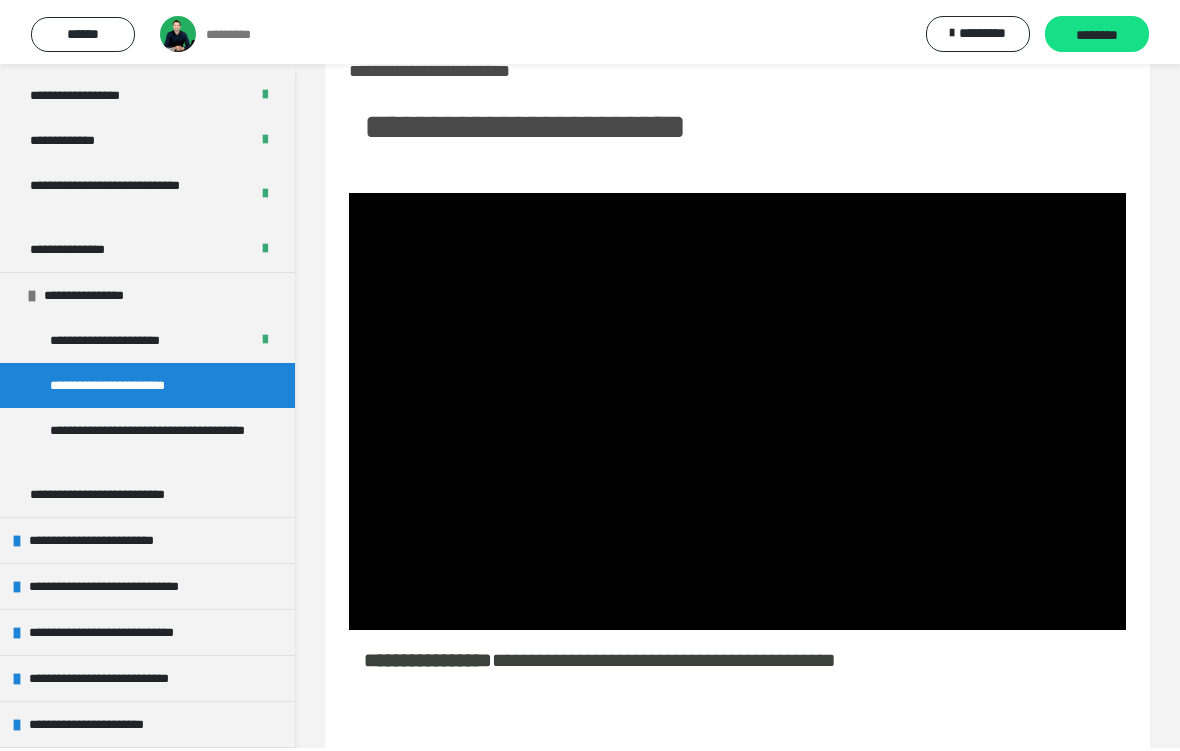 scroll, scrollTop: 63, scrollLeft: 0, axis: vertical 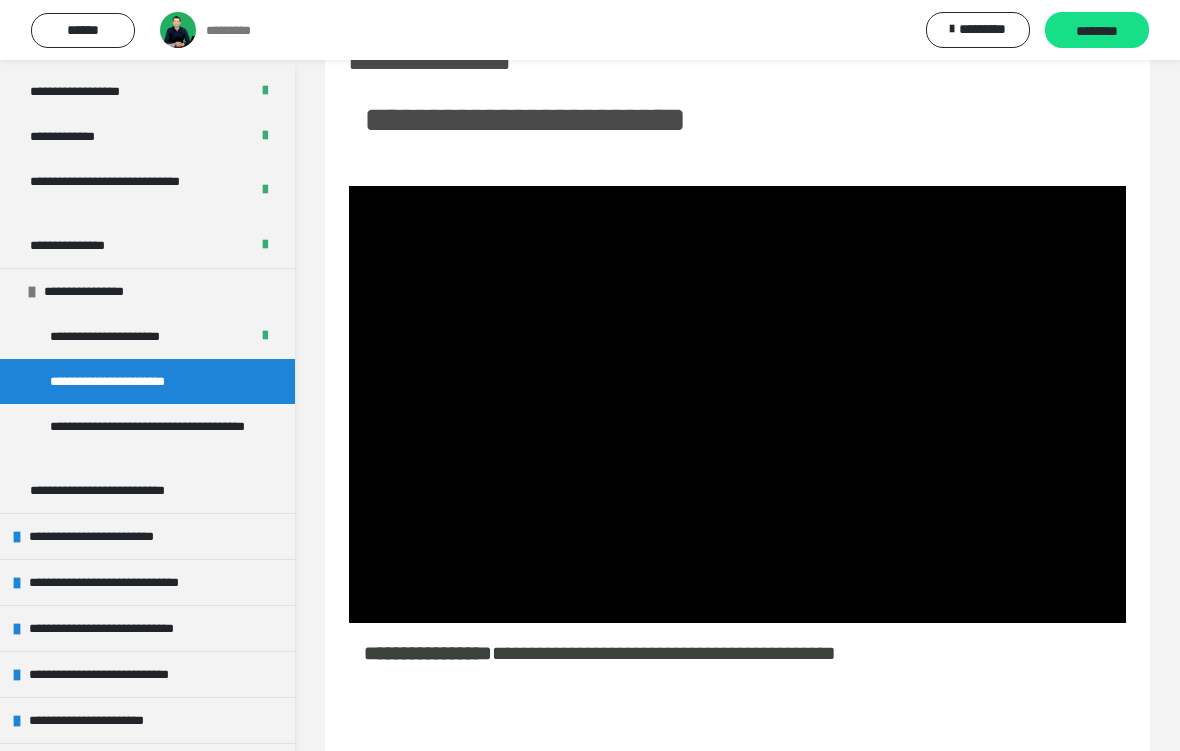 click at bounding box center (737, 404) 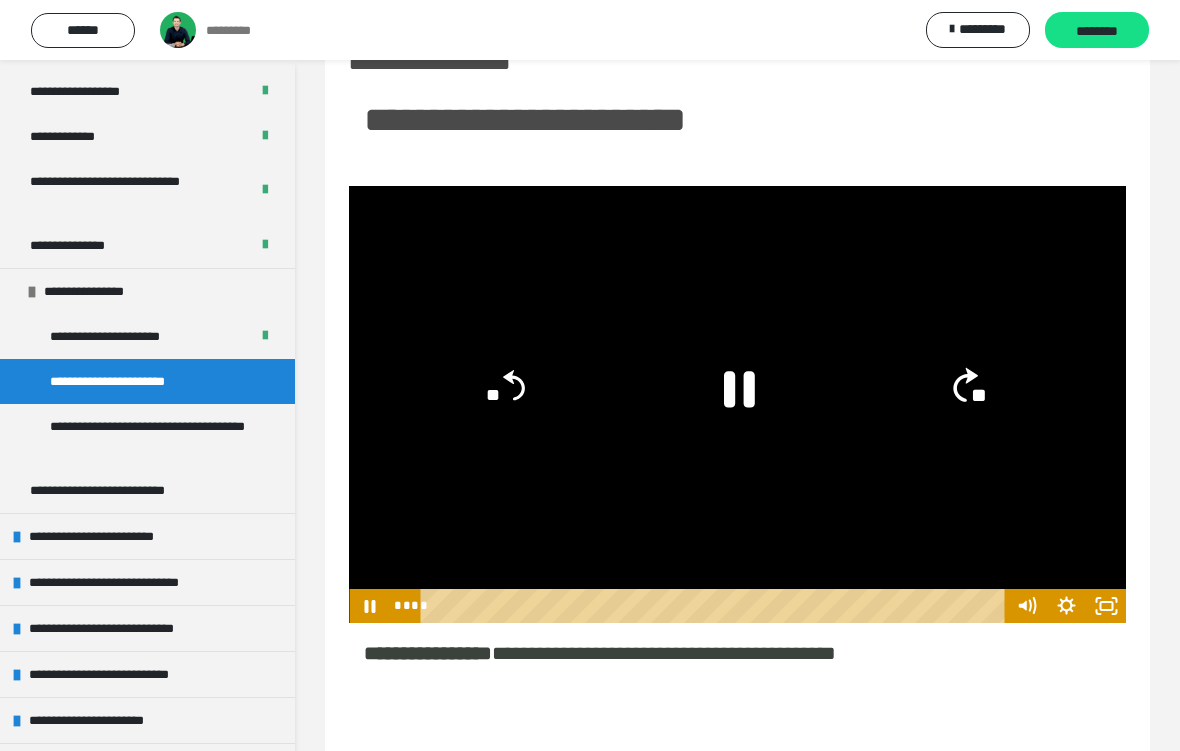 click on "**" 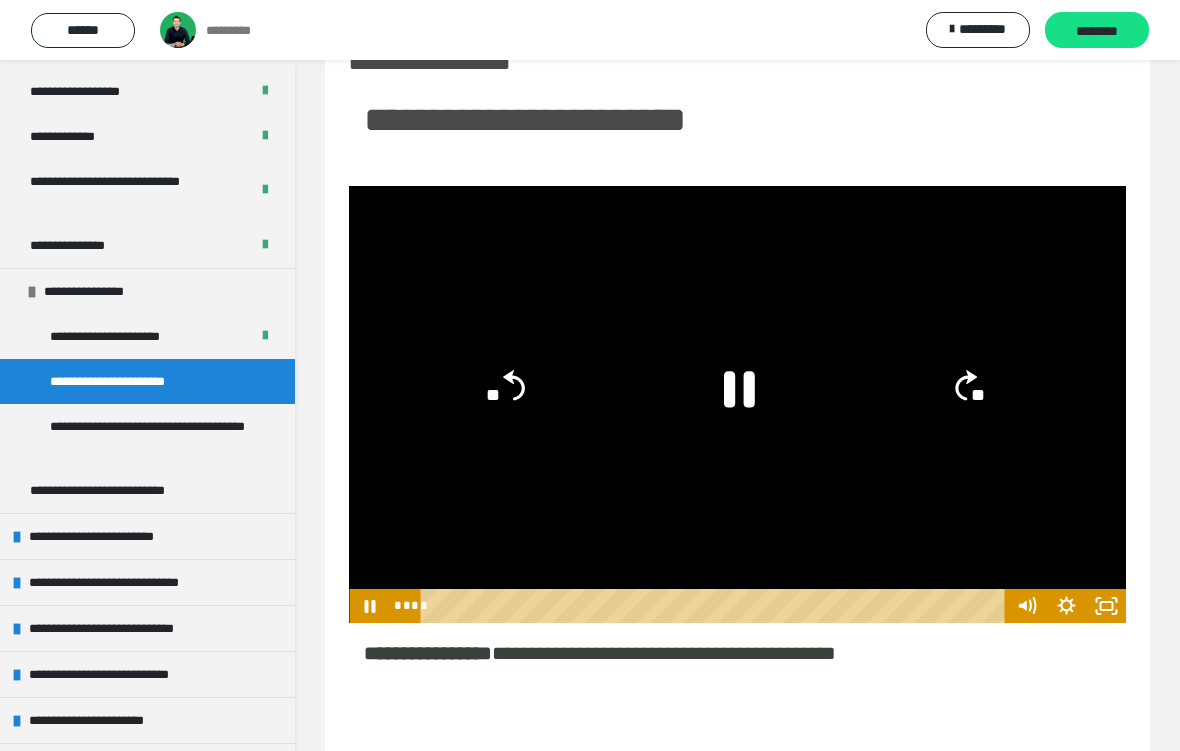 click on "**" 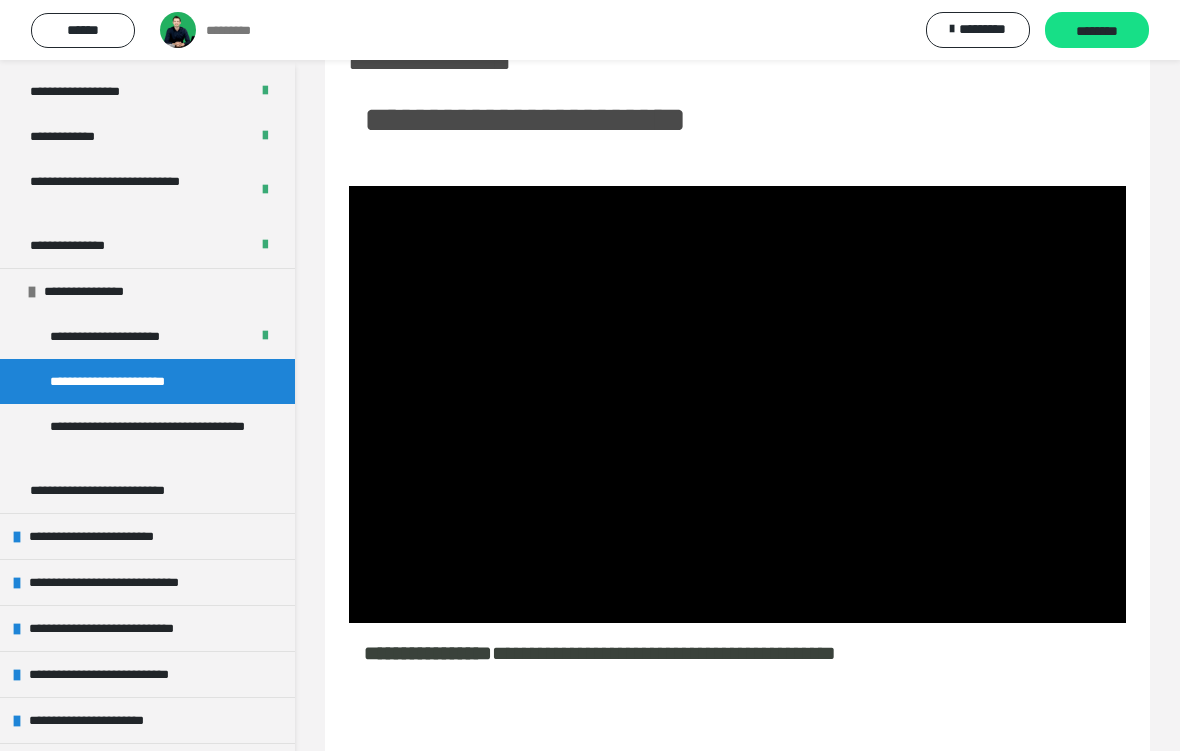 click at bounding box center (737, 404) 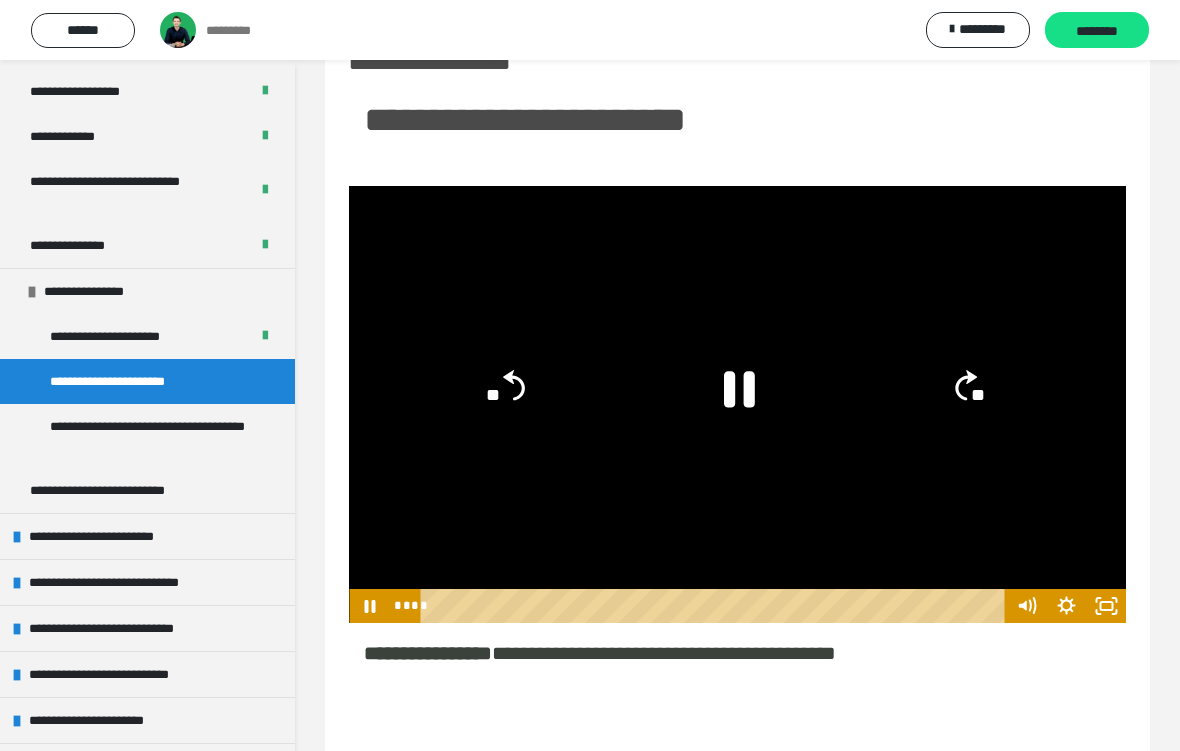 click on "********" at bounding box center (1097, 30) 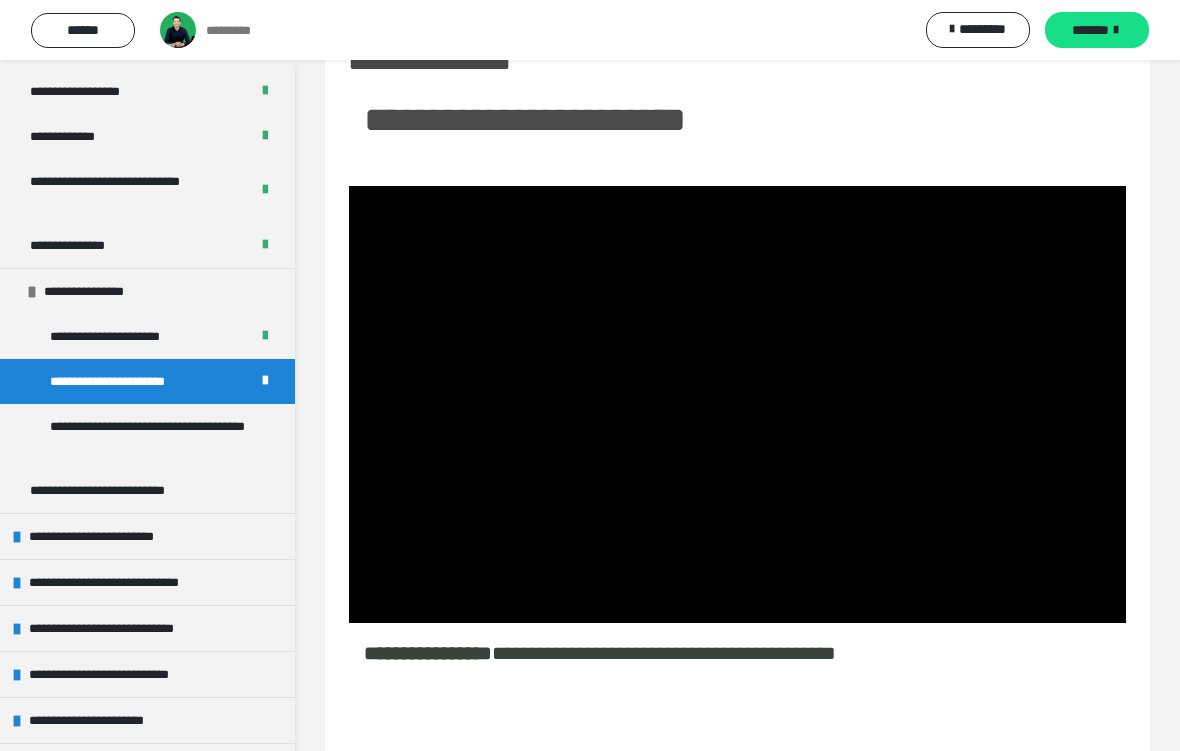click on "*******" at bounding box center [1097, 30] 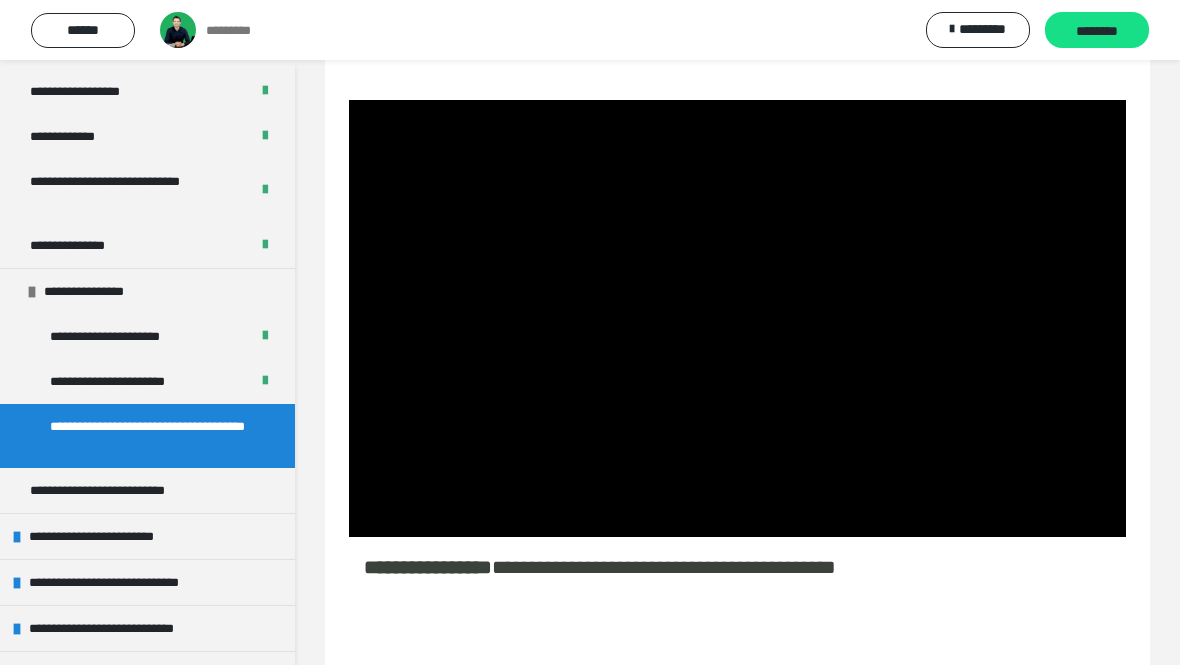 scroll, scrollTop: 60, scrollLeft: 0, axis: vertical 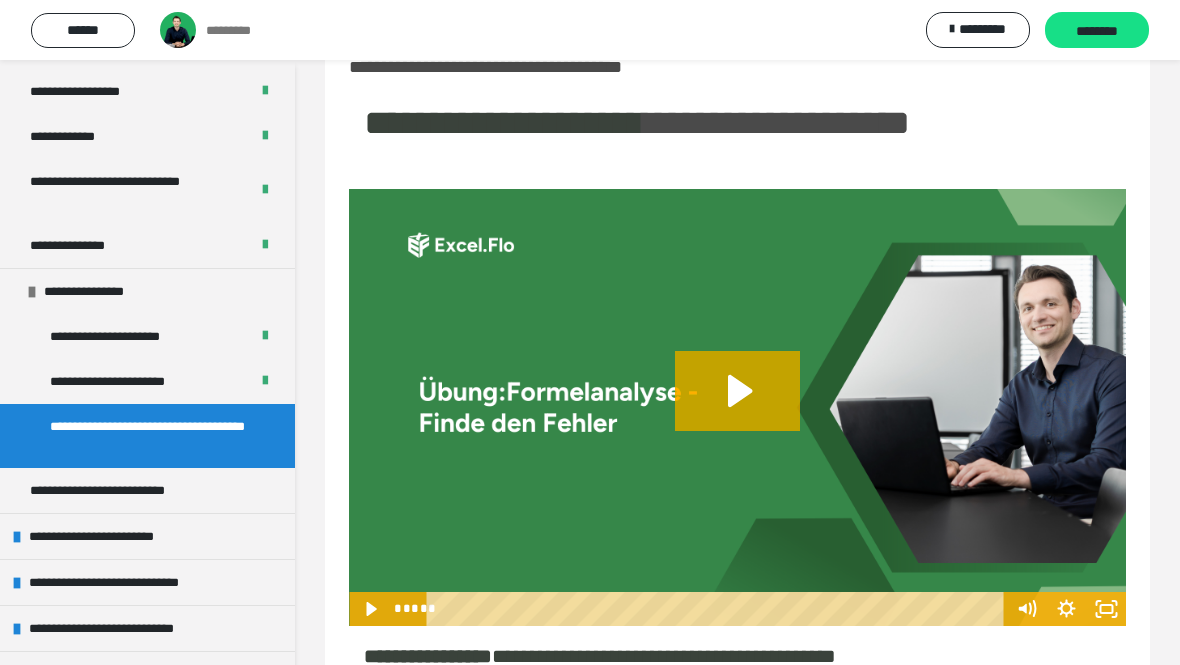 click 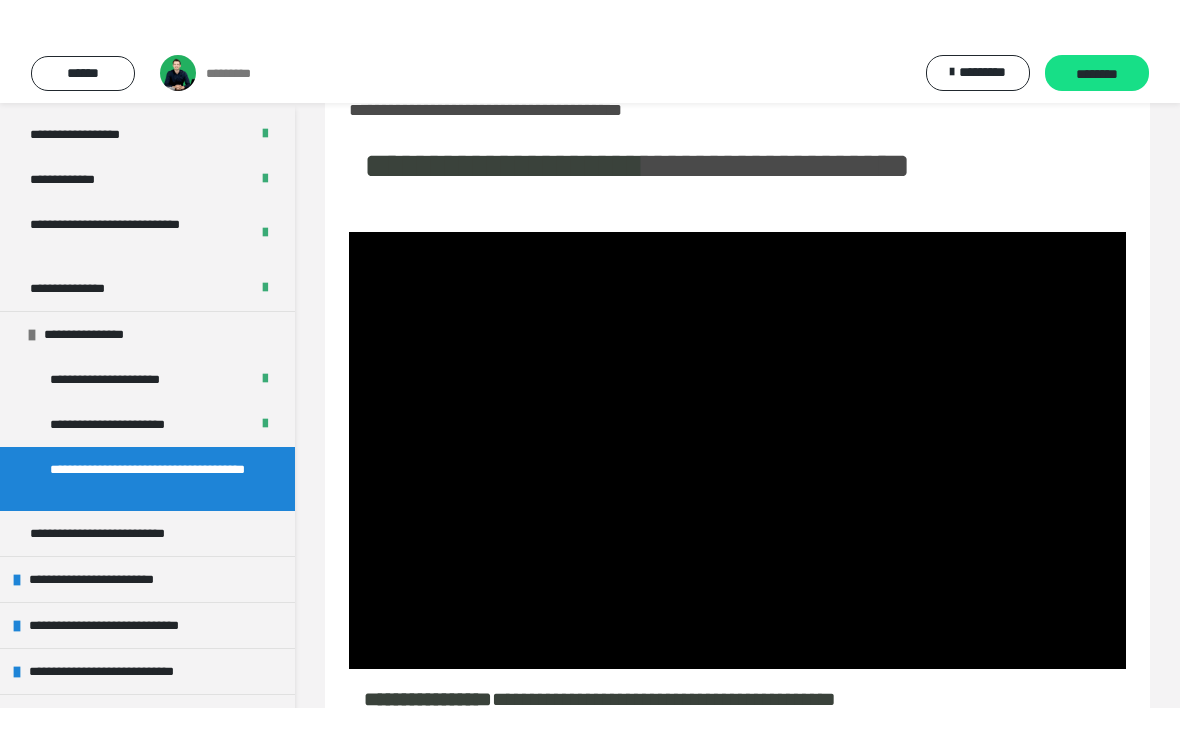 scroll, scrollTop: 99, scrollLeft: 0, axis: vertical 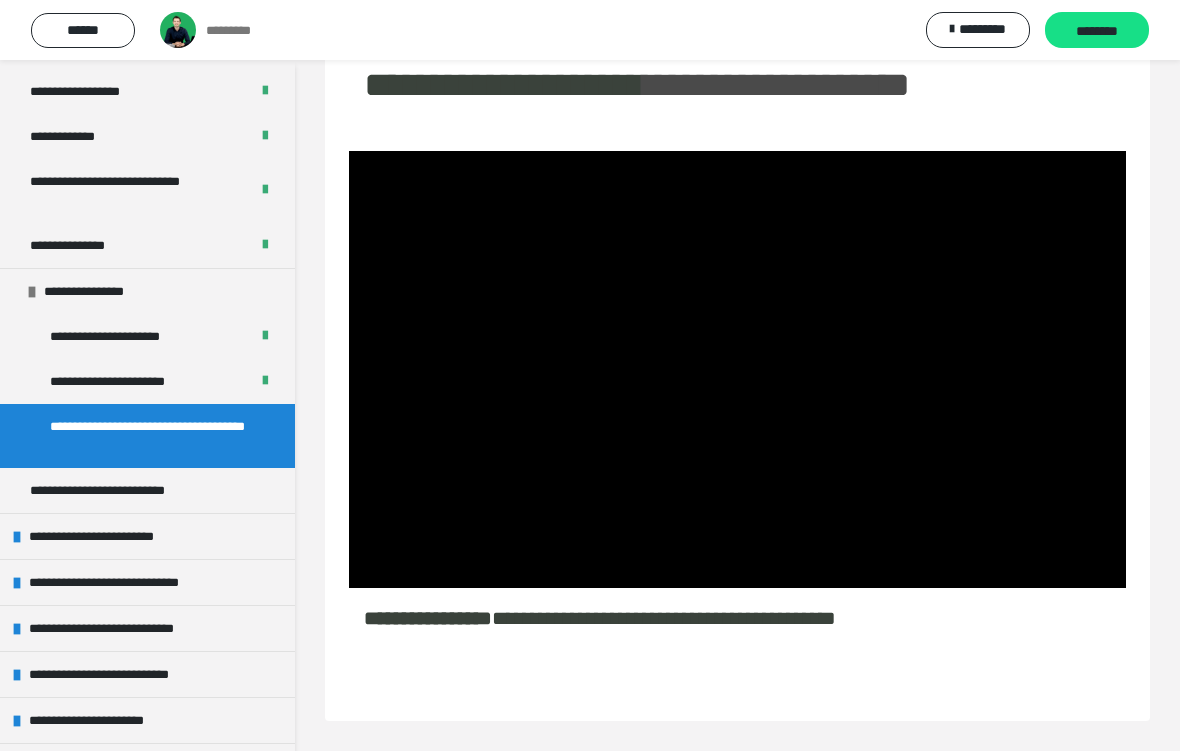 click at bounding box center (737, 369) 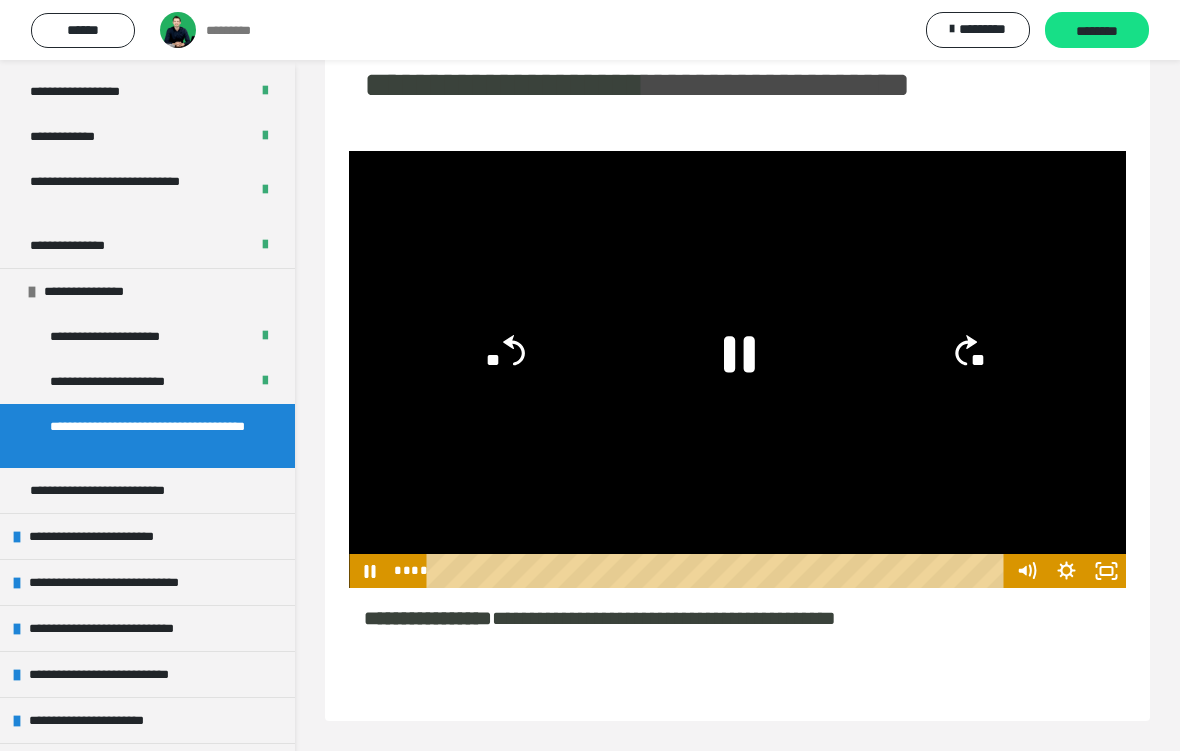 click on "**" 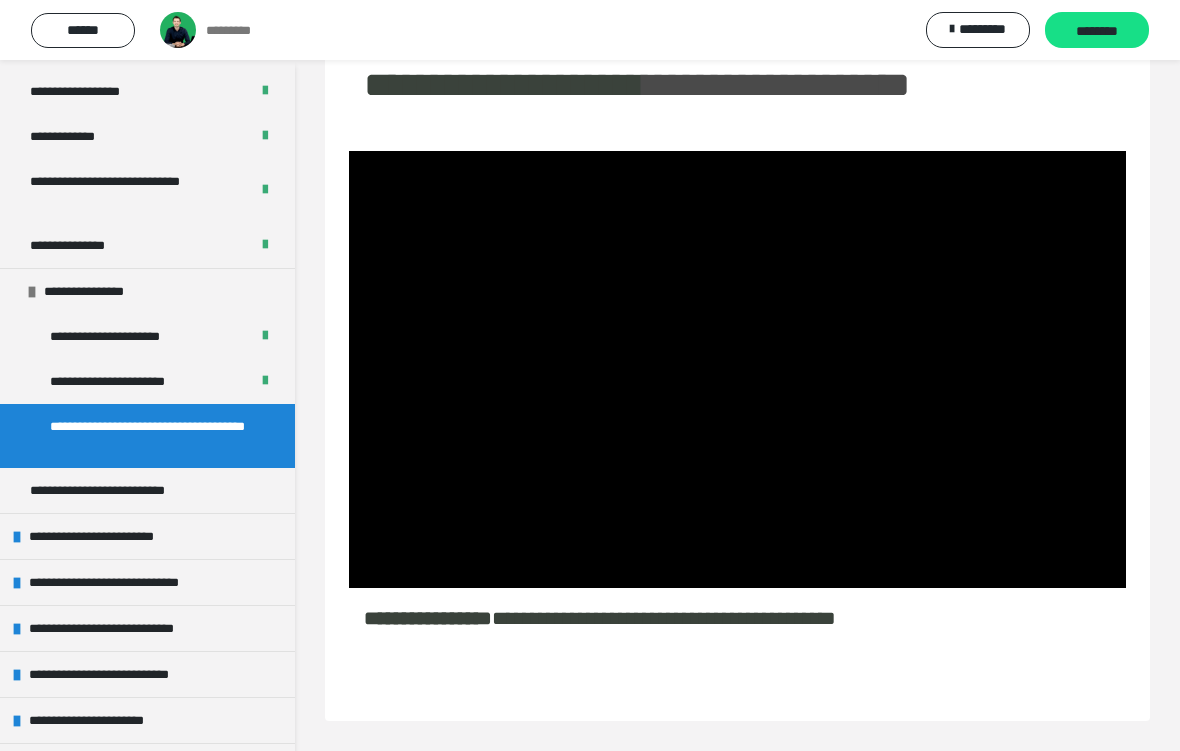 click at bounding box center (737, 369) 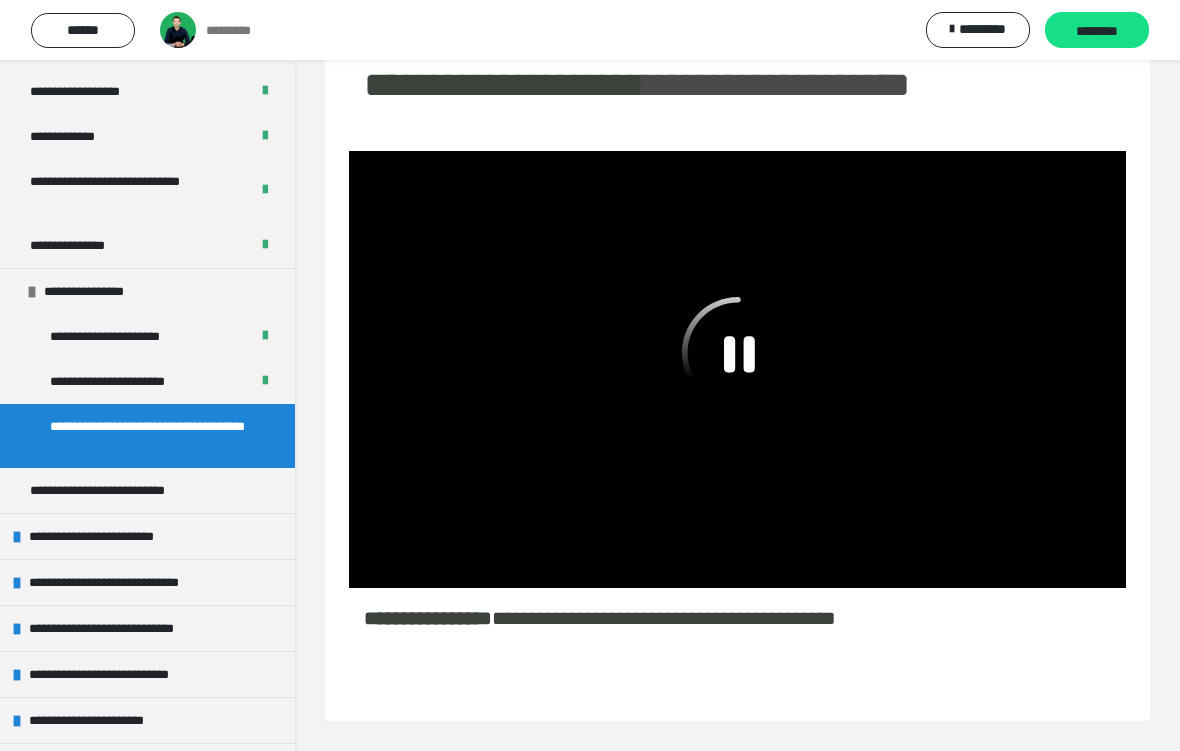 click 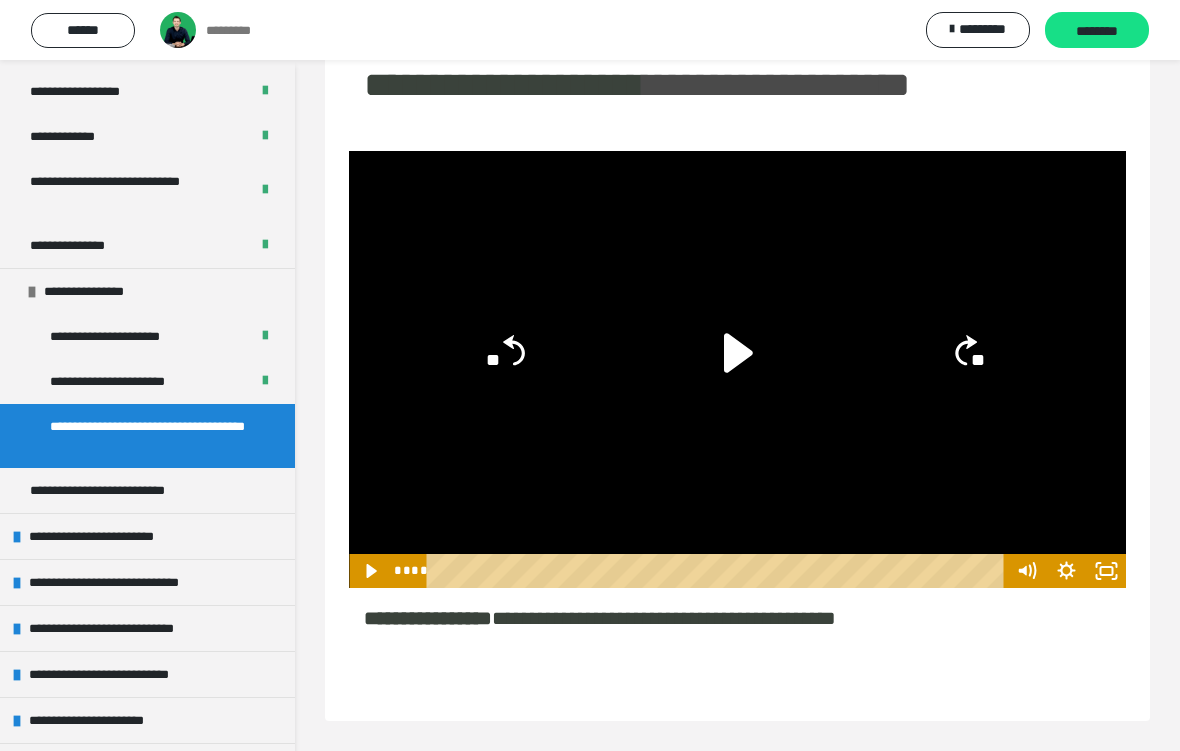 click 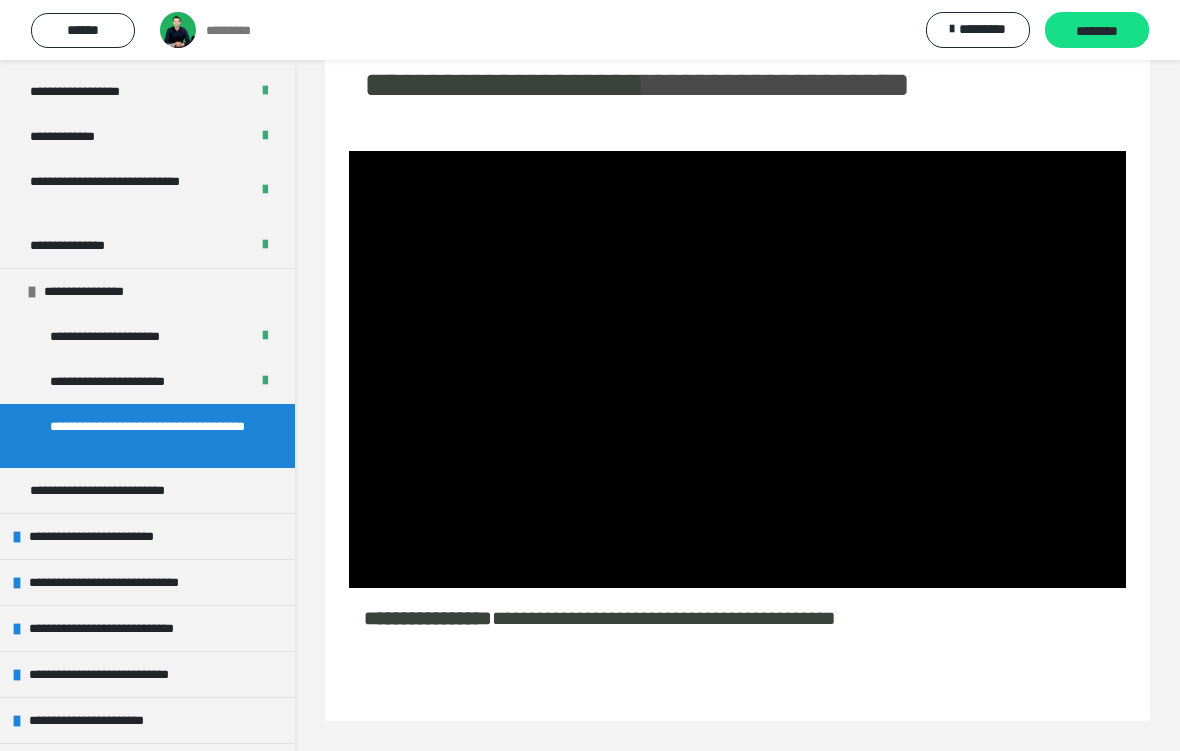 click at bounding box center (737, 369) 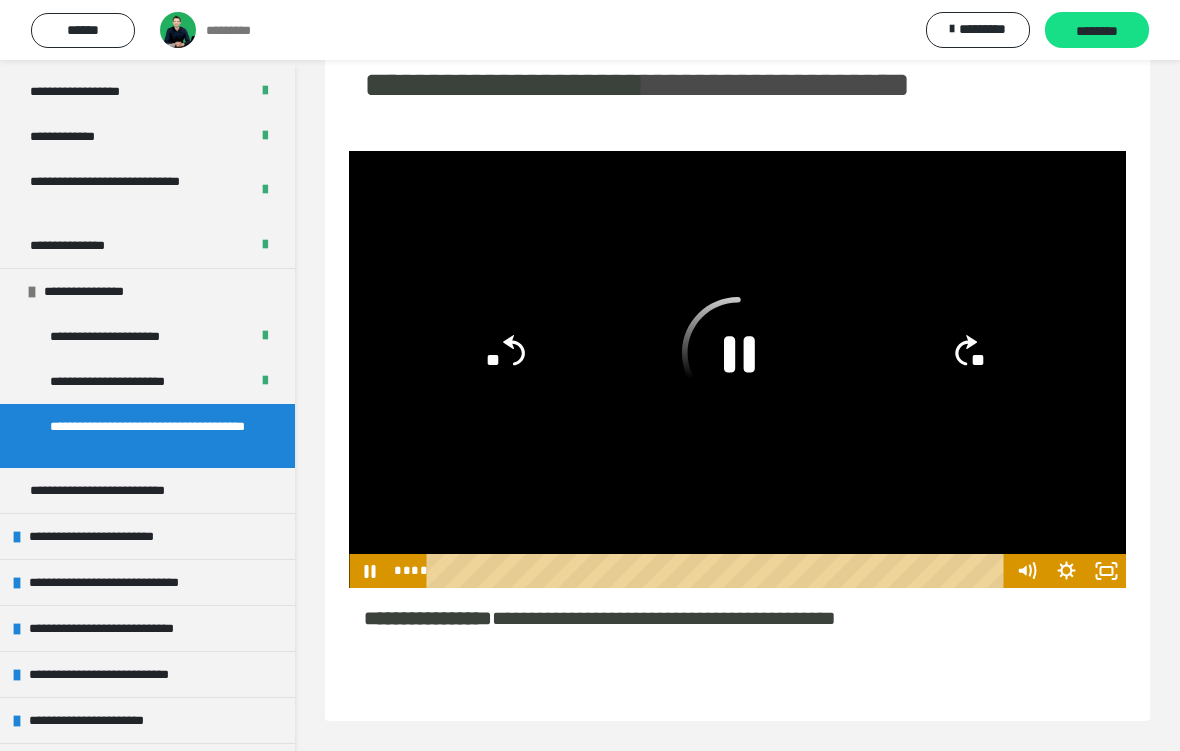 click on "**********" at bounding box center [149, 436] 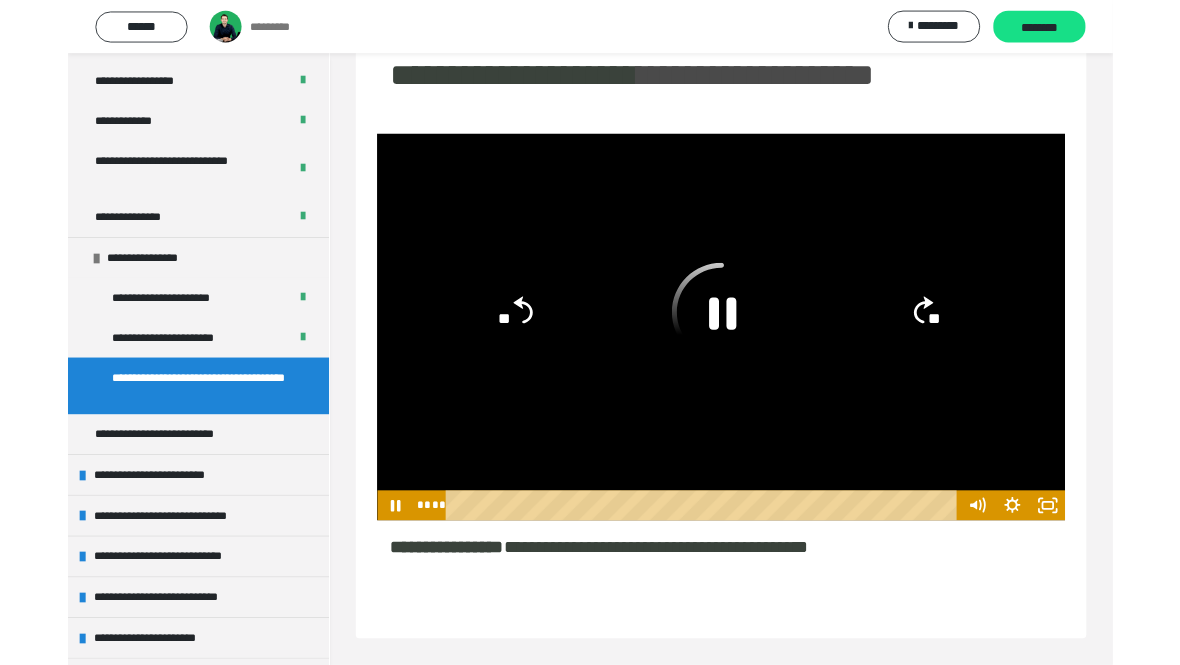 scroll, scrollTop: 185, scrollLeft: 0, axis: vertical 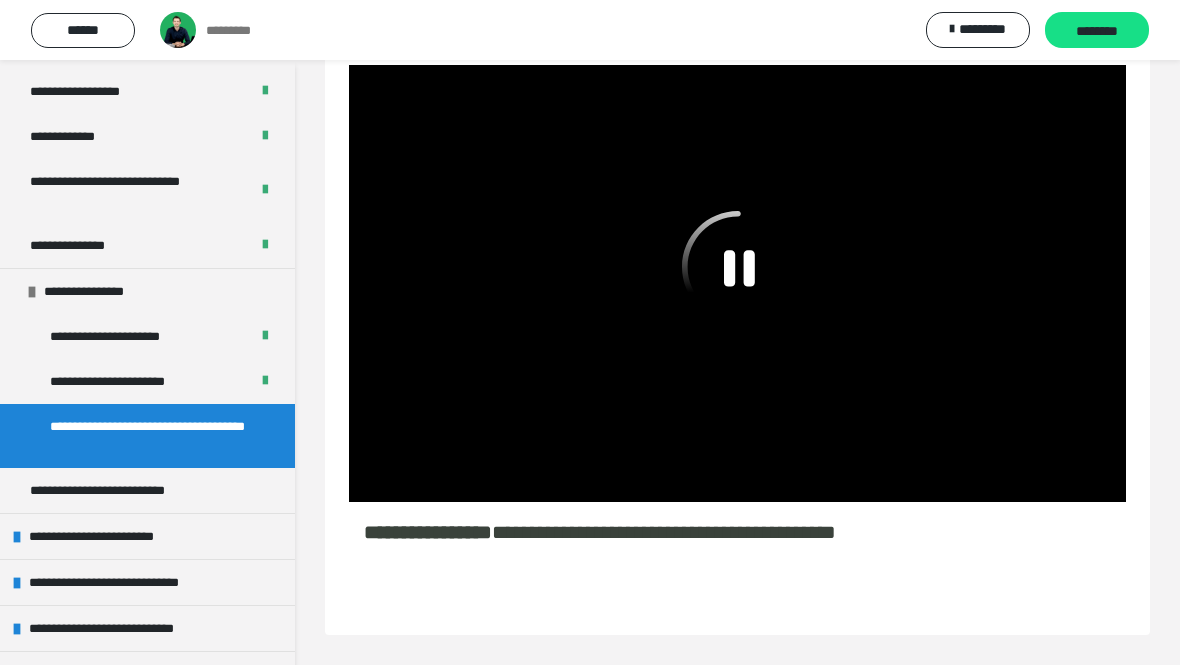 click on "**********" at bounding box center (138, 381) 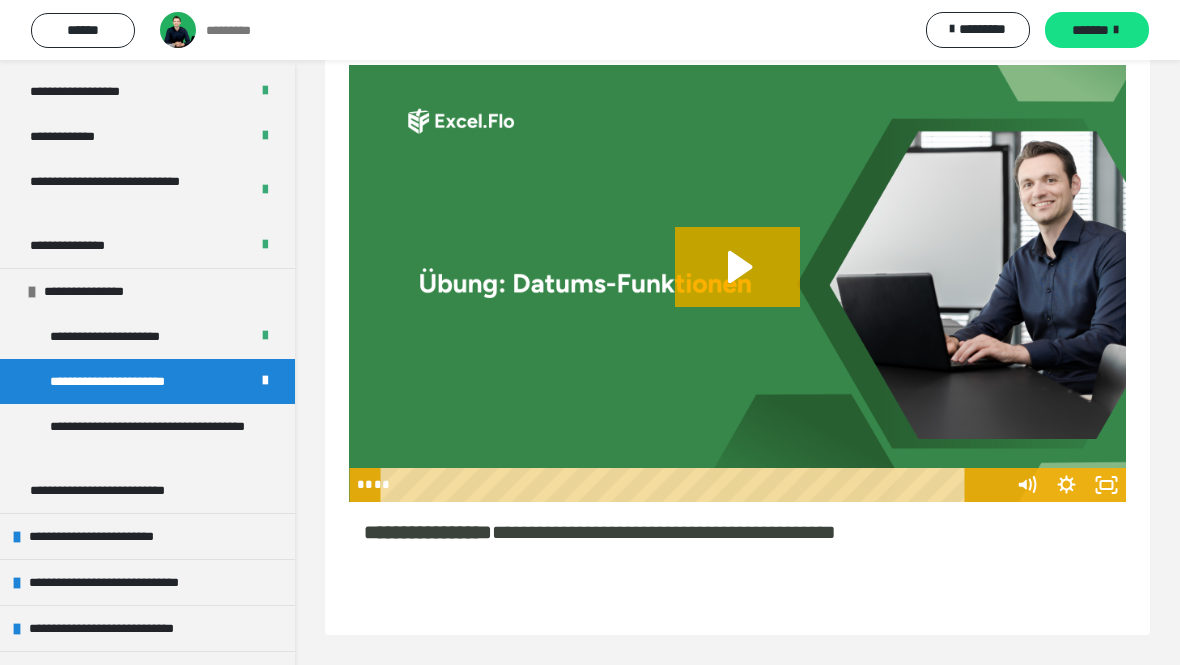 scroll, scrollTop: 85, scrollLeft: 0, axis: vertical 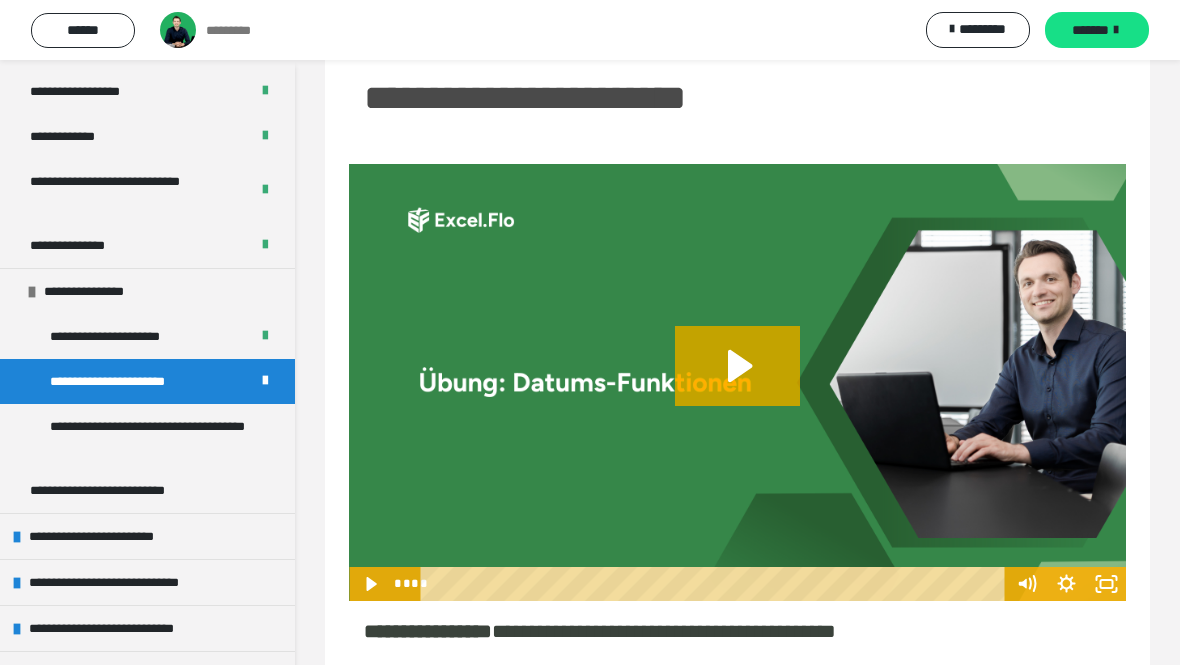 click on "**********" at bounding box center [149, 436] 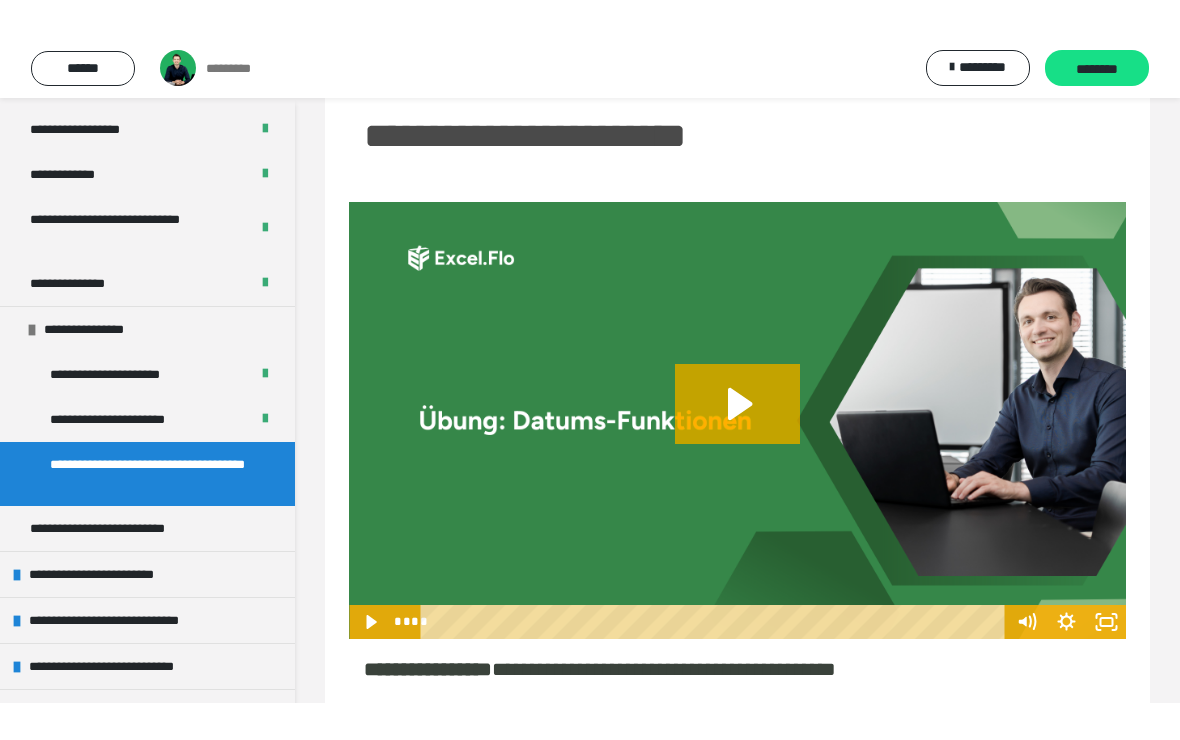 scroll, scrollTop: 60, scrollLeft: 0, axis: vertical 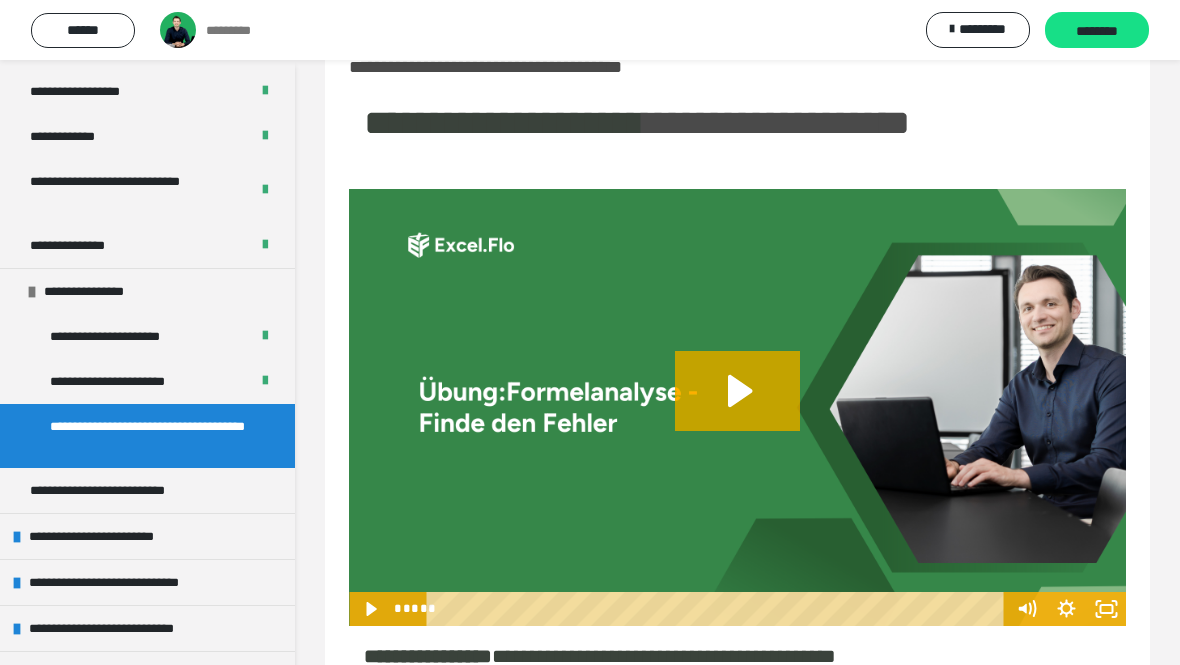 click 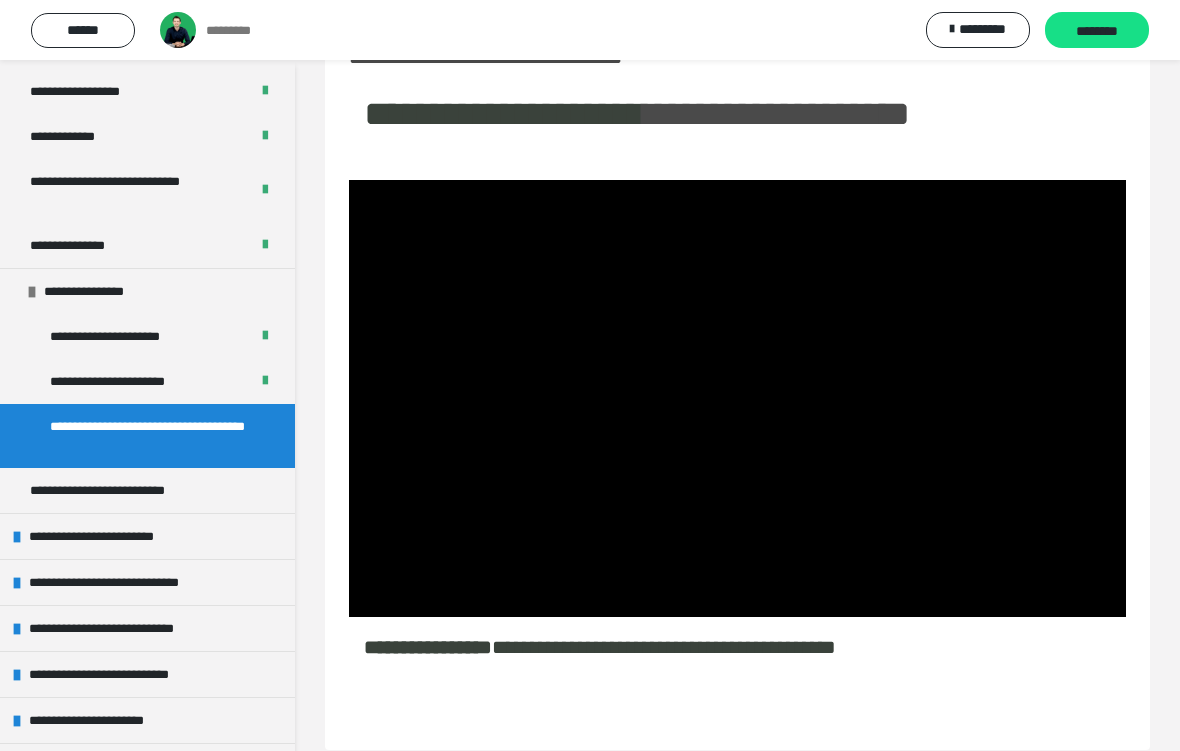 scroll, scrollTop: 70, scrollLeft: 0, axis: vertical 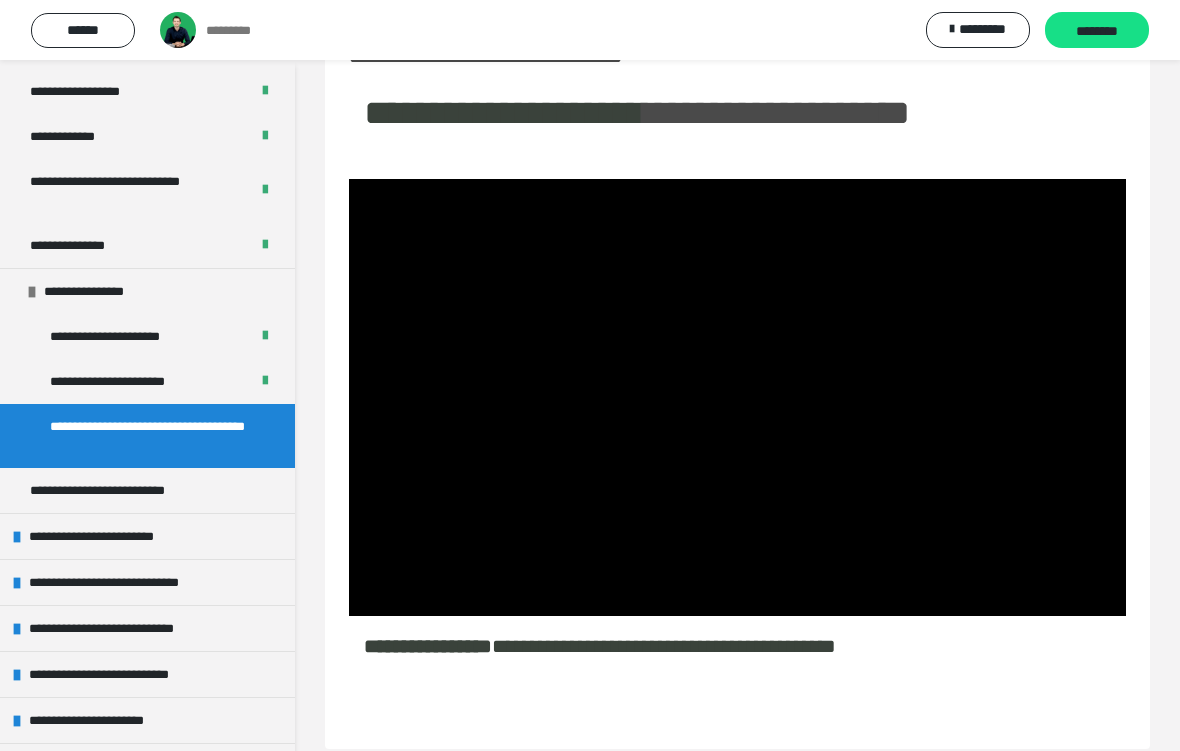 click at bounding box center [737, 397] 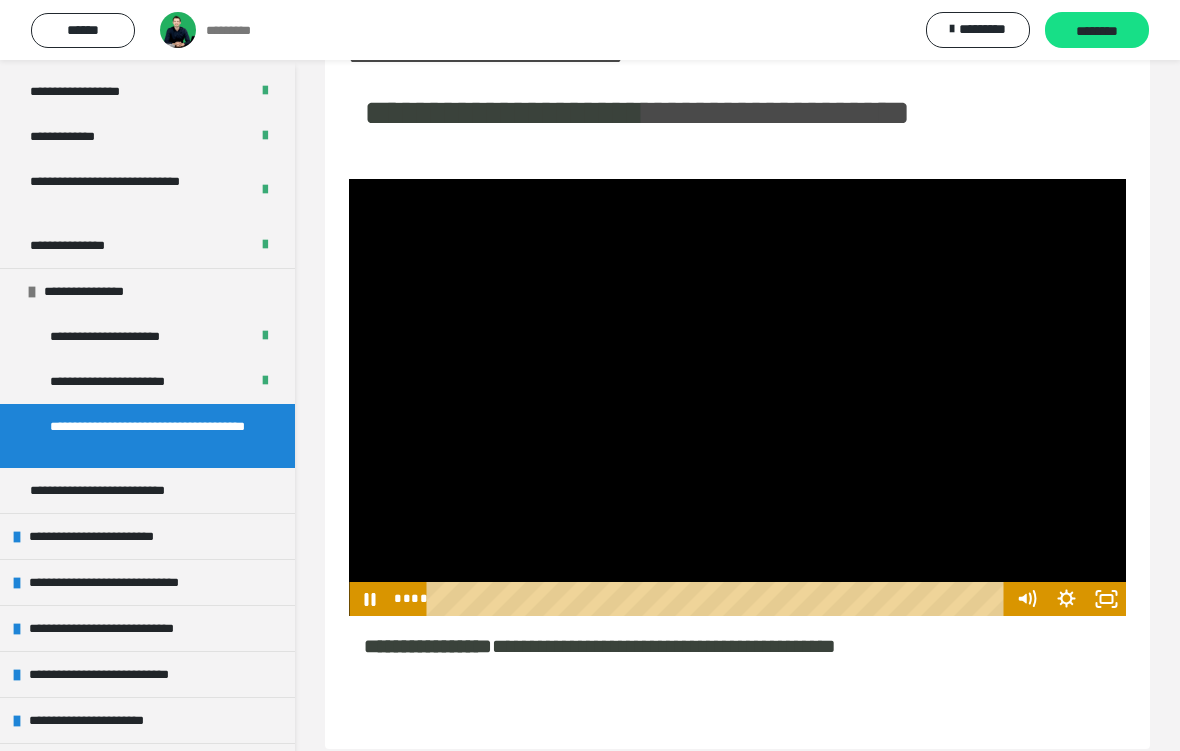 click at bounding box center (737, 397) 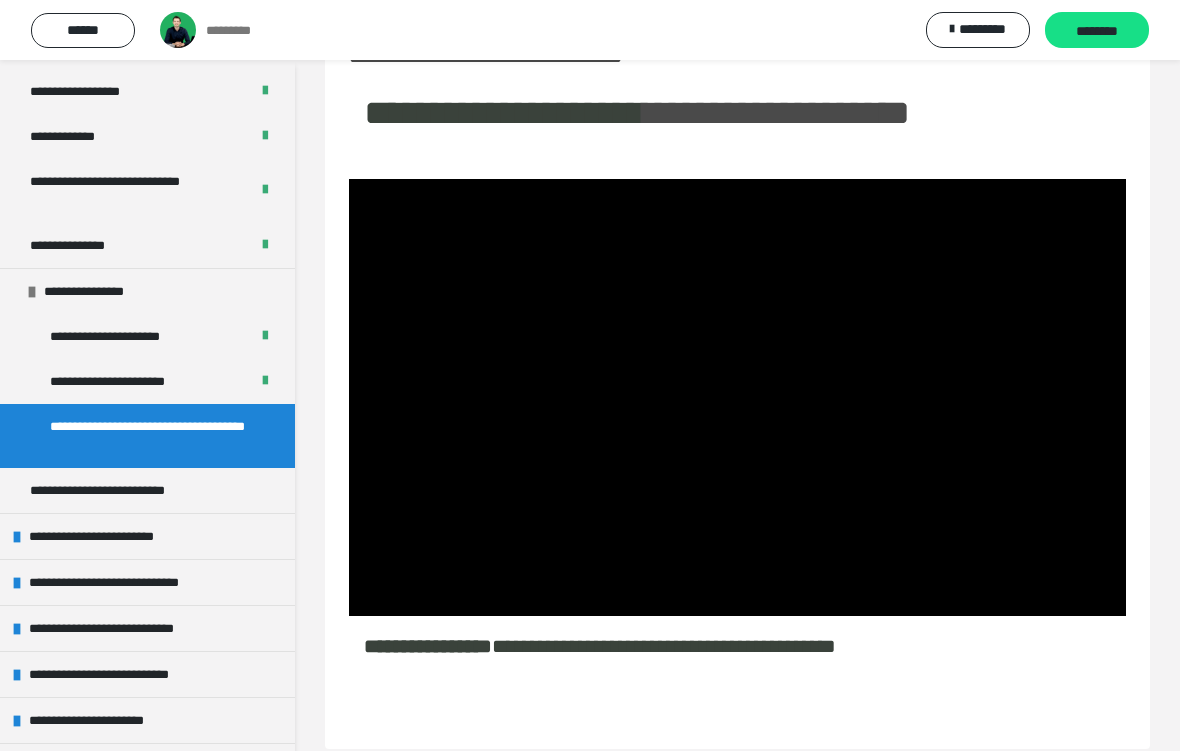 click at bounding box center [737, 397] 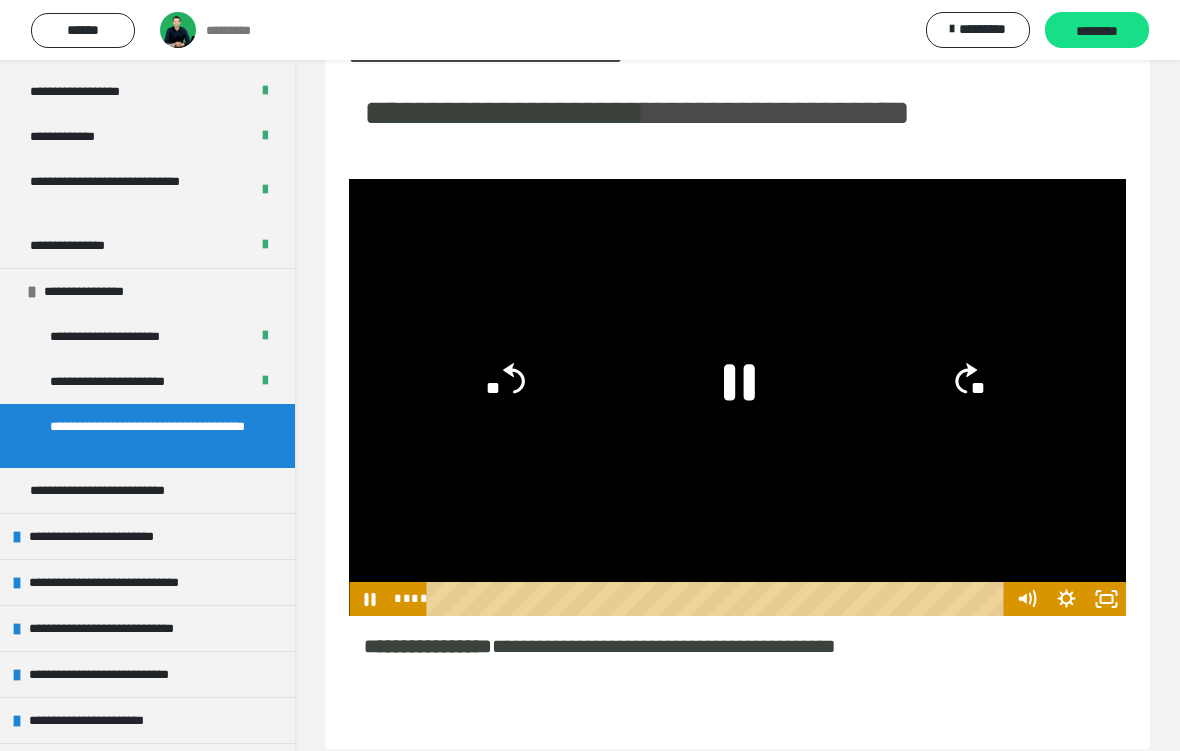 click on "**" 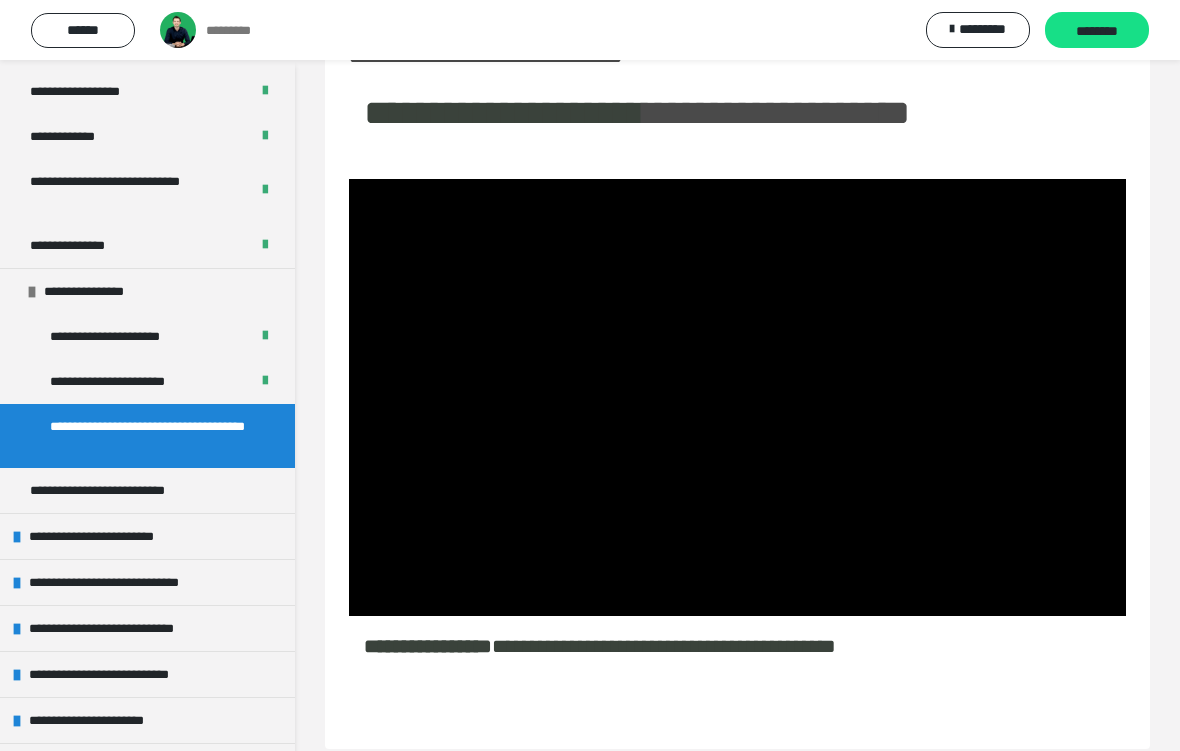 click on "**" 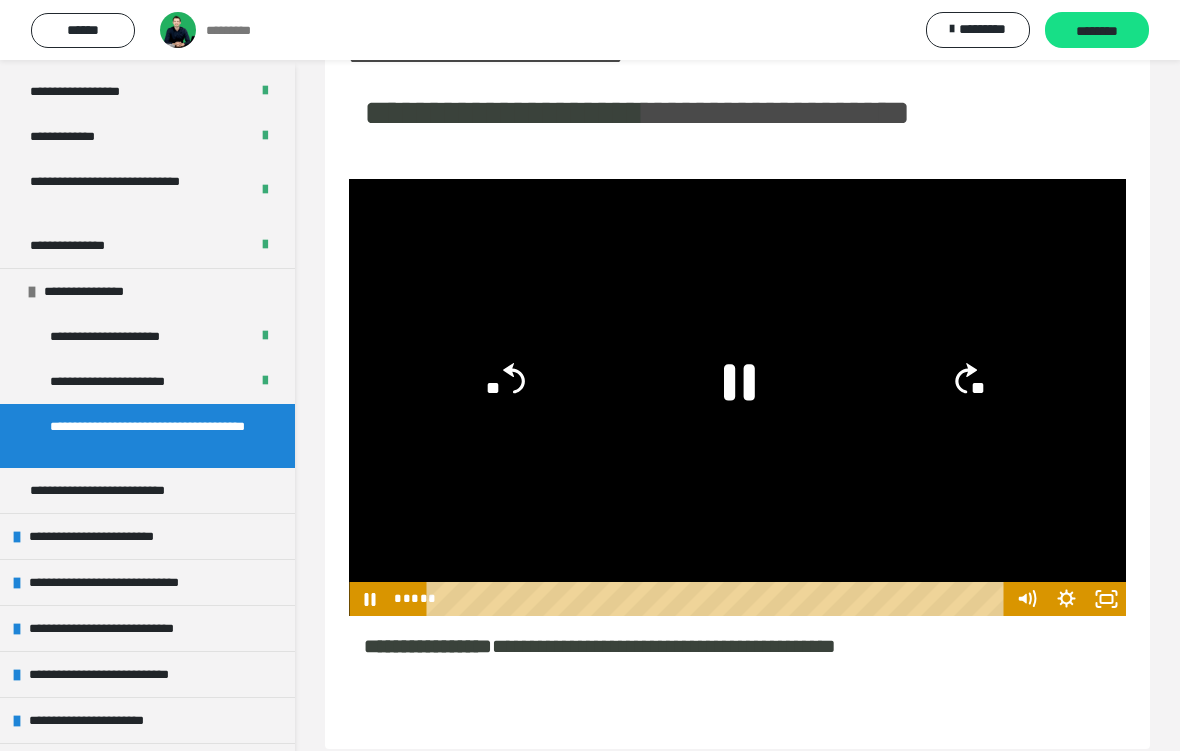 click on "**" 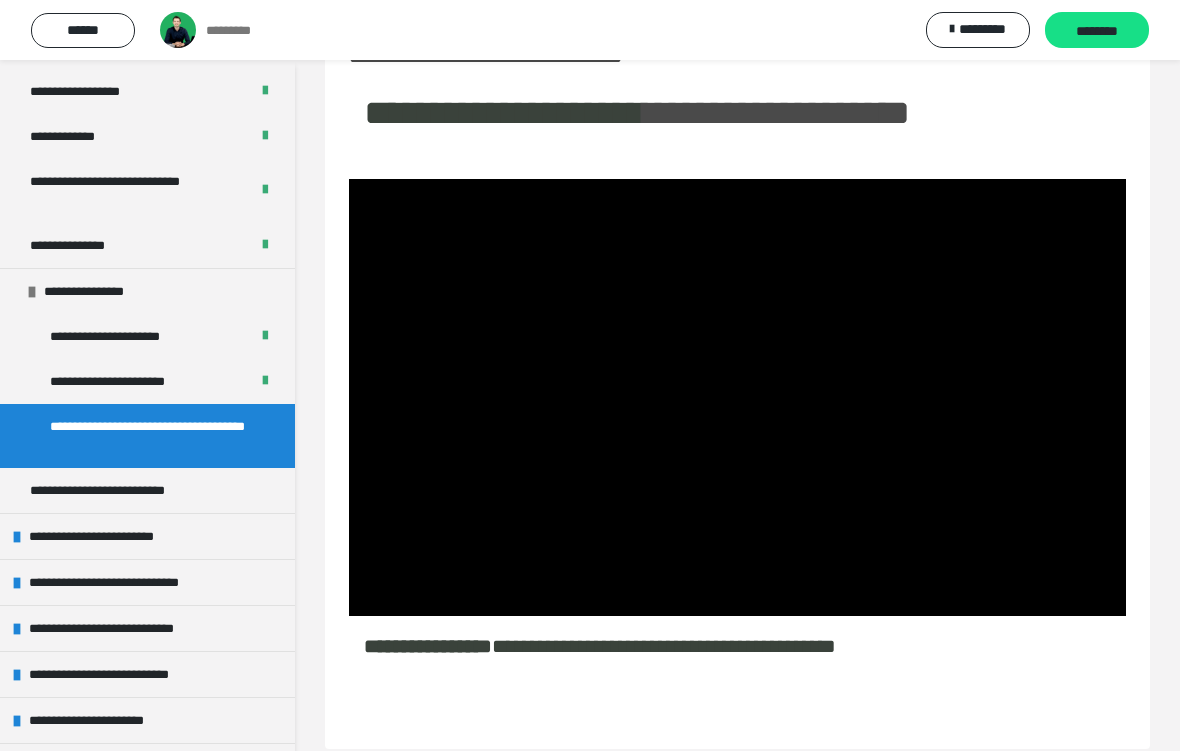 click at bounding box center [737, 397] 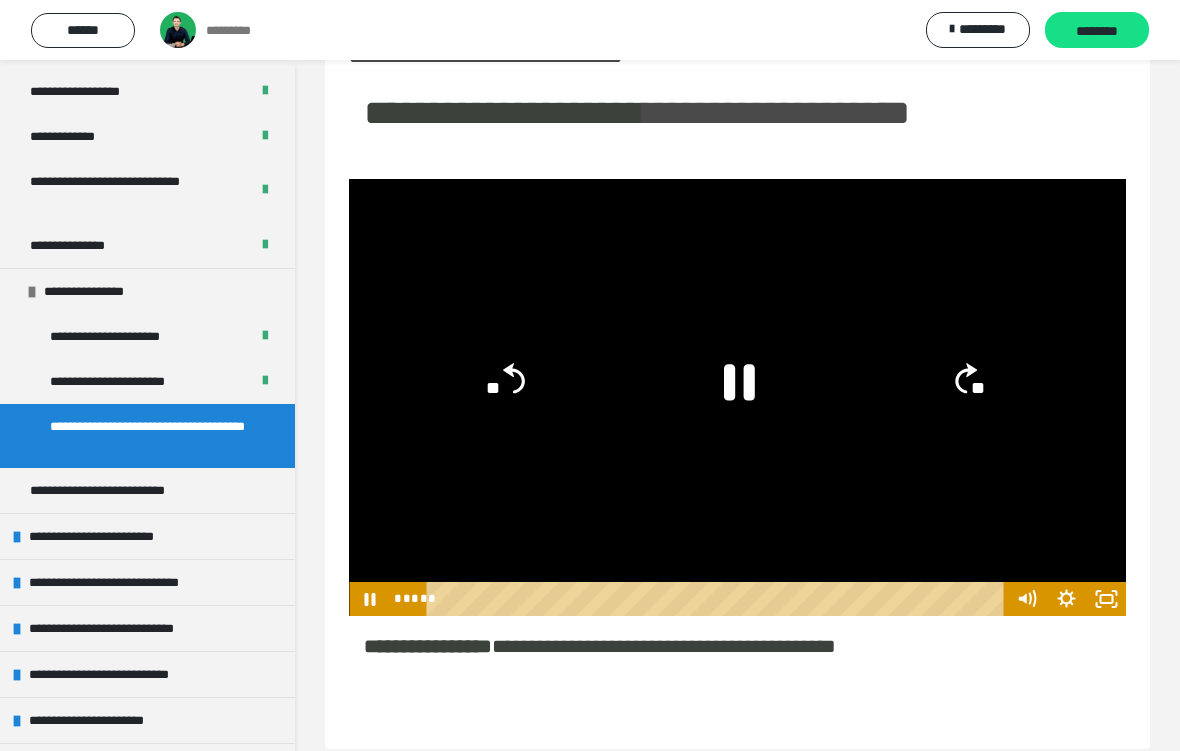 click on "**" 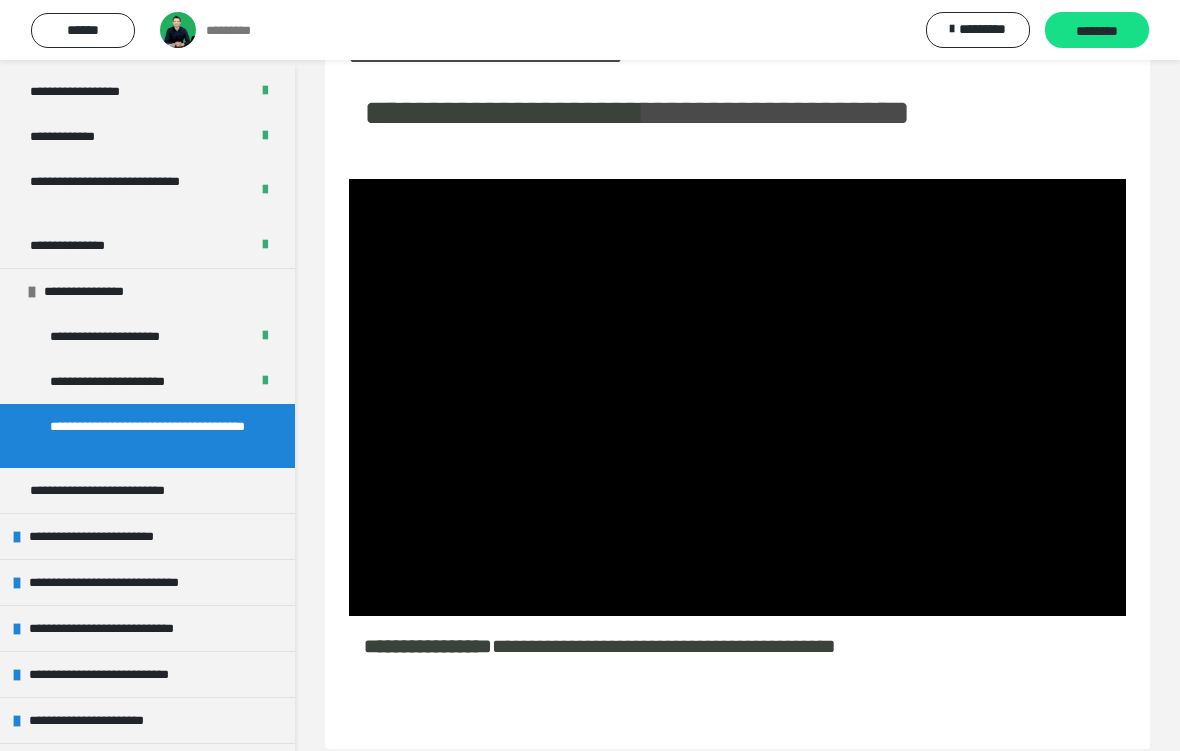 click on "********" at bounding box center (1097, 31) 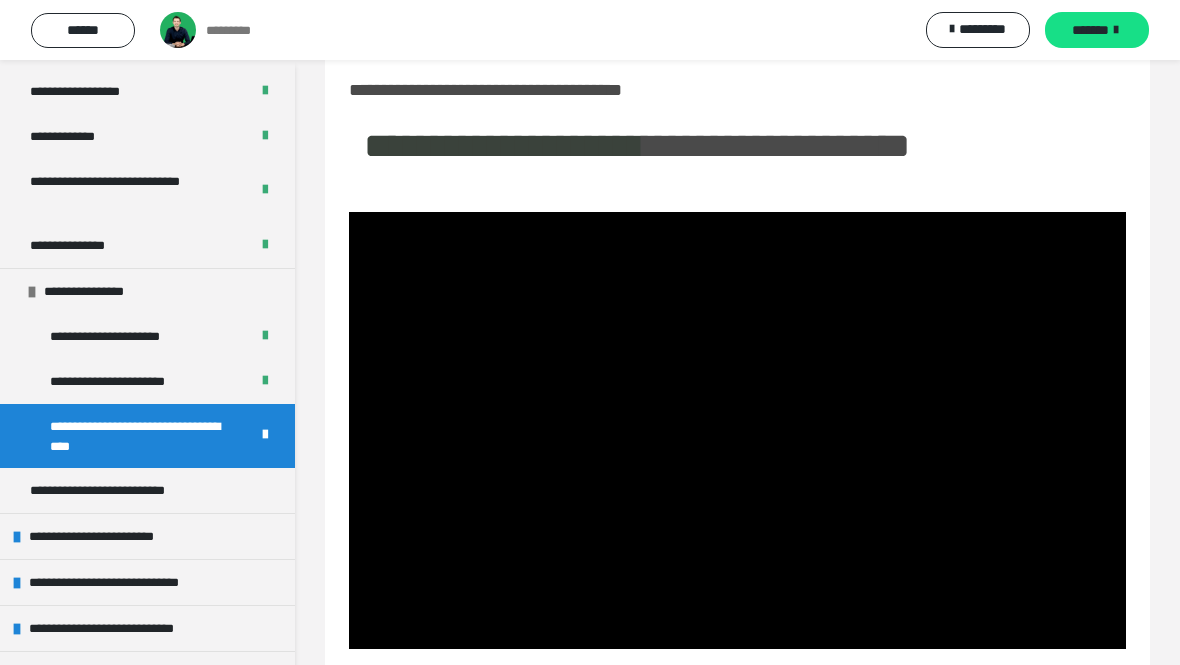 scroll, scrollTop: 0, scrollLeft: 0, axis: both 